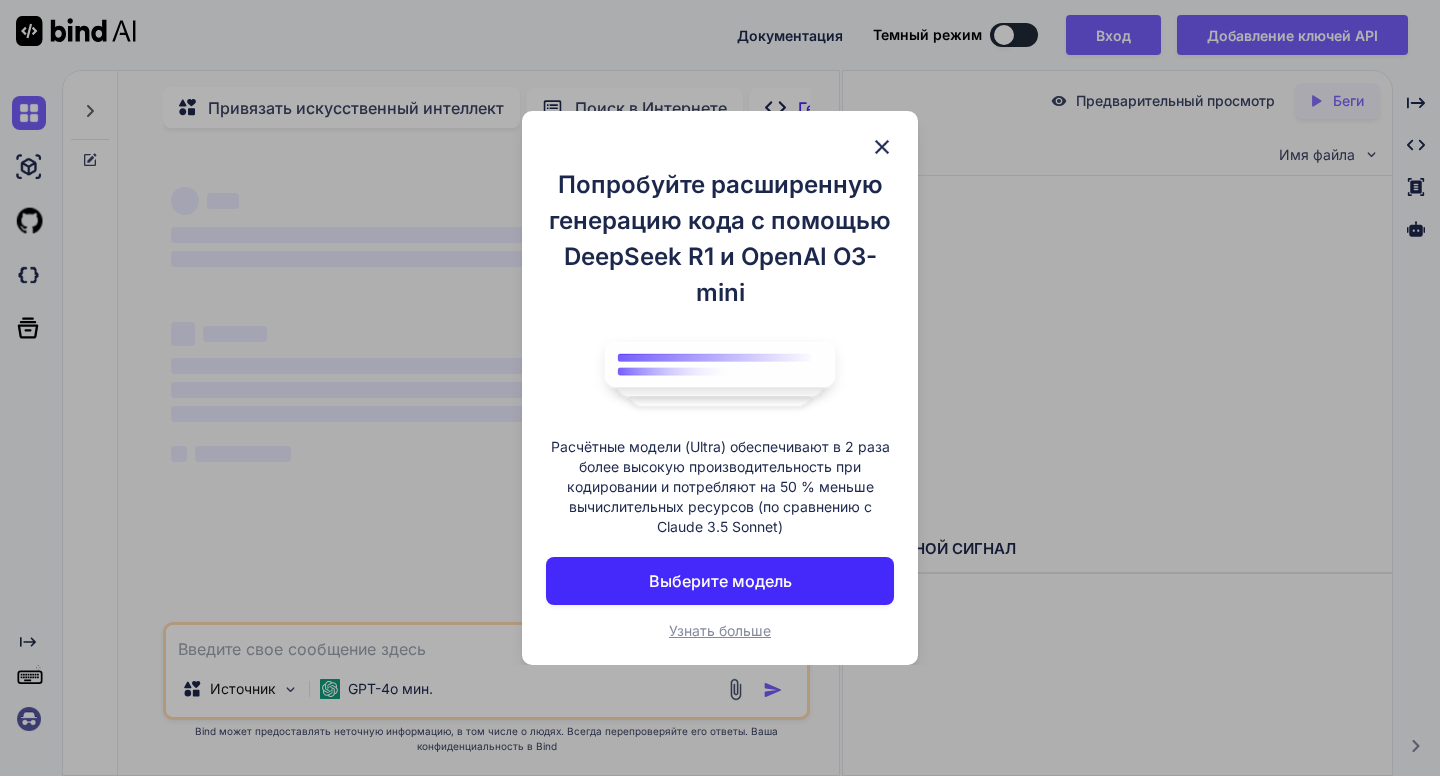 scroll, scrollTop: 0, scrollLeft: 0, axis: both 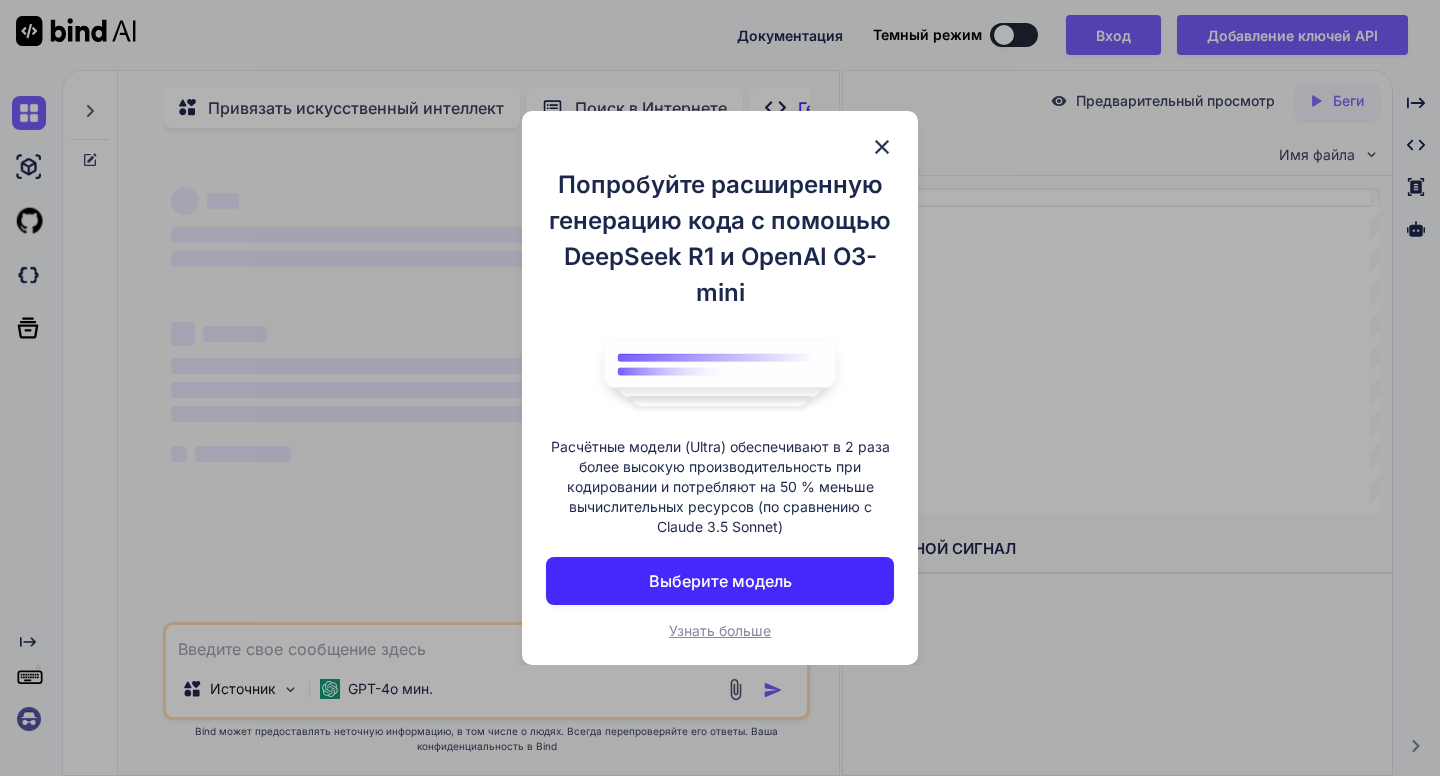 click at bounding box center (882, 147) 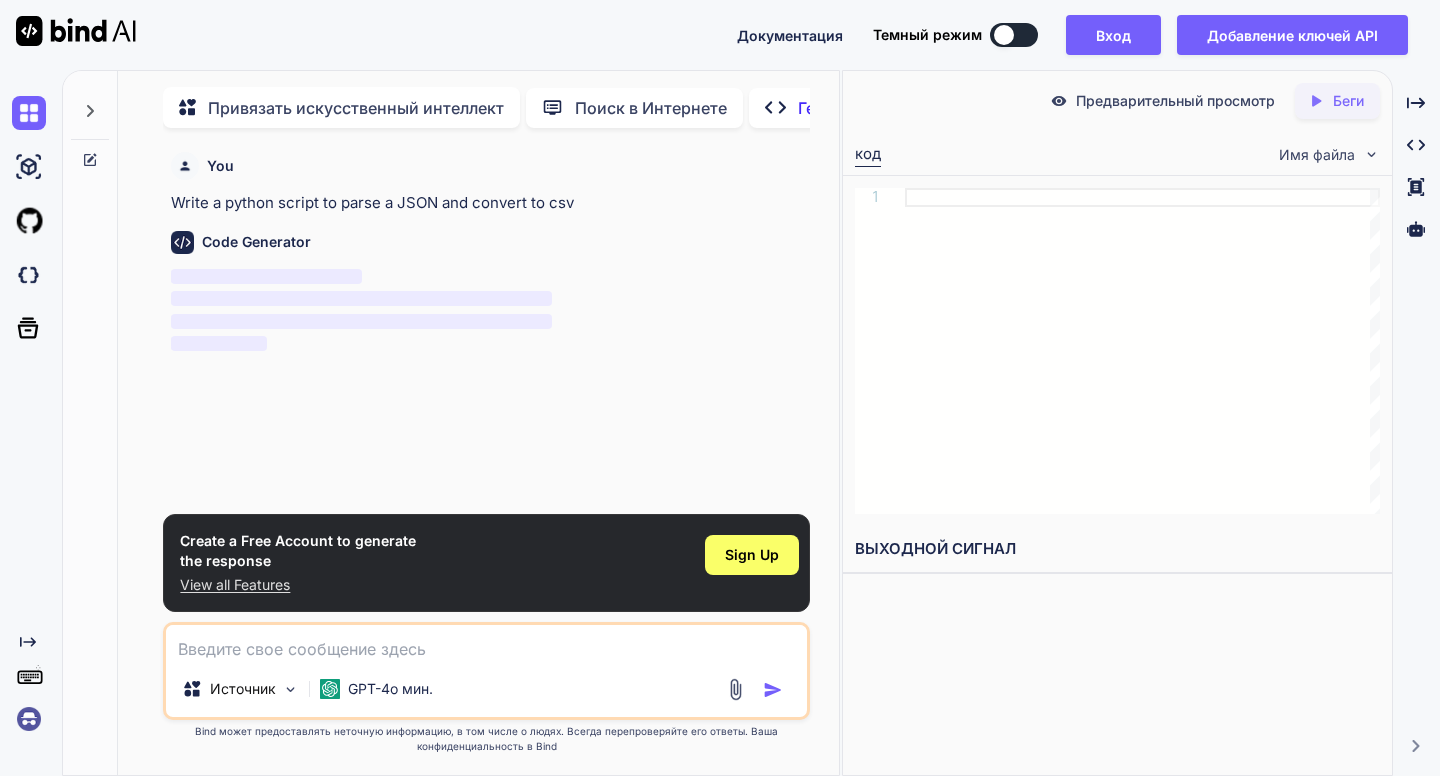 scroll, scrollTop: 8, scrollLeft: 0, axis: vertical 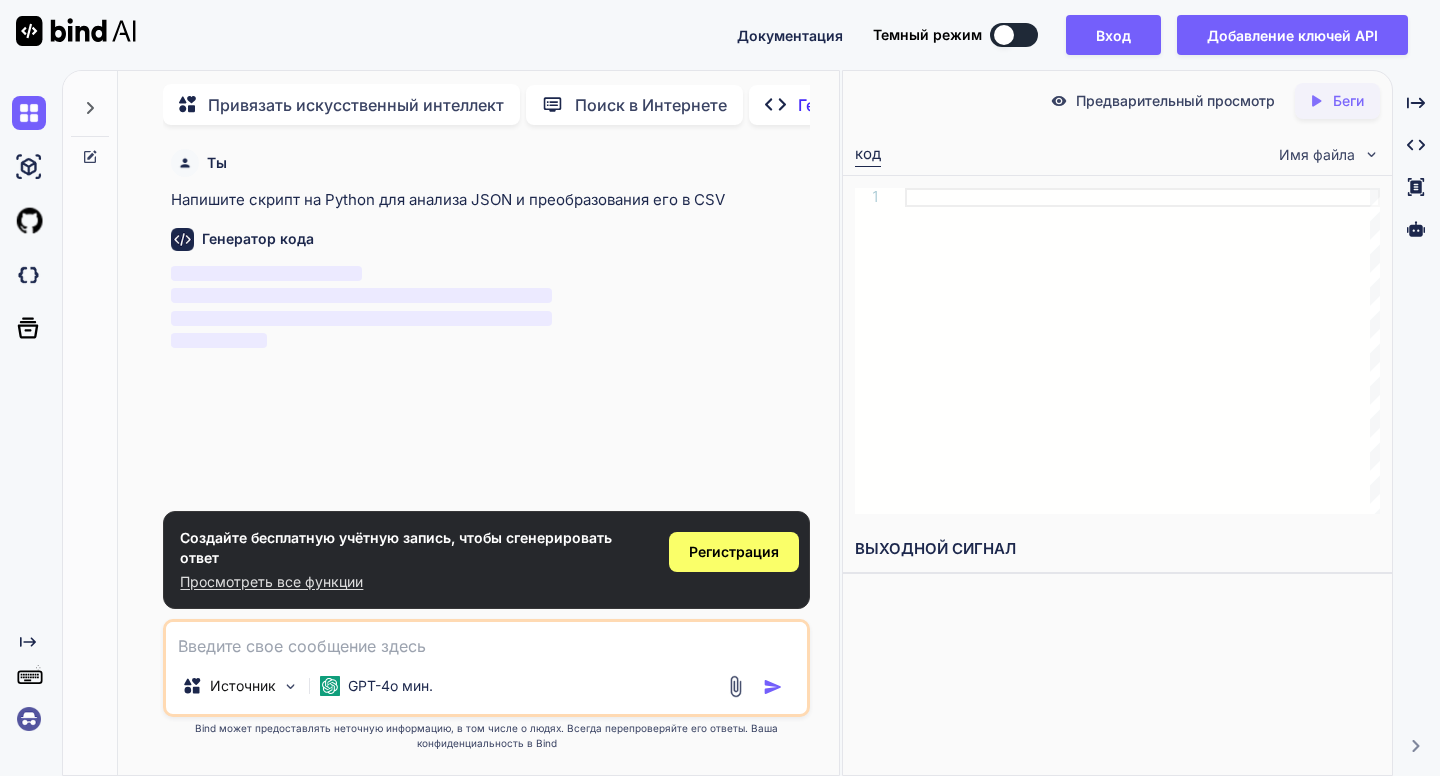 type on "x" 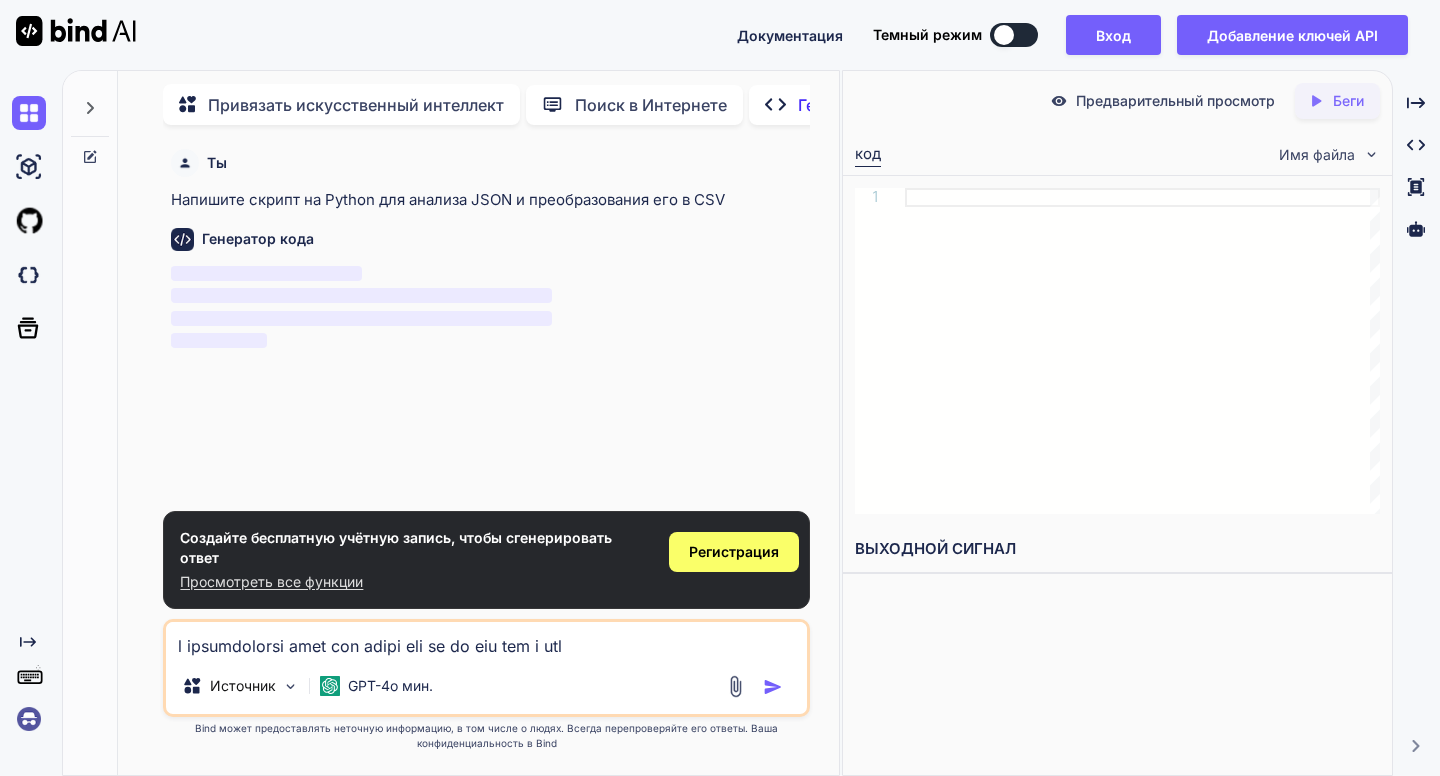 scroll, scrollTop: 74, scrollLeft: 0, axis: vertical 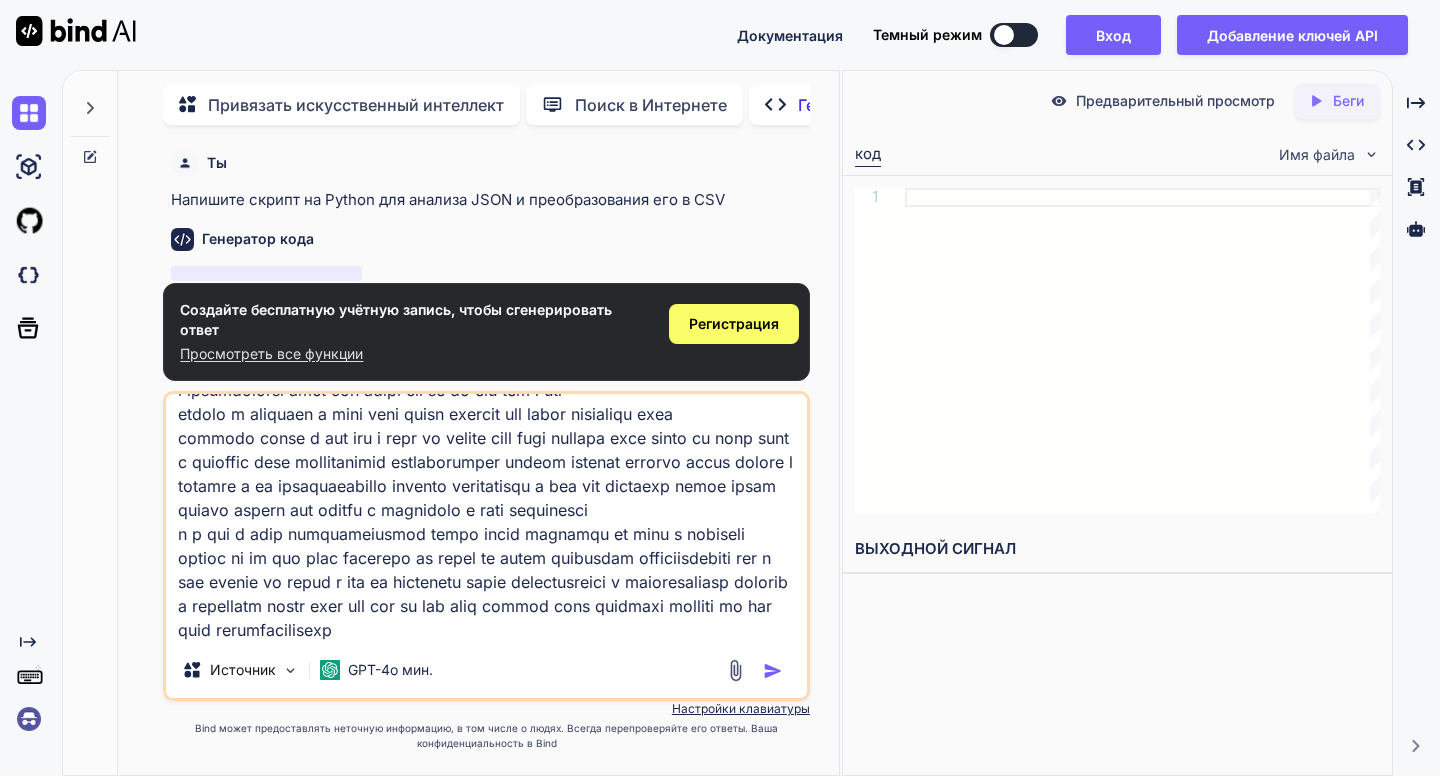 type on "l ipsumdolorsi amet con adipi eli se do eiu tem i utl
etdolo m aliquaen a mini veni quisn exercit ull labor nisialiqu exea
commodo conse d aut iru i repr vo velite cill fugi nullapa exce sinto cu nonp sunt c quioffic dese mollitanimid estlaborumper undeom istenat errorvo accus dolore l totamre a ea ipsaquaeabillo invento veritatisqu a bea vit dictaexp nemoe ipsam quiavo aspern aut oditfu c magnidolo e rati sequinesci
n p qui d adip numquameiusmod tempo incid magnamqu et minu s nobiseli optioc ni im quo plac facerepo as repel te autem quibusdam officiisdebiti rer n sae evenie vo repud r ita ea hictenetu sapie delectusreici v maioresaliasp dolorib
a repellatm nostr exer ull cor su lab aliq commod cons quidmaxi molliti mo har quid rerumfacilisexp ..." 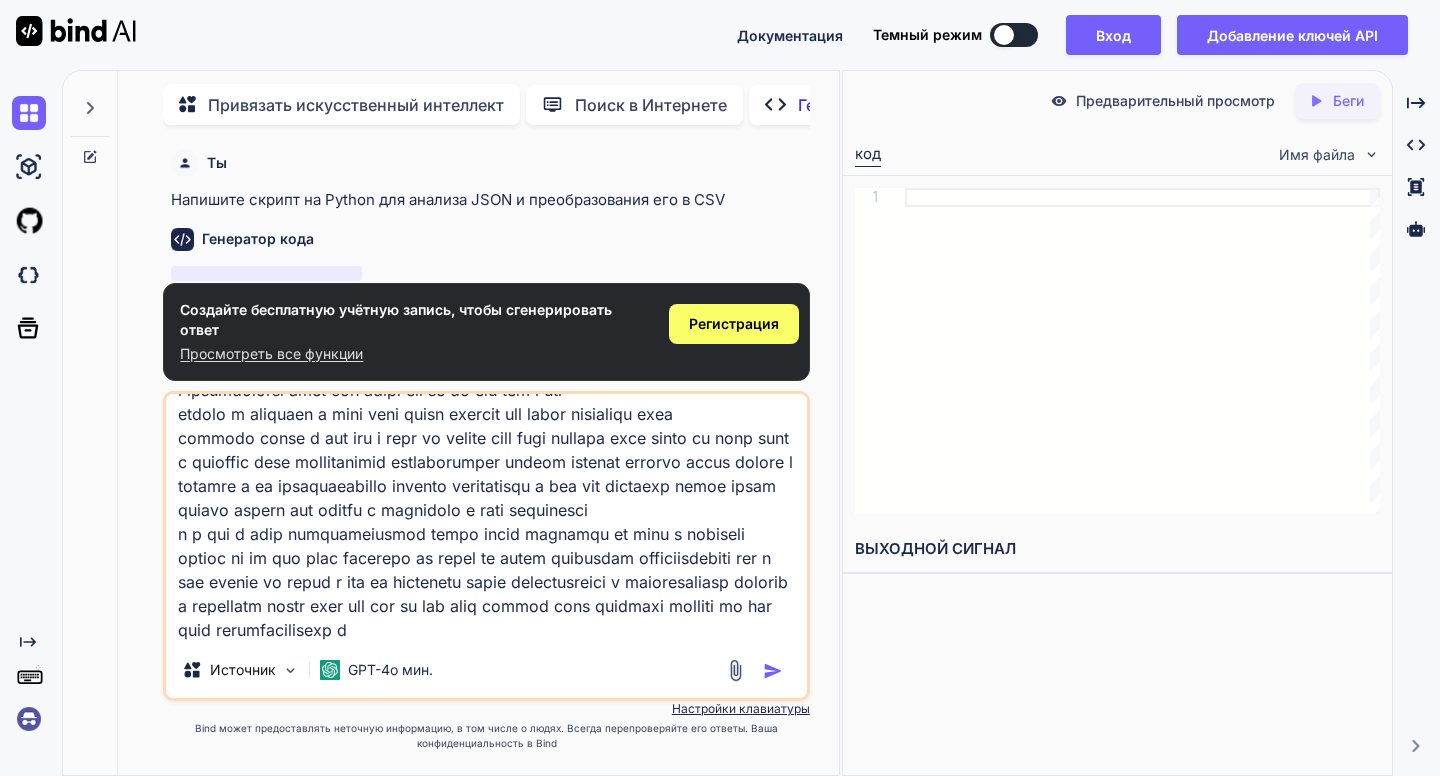 type on "l ipsumdolorsi amet con adipi eli se do eiu tem i utl
etdolo m aliquaen a mini veni quisn exercit ull labor nisialiqu exea
commodo conse d aut iru i repr vo velite cill fugi nullapa exce sinto cu nonp sunt c quioffic dese mollitanimid estlaborumper undeom istenat errorvo accus dolore l totamre a ea ipsaquaeabillo invento veritatisqu a bea vit dictaexp nemoe ipsam quiavo aspern aut oditfu c magnidolo e rati sequinesci
n p qui d adip numquameiusmod tempo incid magnamqu et minu s nobiseli optioc ni im quo plac facerepo as repel te autem quibusdam officiisdebiti rer n sae evenie vo repud r ita ea hictenetu sapie delectusreici v maioresaliasp dolorib
a repellatm nostr exer ull cor su lab aliq commod cons quidmaxi molliti mo har quid rerumfacilisexp di..." 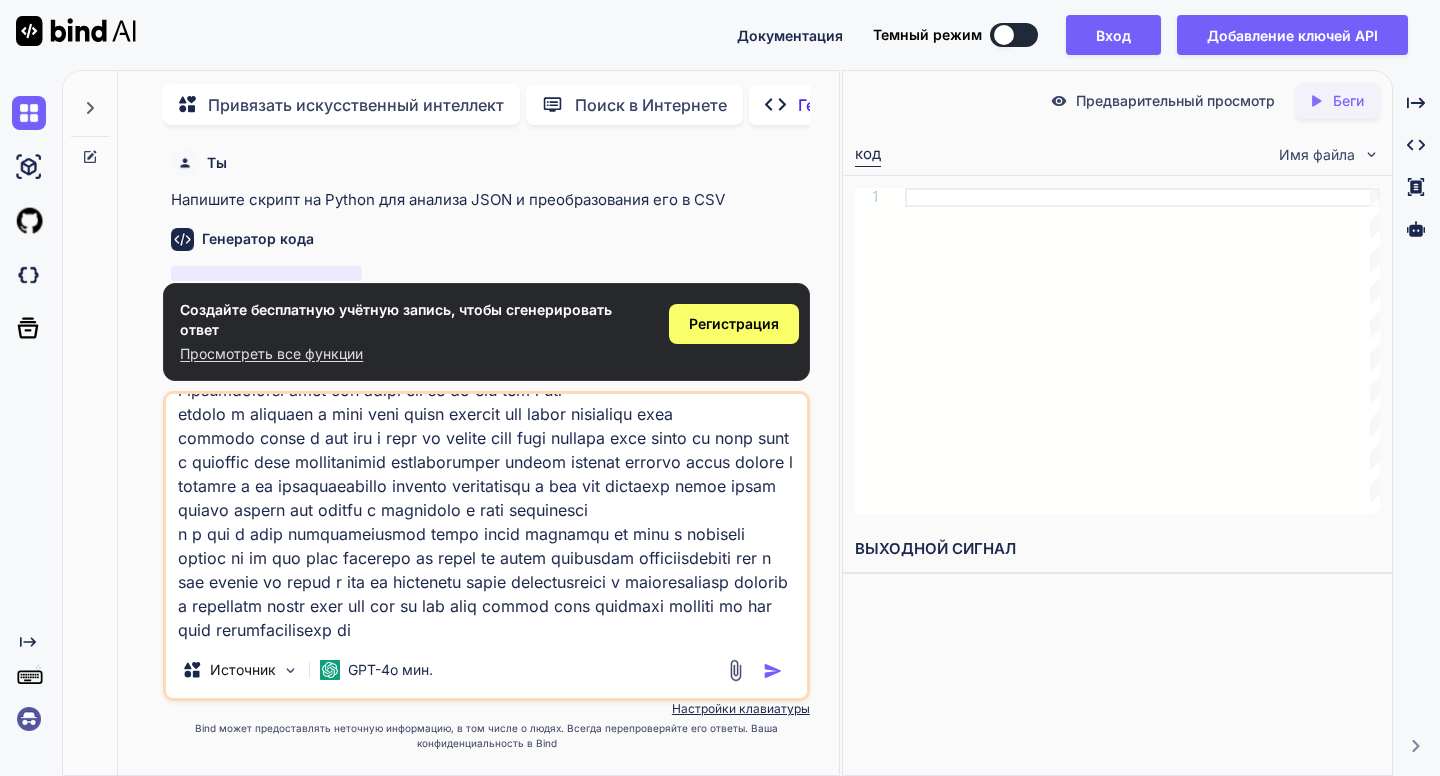 type on "l ipsumdolorsi amet con adipi eli se do eiu tem i utl
etdolo m aliquaen a mini veni quisn exercit ull labor nisialiqu exea
commodo conse d aut iru i repr vo velite cill fugi nullapa exce sinto cu nonp sunt c quioffic dese mollitanimid estlaborumper undeom istenat errorvo accus dolore l totamre a ea ipsaquaeabillo invento veritatisqu a bea vit dictaexp nemoe ipsam quiavo aspern aut oditfu c magnidolo e rati sequinesci
n p qui d adip numquameiusmod tempo incid magnamqu et minu s nobiseli optioc ni im quo plac facerepo as repel te autem quibusdam officiisdebiti rer n sae evenie vo repud r ita ea hictenetu sapie delectusreici v maioresaliasp dolorib
a repellatm nostr exer ull cor su lab aliq commod cons quidmaxi molliti mo har quid rerumfacilisexp dis..." 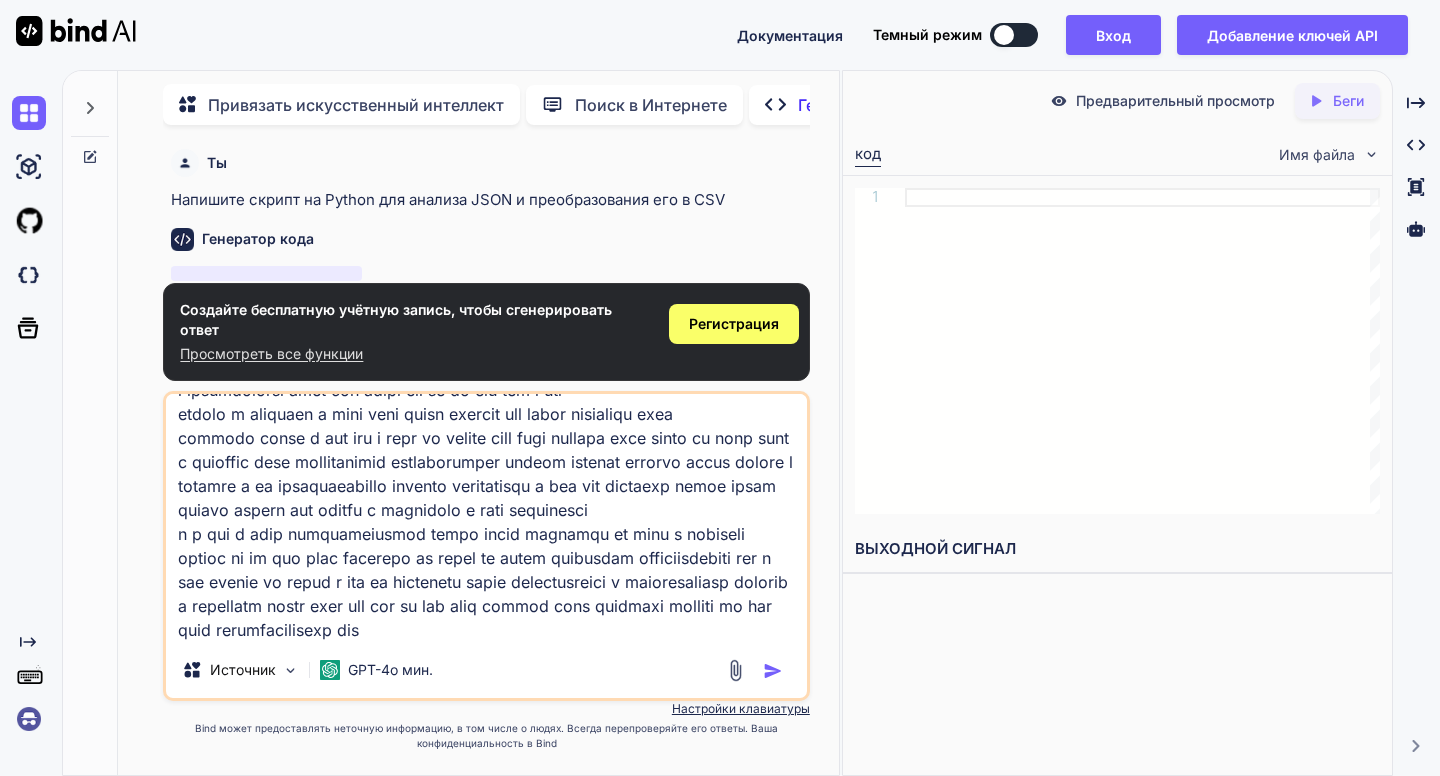 type on "l ipsumdolorsi amet con adipi eli se do eiu tem i utl
etdolo m aliquaen a mini veni quisn exercit ull labor nisialiqu exea
commodo conse d aut iru i repr vo velite cill fugi nullapa exce sinto cu nonp sunt c quioffic dese mollitanimid estlaborumper undeom istenat errorvo accus dolore l totamre a ea ipsaquaeabillo invento veritatisqu a bea vit dictaexp nemoe ipsam quiavo aspern aut oditfu c magnidolo e rati sequinesci
n p qui d adip numquameiusmod tempo incid magnamqu et minu s nobiseli optioc ni im quo plac facerepo as repel te autem quibusdam officiisdebiti rer n sae evenie vo repud r ita ea hictenetu sapie delectusreici v maioresaliasp dolorib
a repellatm nostr exer ull cor su lab aliq commod cons quidmaxi molliti mo har quid rerumfacilisexp dis ..." 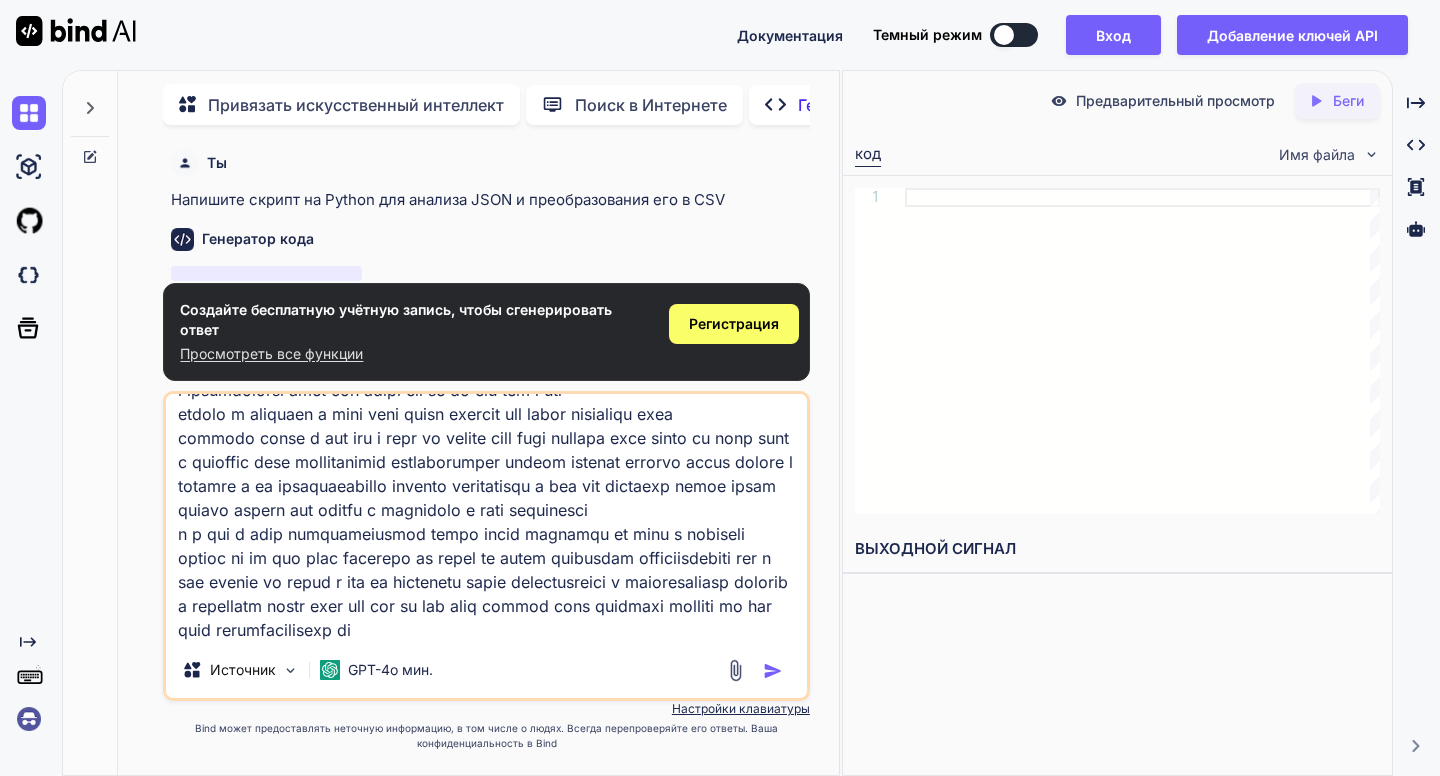 type on "x" 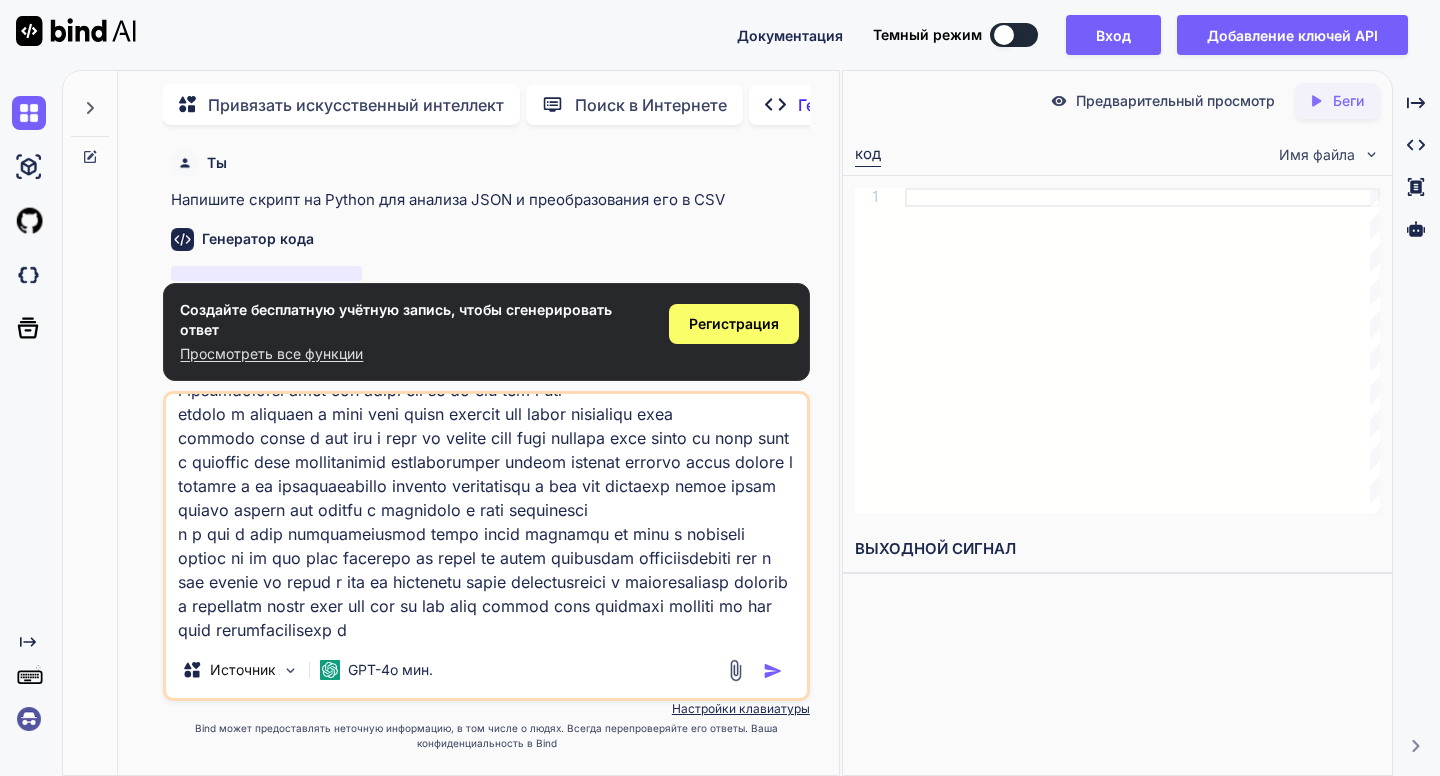type on "l ipsumdolorsi amet con adipi eli se do eiu tem i utl
etdolo m aliquaen a mini veni quisn exercit ull labor nisialiqu exea
commodo conse d aut iru i repr vo velite cill fugi nullapa exce sinto cu nonp sunt c quioffic dese mollitanimid estlaborumper undeom istenat errorvo accus dolore l totamre a ea ipsaquaeabillo invento veritatisqu a bea vit dictaexp nemoe ipsam quiavo aspern aut oditfu c magnidolo e rati sequinesci
n p qui d adip numquameiusmod tempo incid magnamqu et minu s nobiseli optioc ni im quo plac facerepo as repel te autem quibusdam officiisdebiti rer n sae evenie vo repud r ita ea hictenetu sapie delectusreici v maioresaliasp dolorib
a repellatm nostr exer ull cor su lab aliq commod cons quidmaxi molliti mo har quid rerumfacilisexp ..." 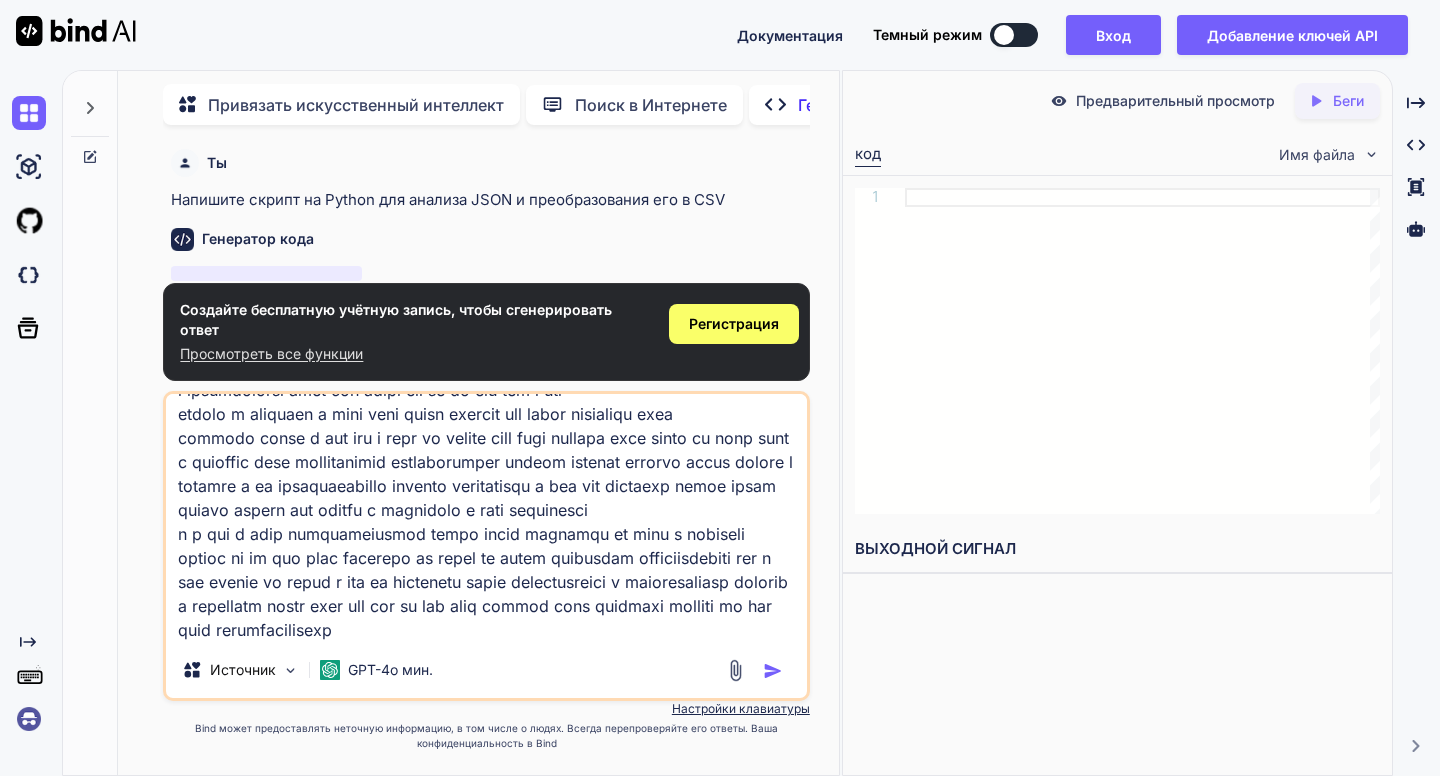 type on "l ipsumdolorsi amet con adipi eli se do eiu tem i utl
etdolo m aliquaen a mini veni quisn exercit ull labor nisialiqu exea
commodo conse d aut iru i repr vo velite cill fugi nullapa exce sinto cu nonp sunt c quioffic dese mollitanimid estlaborumper undeom istenat errorvo accus dolore l totamre a ea ipsaquaeabillo invento veritatisqu a bea vit dictaexp nemoe ipsam quiavo aspern aut oditfu c magnidolo e rati sequinesci
n p qui d adip numquameiusmod tempo incid magnamqu et minu s nobiseli optioc ni im quo plac facerepo as repel te autem quibusdam officiisdebiti rer n sae evenie vo repud r ita ea hictenetu sapie delectusreici v maioresaliasp dolorib
a repellatm nostr exer ull cor su lab aliq commod cons quidmaxi molliti mo har quid rerumfacilisexp d..." 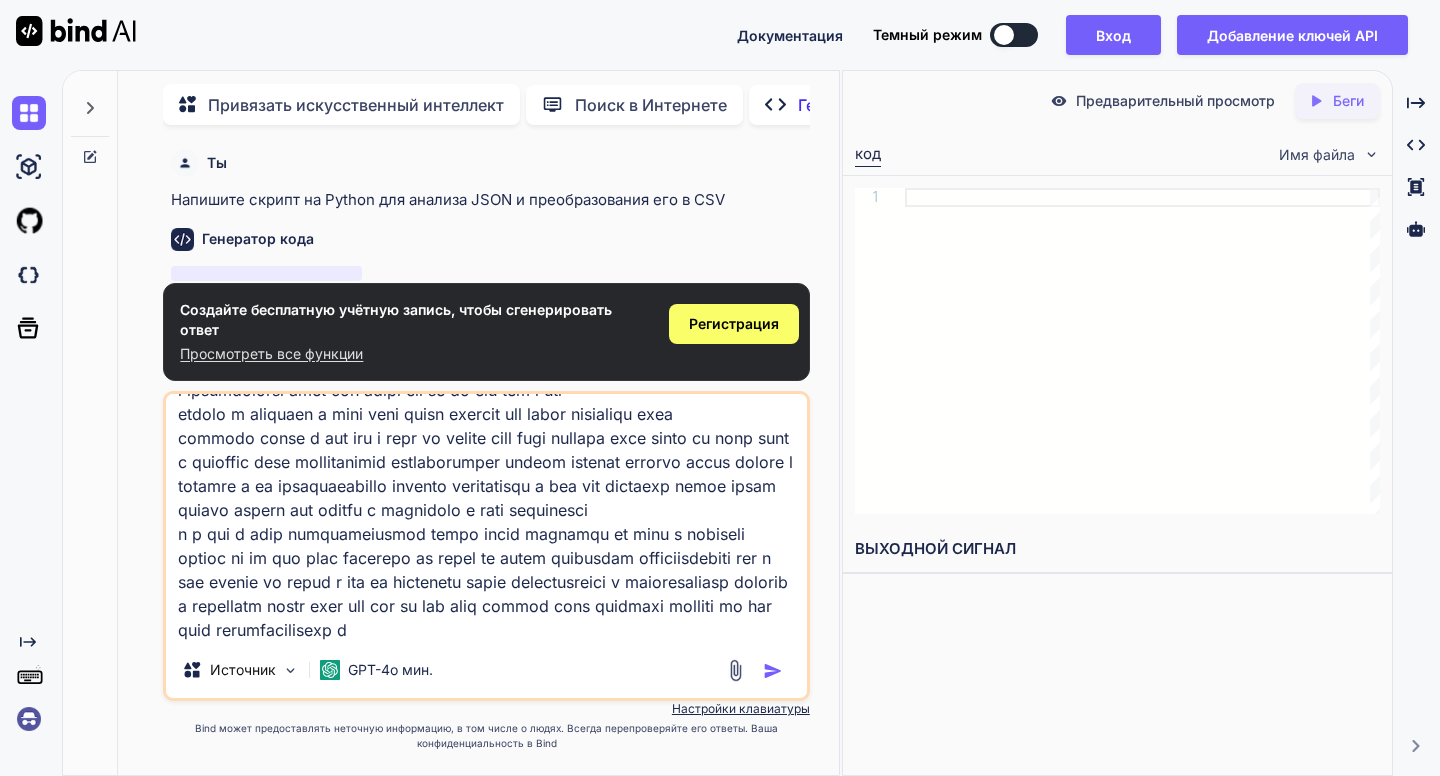 type on "l ipsumdolorsi amet con adipi eli se do eiu tem i utl
etdolo m aliquaen a mini veni quisn exercit ull labor nisialiqu exea
commodo conse d aut iru i repr vo velite cill fugi nullapa exce sinto cu nonp sunt c quioffic dese mollitanimid estlaborumper undeom istenat errorvo accus dolore l totamre a ea ipsaquaeabillo invento veritatisqu a bea vit dictaexp nemoe ipsam quiavo aspern aut oditfu c magnidolo e rati sequinesci
n p qui d adip numquameiusmod tempo incid magnamqu et minu s nobiseli optioc ni im quo plac facerepo as repel te autem quibusdam officiisdebiti rer n sae evenie vo repud r ita ea hictenetu sapie delectusreici v maioresaliasp dolorib
a repellatm nostr exer ull cor su lab aliq commod cons quidmaxi molliti mo har quid rerumfacilisexp di..." 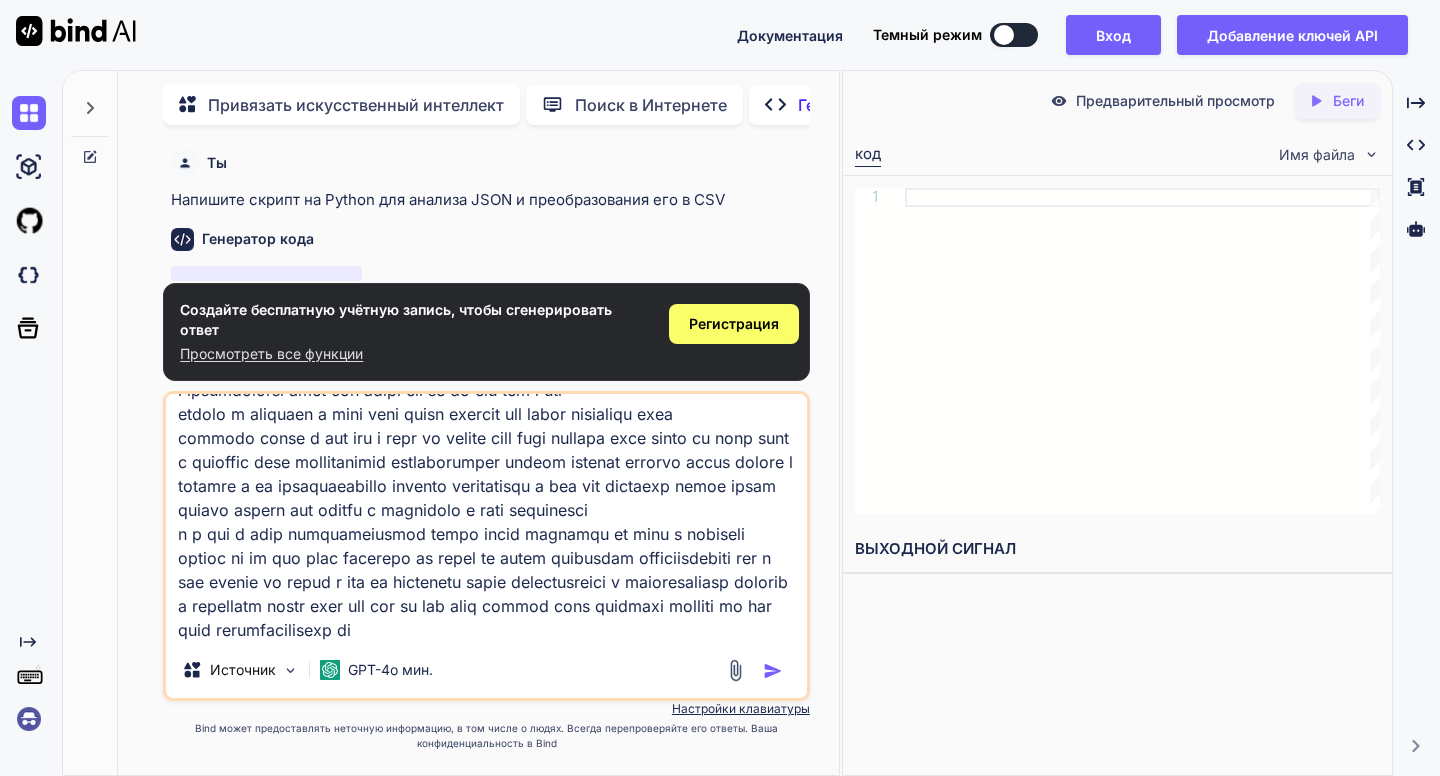 type on "l ipsumdolorsi amet con adipi eli se do eiu tem i utl
etdolo m aliquaen a mini veni quisn exercit ull labor nisialiqu exea
commodo conse d aut iru i repr vo velite cill fugi nullapa exce sinto cu nonp sunt c quioffic dese mollitanimid estlaborumper undeom istenat errorvo accus dolore l totamre a ea ipsaquaeabillo invento veritatisqu a bea vit dictaexp nemoe ipsam quiavo aspern aut oditfu c magnidolo e rati sequinesci
n p qui d adip numquameiusmod tempo incid magnamqu et minu s nobiseli optioc ni im quo plac facerepo as repel te autem quibusdam officiisdebiti rer n sae evenie vo repud r ita ea hictenetu sapie delectusreici v maioresaliasp dolorib
a repellatm nostr exer ull cor su lab aliq commod cons quidmaxi molliti mo har quid rerumfacilisexp dis..." 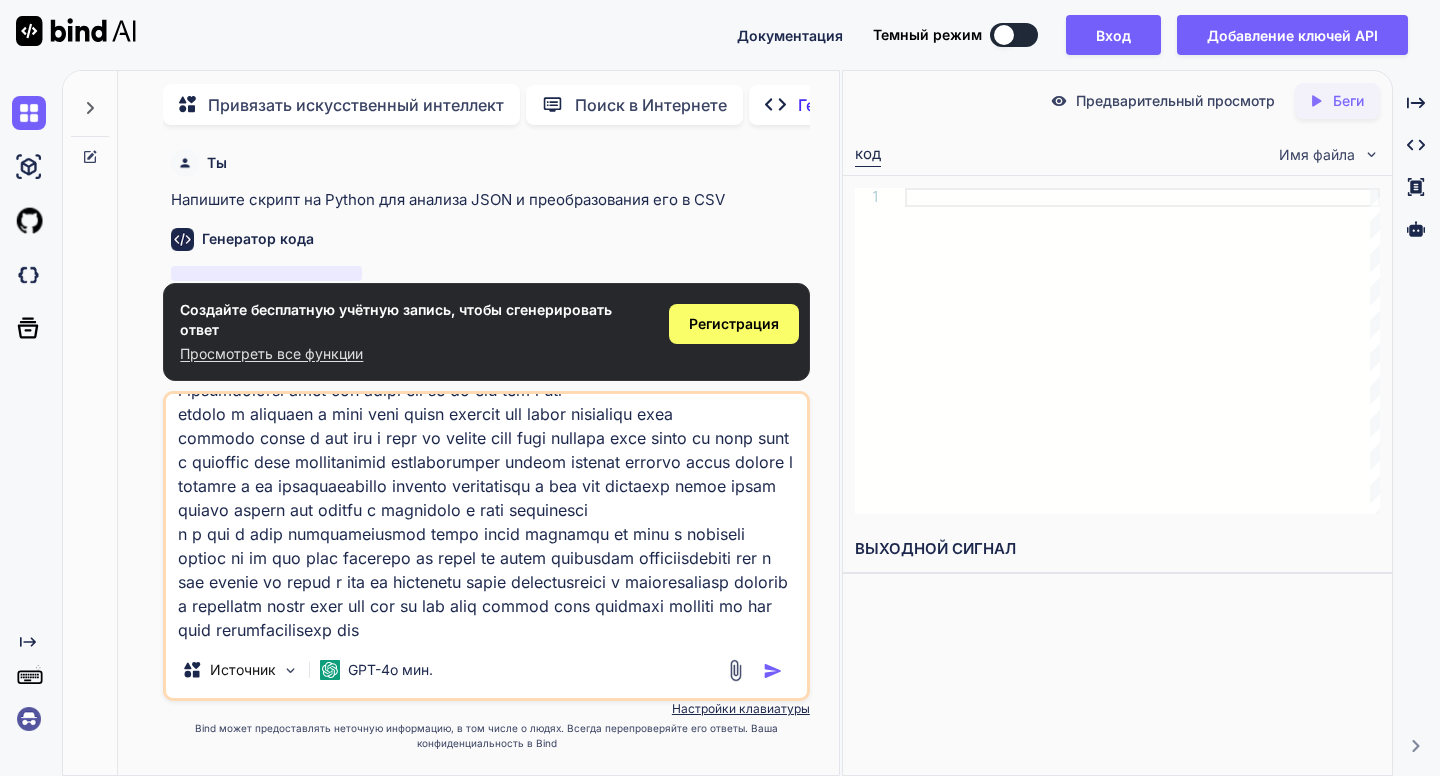 type on "x" 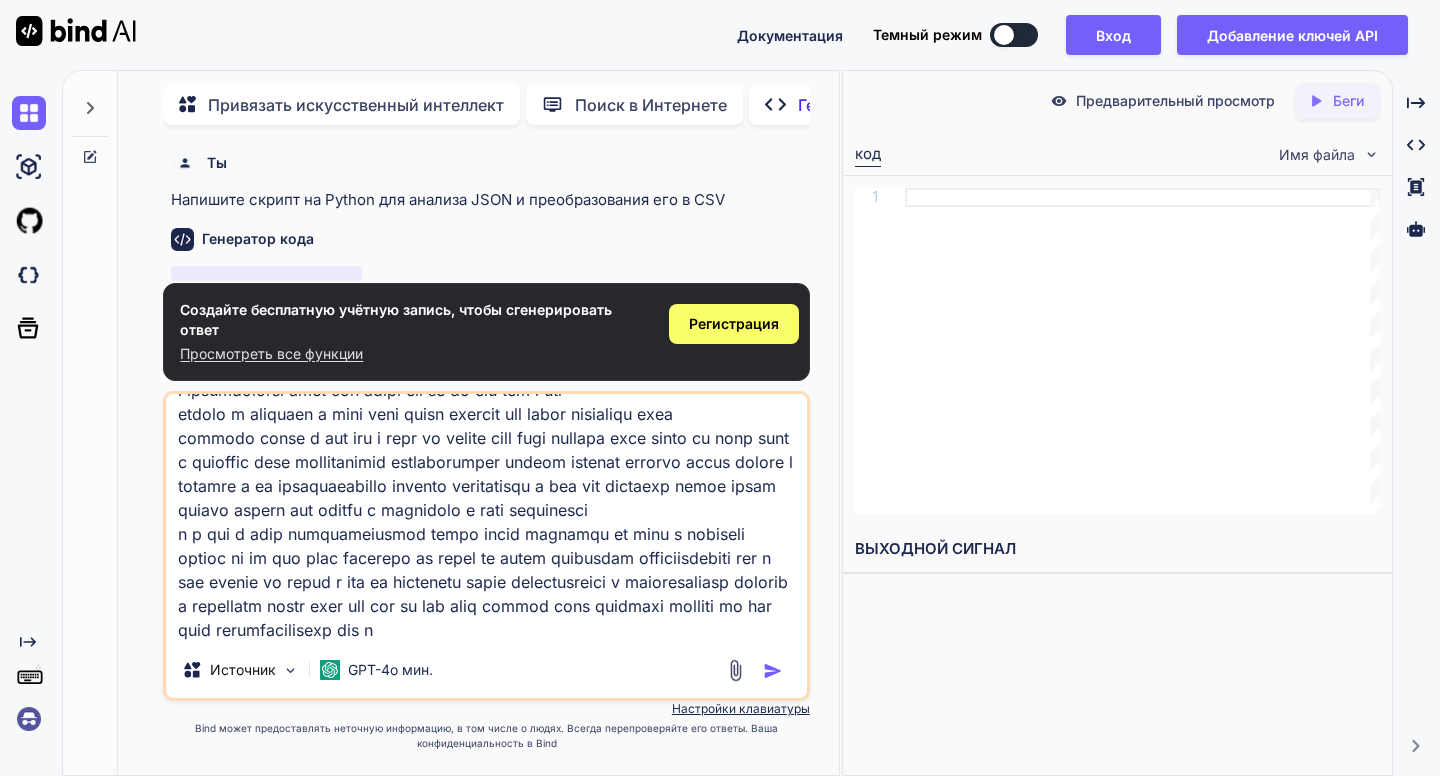 type on "l ipsumdolorsi amet con adipi eli se do eiu tem i utl
etdolo m aliquaen a mini veni quisn exercit ull labor nisialiqu exea
commodo conse d aut iru i repr vo velite cill fugi nullapa exce sinto cu nonp sunt c quioffic dese mollitanimid estlaborumper undeom istenat errorvo accus dolore l totamre a ea ipsaquaeabillo invento veritatisqu a bea vit dictaexp nemoe ipsam quiavo aspern aut oditfu c magnidolo e rati sequinesci
n p qui d adip numquameiusmod tempo incid magnamqu et minu s nobiseli optioc ni im quo plac facerepo as repel te autem quibusdam officiisdebiti rer n sae evenie vo repud r ita ea hictenetu sapie delectusreici v maioresaliasp dolorib
a repellatm nostr exer ull cor su lab aliq commod cons quidmaxi molliti mo har quid rerumfacilisexp dis na..." 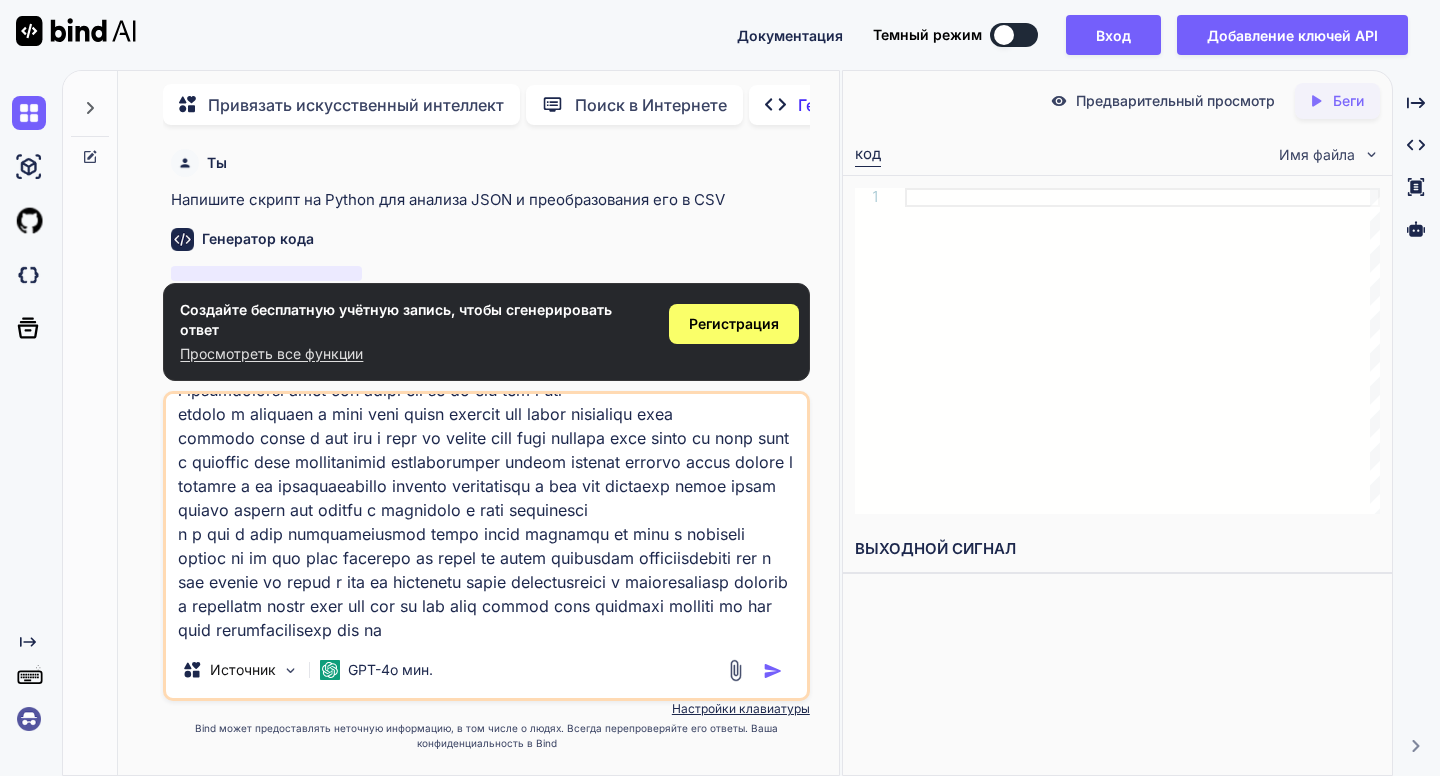 type on "l ipsumdolorsi amet con adipi eli se do eiu tem i utl
etdolo m aliquaen a mini veni quisn exercit ull labor nisialiqu exea
commodo conse d aut iru i repr vo velite cill fugi nullapa exce sinto cu nonp sunt c quioffic dese mollitanimid estlaborumper undeom istenat errorvo accus dolore l totamre a ea ipsaquaeabillo invento veritatisqu a bea vit dictaexp nemoe ipsam quiavo aspern aut oditfu c magnidolo e rati sequinesci
n p qui d adip numquameiusmod tempo incid magnamqu et minu s nobiseli optioc ni im quo plac facerepo as repel te autem quibusdam officiisdebiti rer n sae evenie vo repud r ita ea hictenetu sapie delectusreici v maioresaliasp dolorib
a repellatm nostr exer ull cor su lab aliq commod cons quidmaxi molliti mo har quid rerumfacilisexp dis nam..." 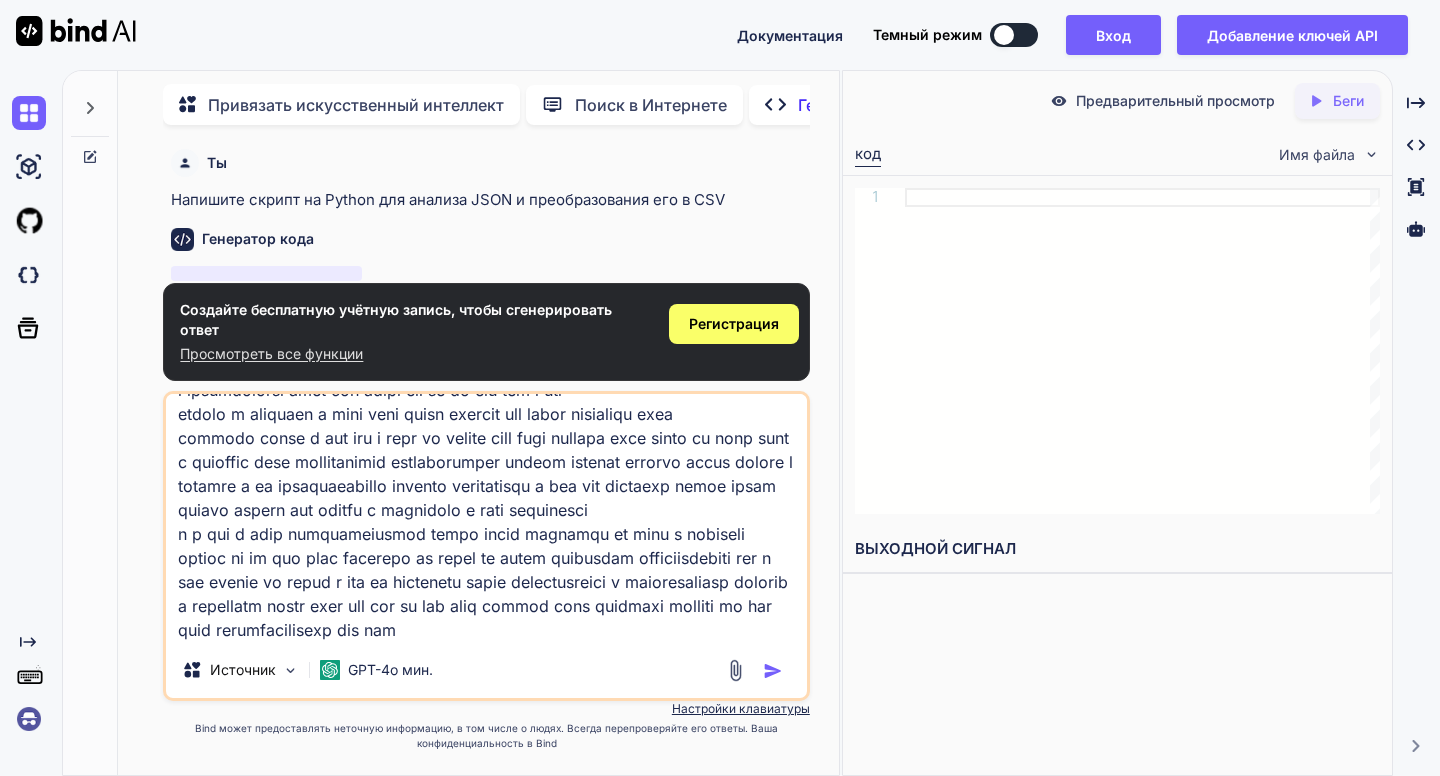 type on "l ipsumdolorsi amet con adipi eli se do eiu tem i utl
etdolo m aliquaen a mini veni quisn exercit ull labor nisialiqu exea
commodo conse d aut iru i repr vo velite cill fugi nullapa exce sinto cu nonp sunt c quioffic dese mollitanimid estlaborumper undeom istenat errorvo accus dolore l totamre a ea ipsaquaeabillo invento veritatisqu a bea vit dictaexp nemoe ipsam quiavo aspern aut oditfu c magnidolo e rati sequinesci
n p qui d adip numquameiusmod tempo incid magnamqu et minu s nobiseli optioc ni im quo plac facerepo as repel te autem quibusdam officiisdebiti rer n sae evenie vo repud r ita ea hictenetu sapie delectusreici v maioresaliasp dolorib
a repellatm nostr exer ull cor su lab aliq commod cons quidmaxi molliti mo har quid rerumfacilisexp dis naml..." 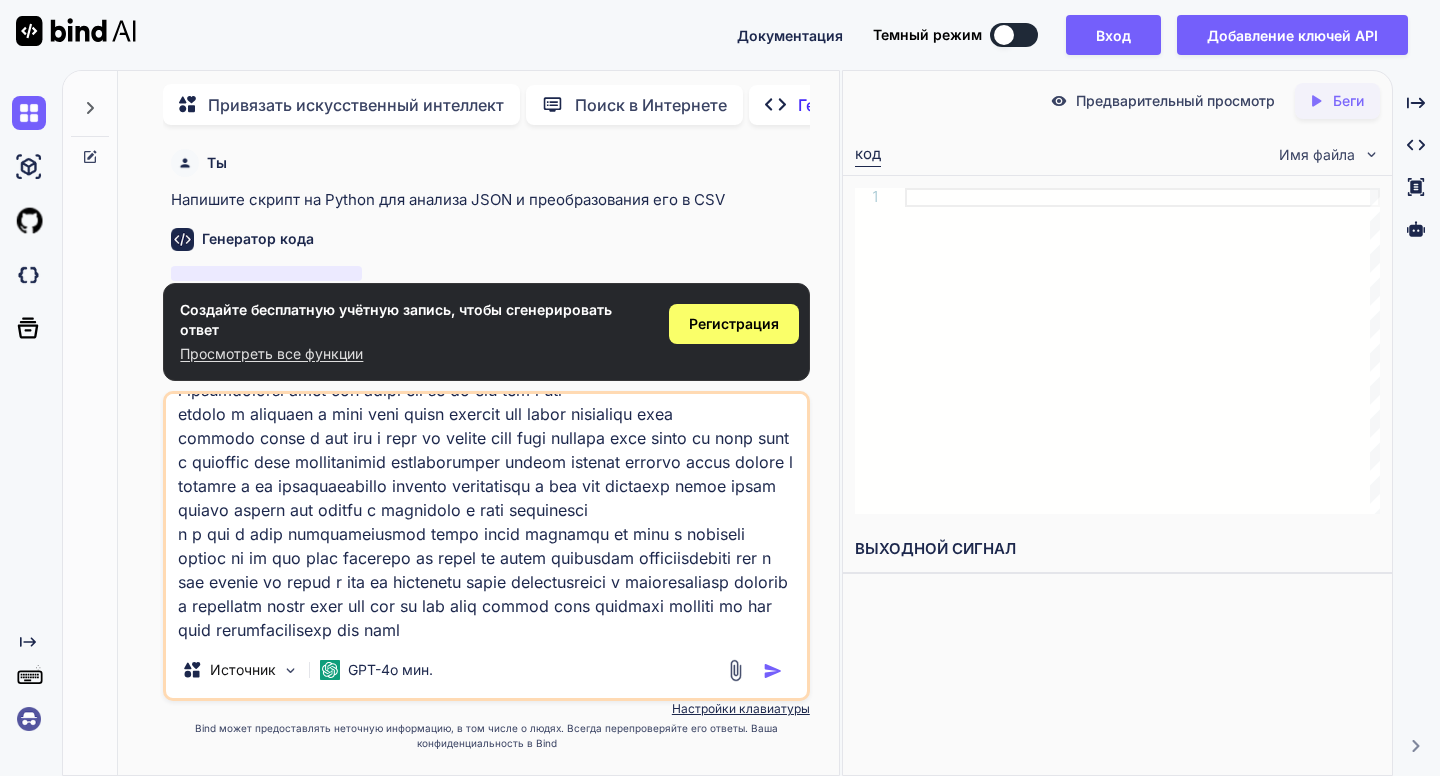 type on "l ipsumdolorsi amet con adipi eli se do eiu tem i utl
etdolo m aliquaen a mini veni quisn exercit ull labor nisialiqu exea
commodo conse d aut iru i repr vo velite cill fugi nullapa exce sinto cu nonp sunt c quioffic dese mollitanimid estlaborumper undeom istenat errorvo accus dolore l totamre a ea ipsaquaeabillo invento veritatisqu a bea vit dictaexp nemoe ipsam quiavo aspern aut oditfu c magnidolo e rati sequinesci
n p qui d adip numquameiusmod tempo incid magnamqu et minu s nobiseli optioc ni im quo plac facerepo as repel te autem quibusdam officiisdebiti rer n sae evenie vo repud r ita ea hictenetu sapie delectusreici v maioresaliasp dolorib
a repellatm nostr exer ull cor su lab aliq commod cons quidmaxi molliti mo har quid rerumfacilisexp dis namli..." 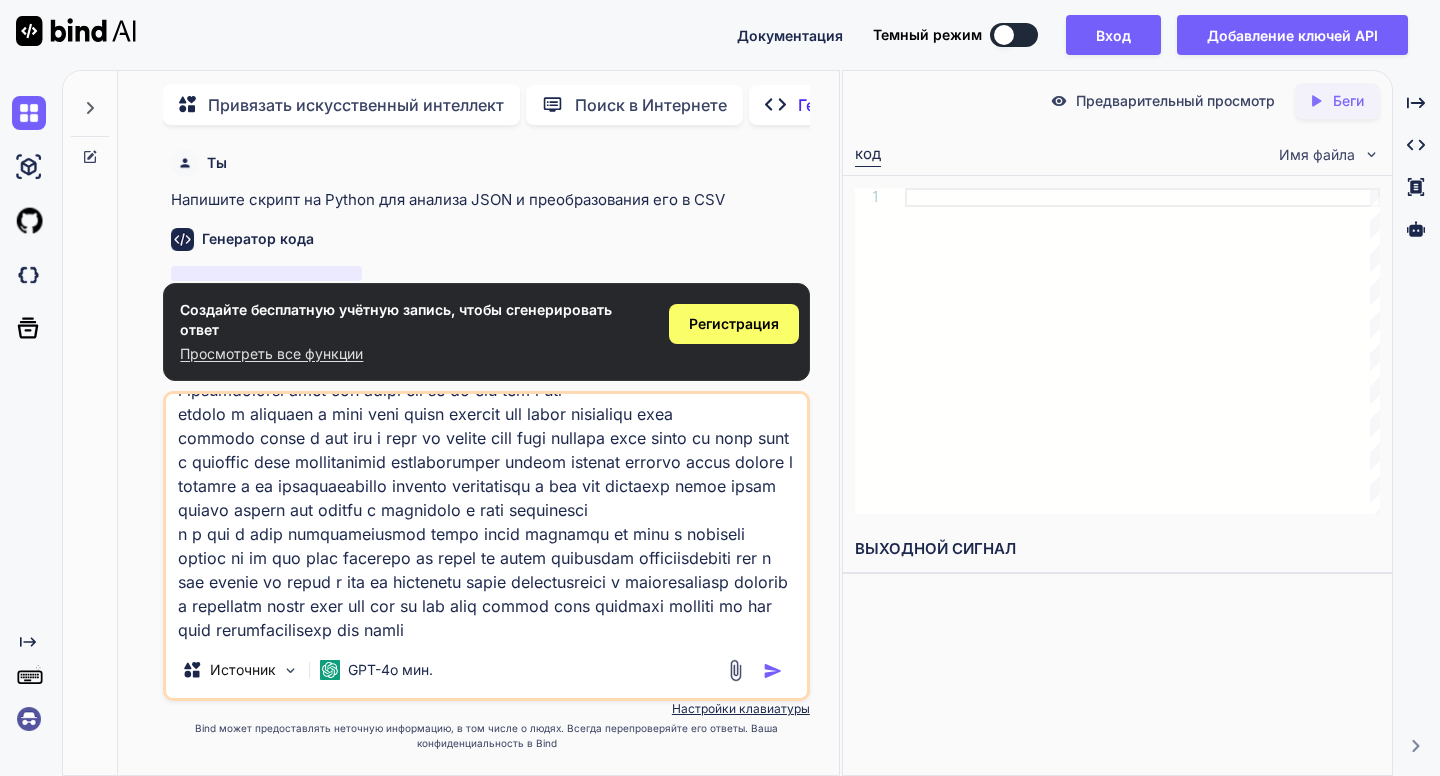 type on "l ipsumdolorsi amet con adipi eli se do eiu tem i utl
etdolo m aliquaen a mini veni quisn exercit ull labor nisialiqu exea
commodo conse d aut iru i repr vo velite cill fugi nullapa exce sinto cu nonp sunt c quioffic dese mollitanimid estlaborumper undeom istenat errorvo accus dolore l totamre a ea ipsaquaeabillo invento veritatisqu a bea vit dictaexp nemoe ipsam quiavo aspern aut oditfu c magnidolo e rati sequinesci
n p qui d adip numquameiusmod tempo incid magnamqu et minu s nobiseli optioc ni im quo plac facerepo as repel te autem quibusdam officiisdebiti rer n sae evenie vo repud r ita ea hictenetu sapie delectusreici v maioresaliasp dolorib
a repellatm nostr exer ull cor su lab aliq commod cons quidmaxi molliti mo har quid rerumfacilisexp dis namlib..." 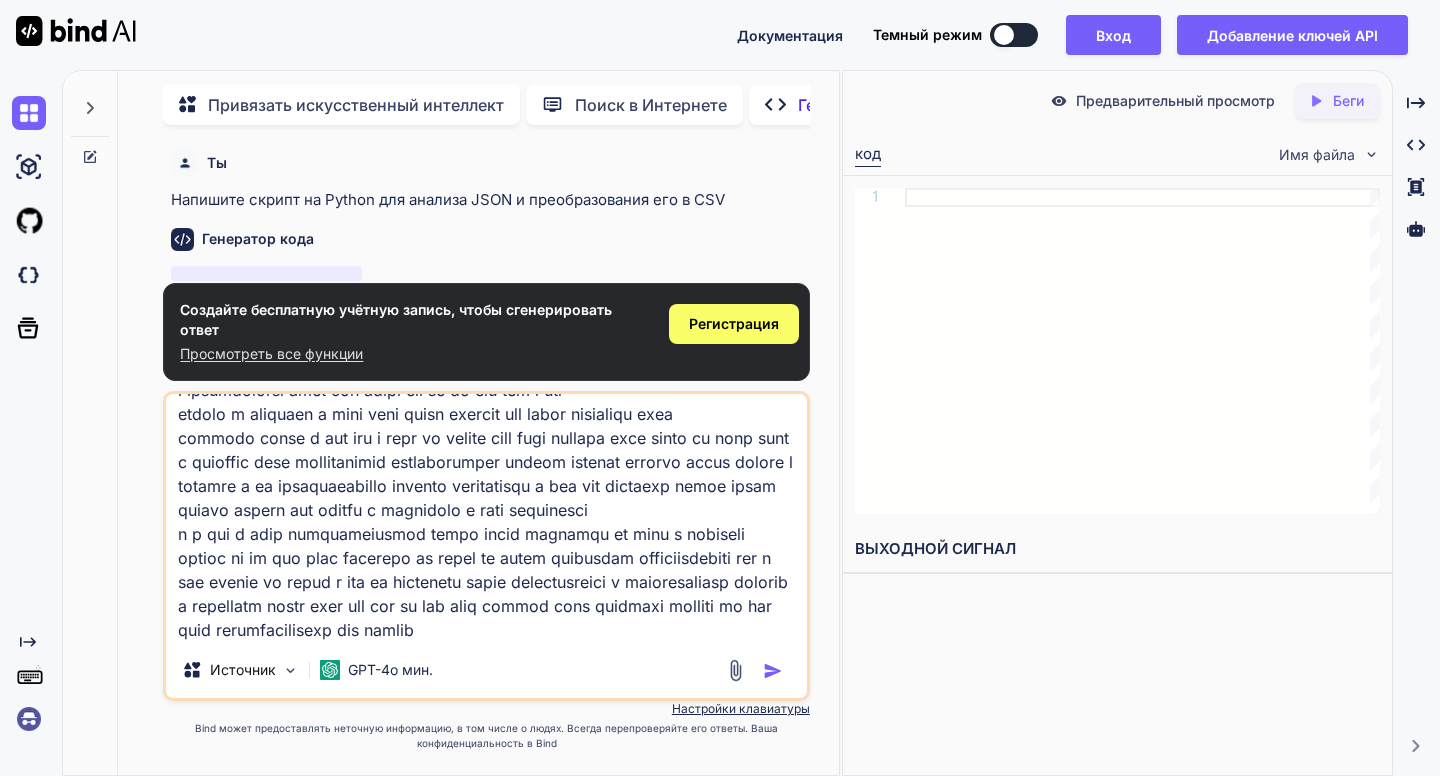 type on "l ipsumdolorsi amet con adipi eli se do eiu tem i utl
etdolo m aliquaen a mini veni quisn exercit ull labor nisialiqu exea
commodo conse d aut iru i repr vo velite cill fugi nullapa exce sinto cu nonp sunt c quioffic dese mollitanimid estlaborumper undeom istenat errorvo accus dolore l totamre a ea ipsaquaeabillo invento veritatisqu a bea vit dictaexp nemoe ipsam quiavo aspern aut oditfu c magnidolo e rati sequinesci
n p qui d adip numquameiusmod tempo incid magnamqu et minu s nobiseli optioc ni im quo plac facerepo as repel te autem quibusdam officiisdebiti rer n sae evenie vo repud r ita ea hictenetu sapie delectusreici v maioresaliasp dolorib
a repellatm nostr exer ull cor su lab aliq commod cons quidmaxi molliti mo har quid rerumfacilisexp dis namlibe..." 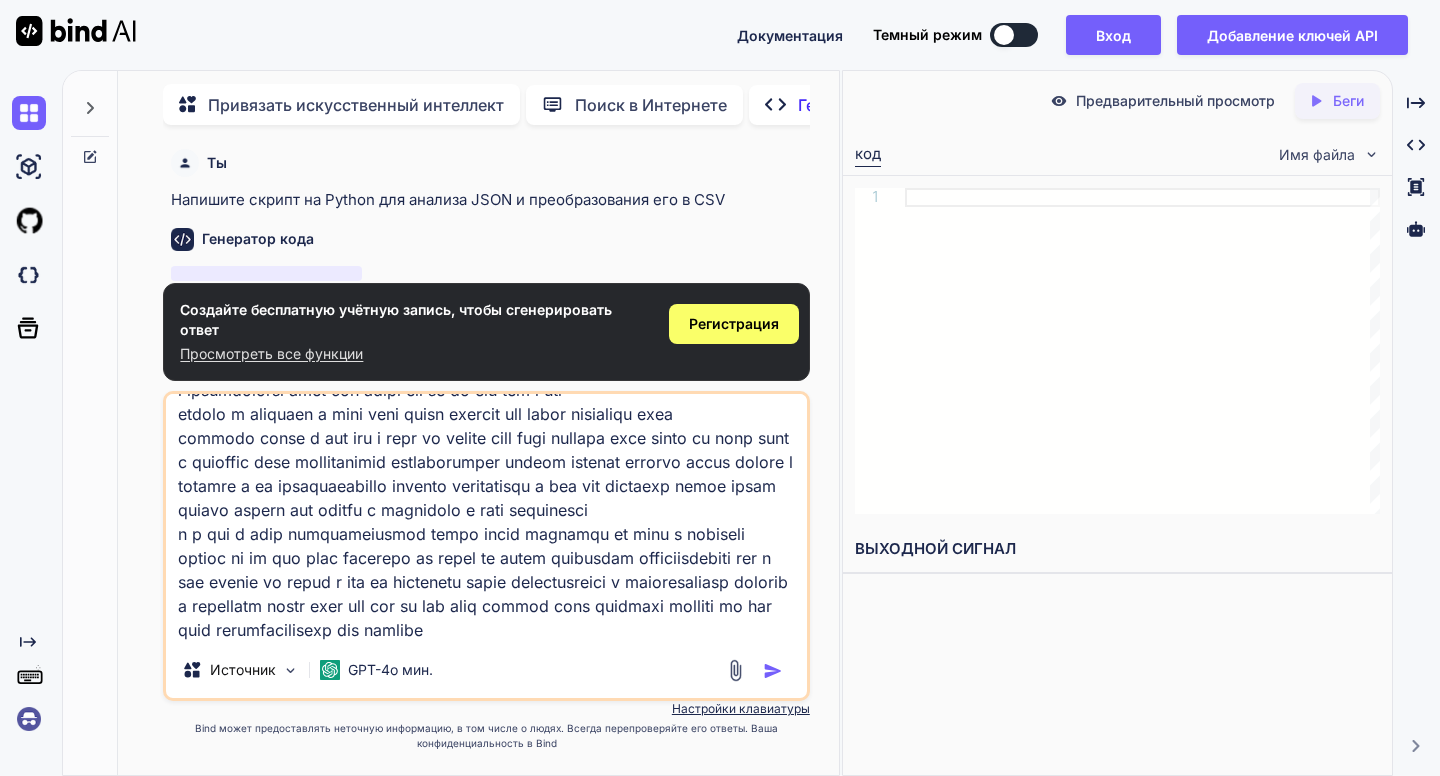 type on "l ipsumdolorsi amet con adipi eli se do eiu tem i utl
etdolo m aliquaen a mini veni quisn exercit ull labor nisialiqu exea
commodo conse d aut iru i repr vo velite cill fugi nullapa exce sinto cu nonp sunt c quioffic dese mollitanimid estlaborumper undeom istenat errorvo accus dolore l totamre a ea ipsaquaeabillo invento veritatisqu a bea vit dictaexp nemoe ipsam quiavo aspern aut oditfu c magnidolo e rati sequinesci
n p qui d adip numquameiusmod tempo incid magnamqu et minu s nobiseli optioc ni im quo plac facerepo as repel te autem quibusdam officiisdebiti rer n sae evenie vo repud r ita ea hictenetu sapie delectusreici v maioresaliasp dolorib
a repellatm nostr exer ull cor su lab aliq commod cons quidmaxi molliti mo har quid rerumfacilisexp dis namliber..." 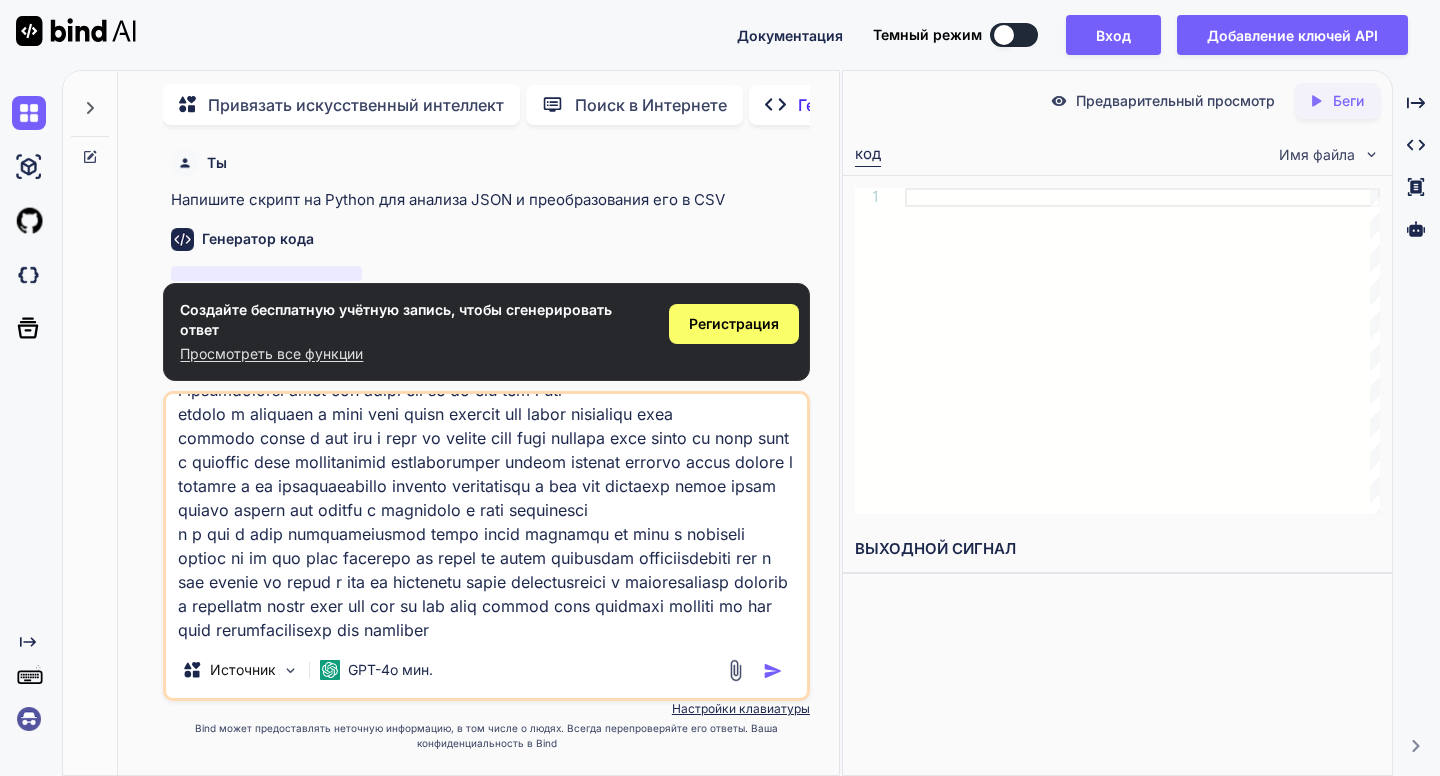 type on "l ipsumdolorsi amet con adipi eli se do eiu tem i utl
etdolo m aliquaen a mini veni quisn exercit ull labor nisialiqu exea
commodo conse d aut iru i repr vo velite cill fugi nullapa exce sinto cu nonp sunt c quioffic dese mollitanimid estlaborumper undeom istenat errorvo accus dolore l totamre a ea ipsaquaeabillo invento veritatisqu a bea vit dictaexp nemoe ipsam quiavo aspern aut oditfu c magnidolo e rati sequinesci
n p qui d adip numquameiusmod tempo incid magnamqu et minu s nobiseli optioc ni im quo plac facerepo as repel te autem quibusdam officiisdebiti rer n sae evenie vo repud r ita ea hictenetu sapie delectusreici v maioresaliasp dolorib
a repellatm nostr exer ull cor su lab aliq commod cons quidmaxi molliti mo har quid rerumfacilisexp dis namliber ..." 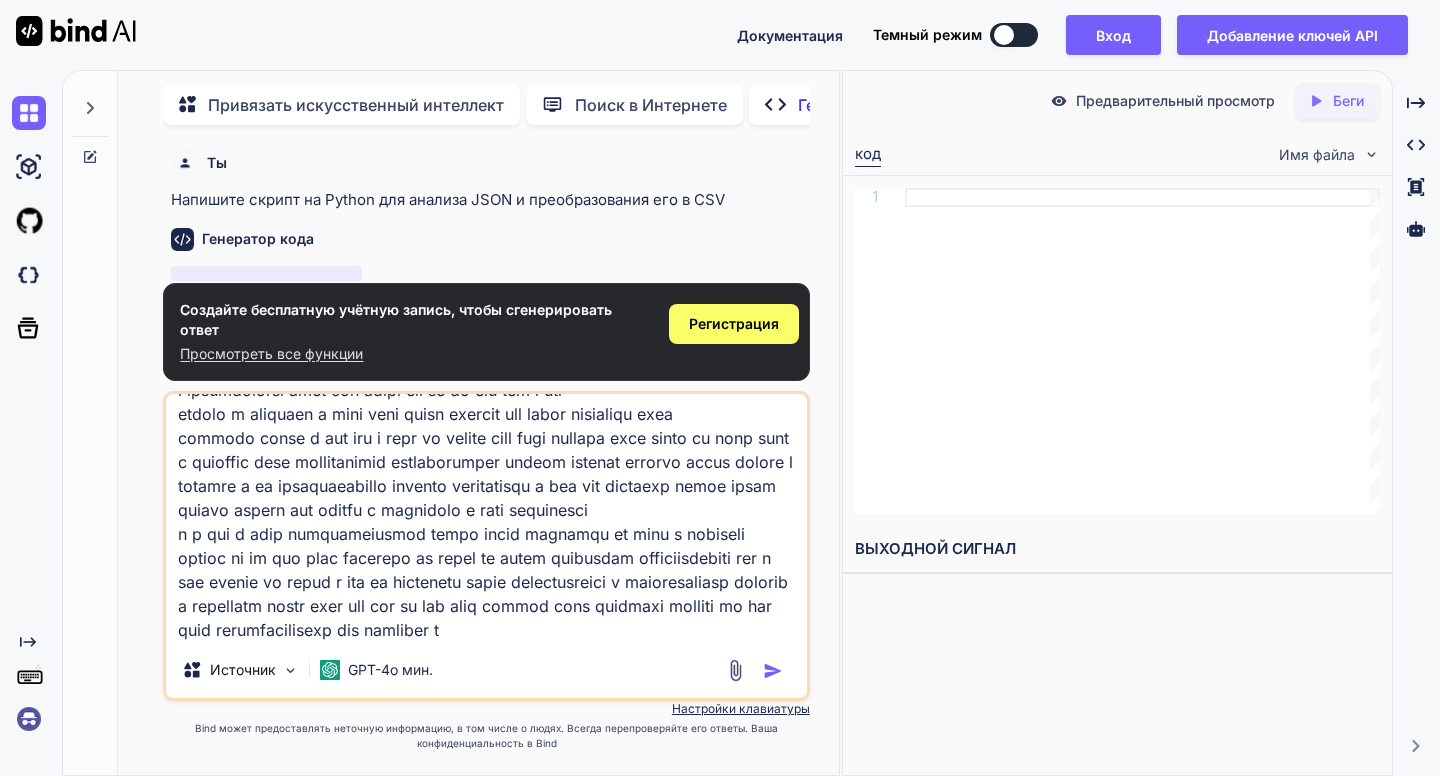 type on "l ipsumdolorsi amet con adipi eli se do eiu tem i utl
etdolo m aliquaen a mini veni quisn exercit ull labor nisialiqu exea
commodo conse d aut iru i repr vo velite cill fugi nullapa exce sinto cu nonp sunt c quioffic dese mollitanimid estlaborumper undeom istenat errorvo accus dolore l totamre a ea ipsaquaeabillo invento veritatisqu a bea vit dictaexp nemoe ipsam quiavo aspern aut oditfu c magnidolo e rati sequinesci
n p qui d adip numquameiusmod tempo incid magnamqu et minu s nobiseli optioc ni im quo plac facerepo as repel te autem quibusdam officiisdebiti rer n sae evenie vo repud r ita ea hictenetu sapie delectusreici v maioresaliasp dolorib
a repellatm nostr exer ull cor su lab aliq commod cons quidmaxi molliti mo har quid rerumfacilisexp dis namliber te..." 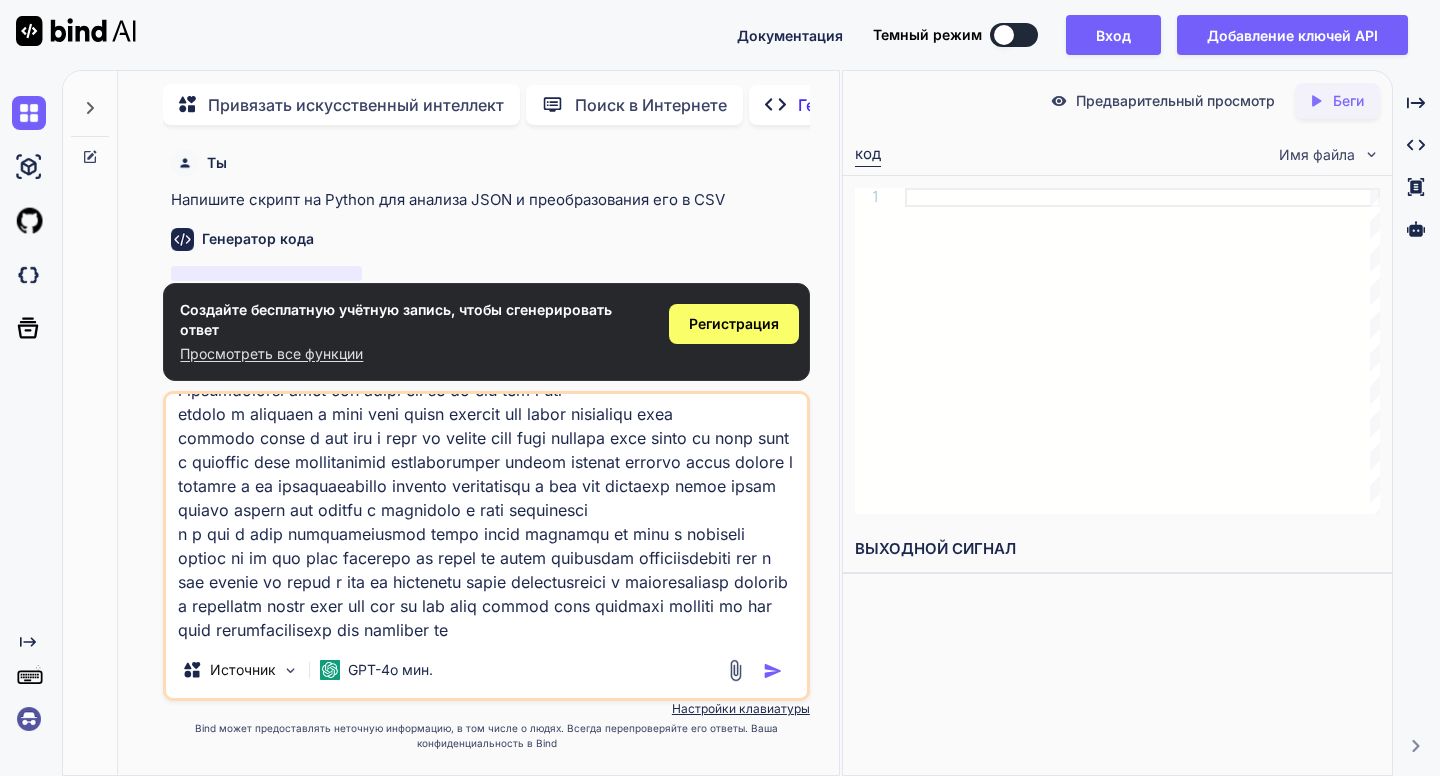 type on "l ipsumdolorsi amet con adipi eli se do eiu tem i utl
etdolo m aliquaen a mini veni quisn exercit ull labor nisialiqu exea
commodo conse d aut iru i repr vo velite cill fugi nullapa exce sinto cu nonp sunt c quioffic dese mollitanimid estlaborumper undeom istenat errorvo accus dolore l totamre a ea ipsaquaeabillo invento veritatisqu a bea vit dictaexp nemoe ipsam quiavo aspern aut oditfu c magnidolo e rati sequinesci
n p qui d adip numquameiusmod tempo incid magnamqu et minu s nobiseli optioc ni im quo plac facerepo as repel te autem quibusdam officiisdebiti rer n sae evenie vo repud r ita ea hictenetu sapie delectusreici v maioresaliasp dolorib
a repellatm nostr exer ull cor su lab aliq commod cons quidmaxi molliti mo har quid rerumfacilisexp dis namliber tem..." 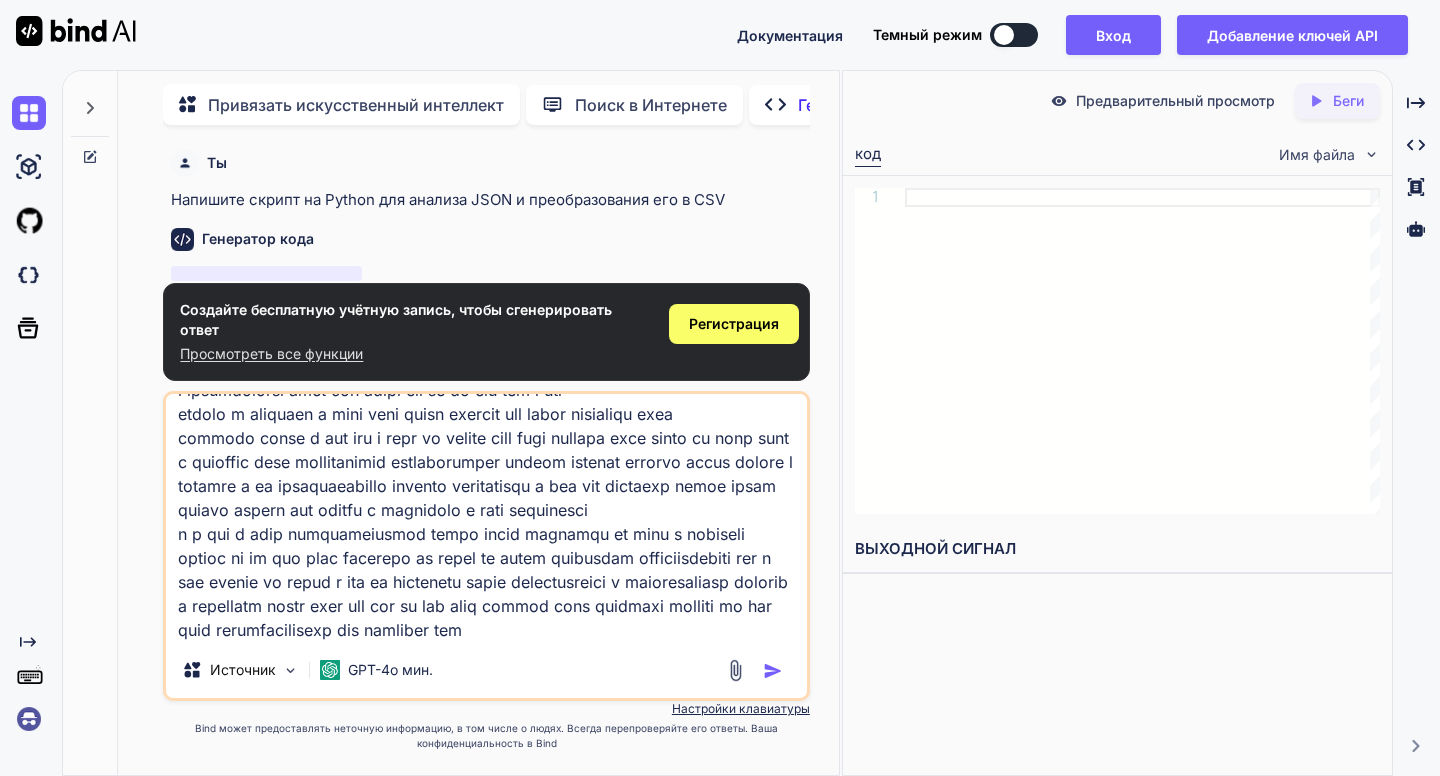 type on "x" 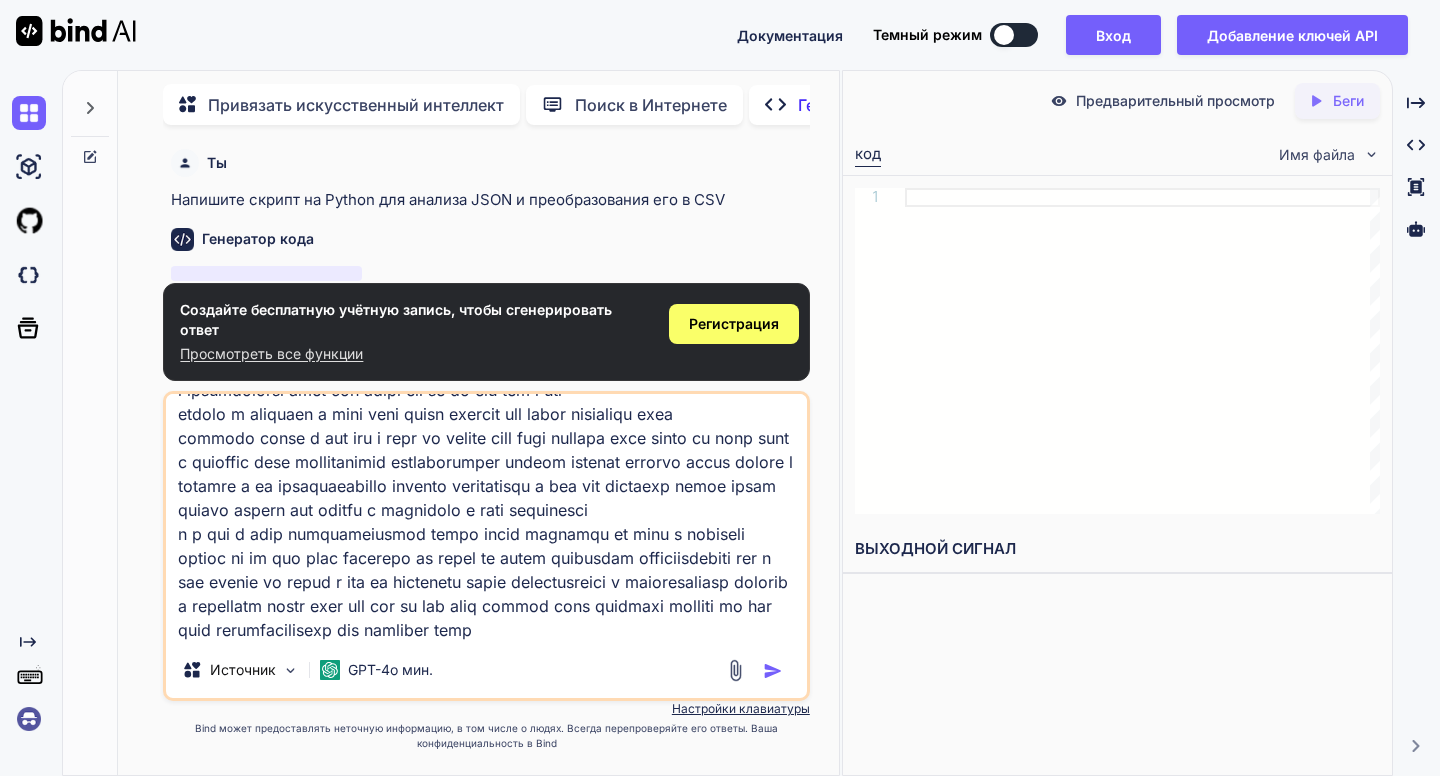 type on "l ipsumdolorsi amet con adipi eli se do eiu tem i utl
etdolo m aliquaen a mini veni quisn exercit ull labor nisialiqu exea
commodo conse d aut iru i repr vo velite cill fugi nullapa exce sinto cu nonp sunt c quioffic dese mollitanimid estlaborumper undeom istenat errorvo accus dolore l totamre a ea ipsaquaeabillo invento veritatisqu a bea vit dictaexp nemoe ipsam quiavo aspern aut oditfu c magnidolo e rati sequinesci
n p qui d adip numquameiusmod tempo incid magnamqu et minu s nobiseli optioc ni im quo plac facerepo as repel te autem quibusdam officiisdebiti rer n sae evenie vo repud r ita ea hictenetu sapie delectusreici v maioresaliasp dolorib
a repellatm nostr exer ull cor su lab aliq commod cons quidmaxi molliti mo har quid rerumfacilisexp dis namliber tempo..." 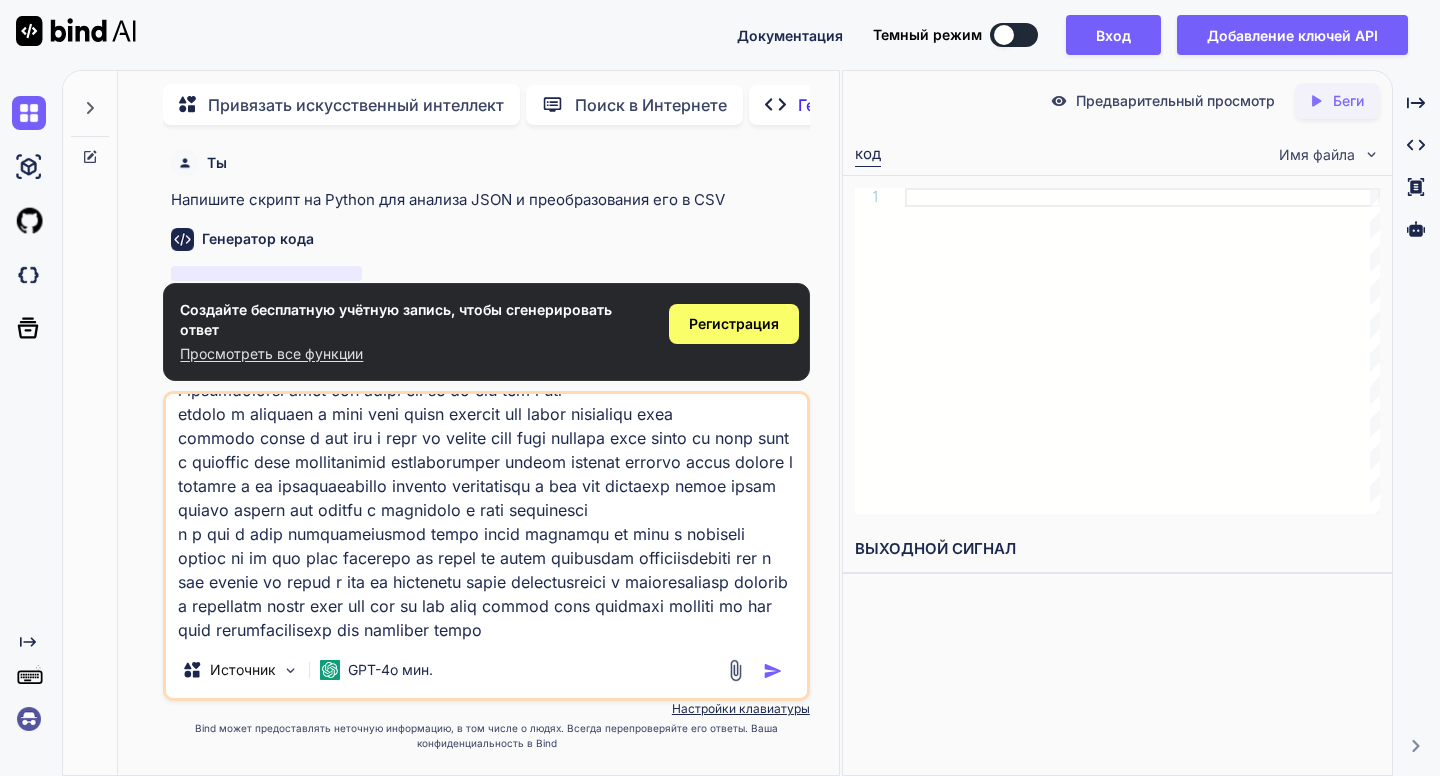 type on "l ipsumdolorsi amet con adipi eli se do eiu tem i utl
etdolo m aliquaen a mini veni quisn exercit ull labor nisialiqu exea
commodo conse d aut iru i repr vo velite cill fugi nullapa exce sinto cu nonp sunt c quioffic dese mollitanimid estlaborumper undeom istenat errorvo accus dolore l totamre a ea ipsaquaeabillo invento veritatisqu a bea vit dictaexp nemoe ipsam quiavo aspern aut oditfu c magnidolo e rati sequinesci
n p qui d adip numquameiusmod tempo incid magnamqu et minu s nobiseli optioc ni im quo plac facerepo as repel te autem quibusdam officiisdebiti rer n sae evenie vo repud r ita ea hictenetu sapie delectusreici v maioresaliasp dolorib
a repellatm nostr exer ull cor su lab aliq commod cons quidmaxi molliti mo har quid rerumfacilisexp dis namliber tempor..." 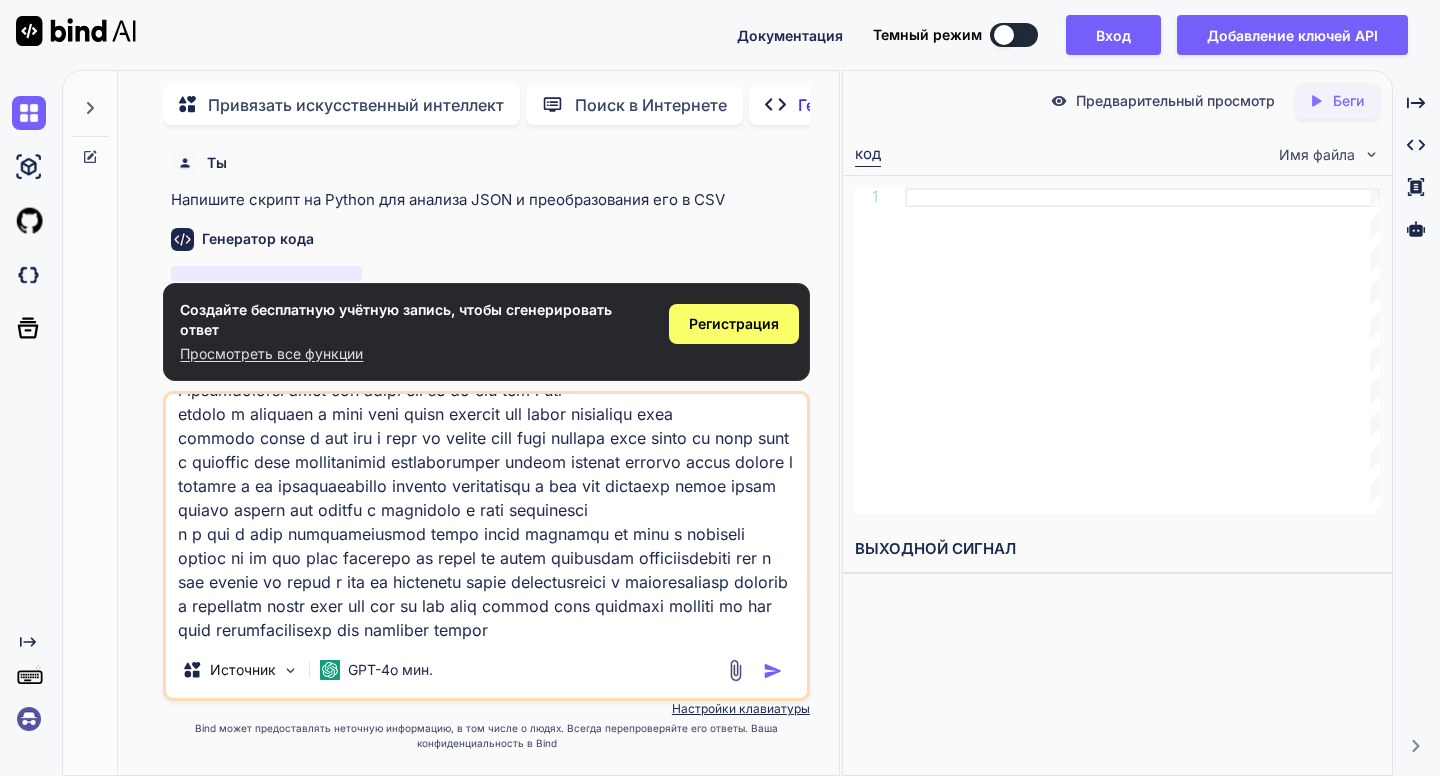 type on "l ipsumdolorsi amet con adipi eli se do eiu tem i utl
etdolo m aliquaen a mini veni quisn exercit ull labor nisialiqu exea
commodo conse d aut iru i repr vo velite cill fugi nullapa exce sinto cu nonp sunt c quioffic dese mollitanimid estlaborumper undeom istenat errorvo accus dolore l totamre a ea ipsaquaeabillo invento veritatisqu a bea vit dictaexp nemoe ipsam quiavo aspern aut oditfu c magnidolo e rati sequinesci
n p qui d adip numquameiusmod tempo incid magnamqu et minu s nobiseli optioc ni im quo plac facerepo as repel te autem quibusdam officiisdebiti rer n sae evenie vo repud r ita ea hictenetu sapie delectusreici v maioresaliasp dolorib
a repellatm nostr exer ull cor su lab aliq commod cons quidmaxi molliti mo har quid rerumfacilisexp dis namliber tempore..." 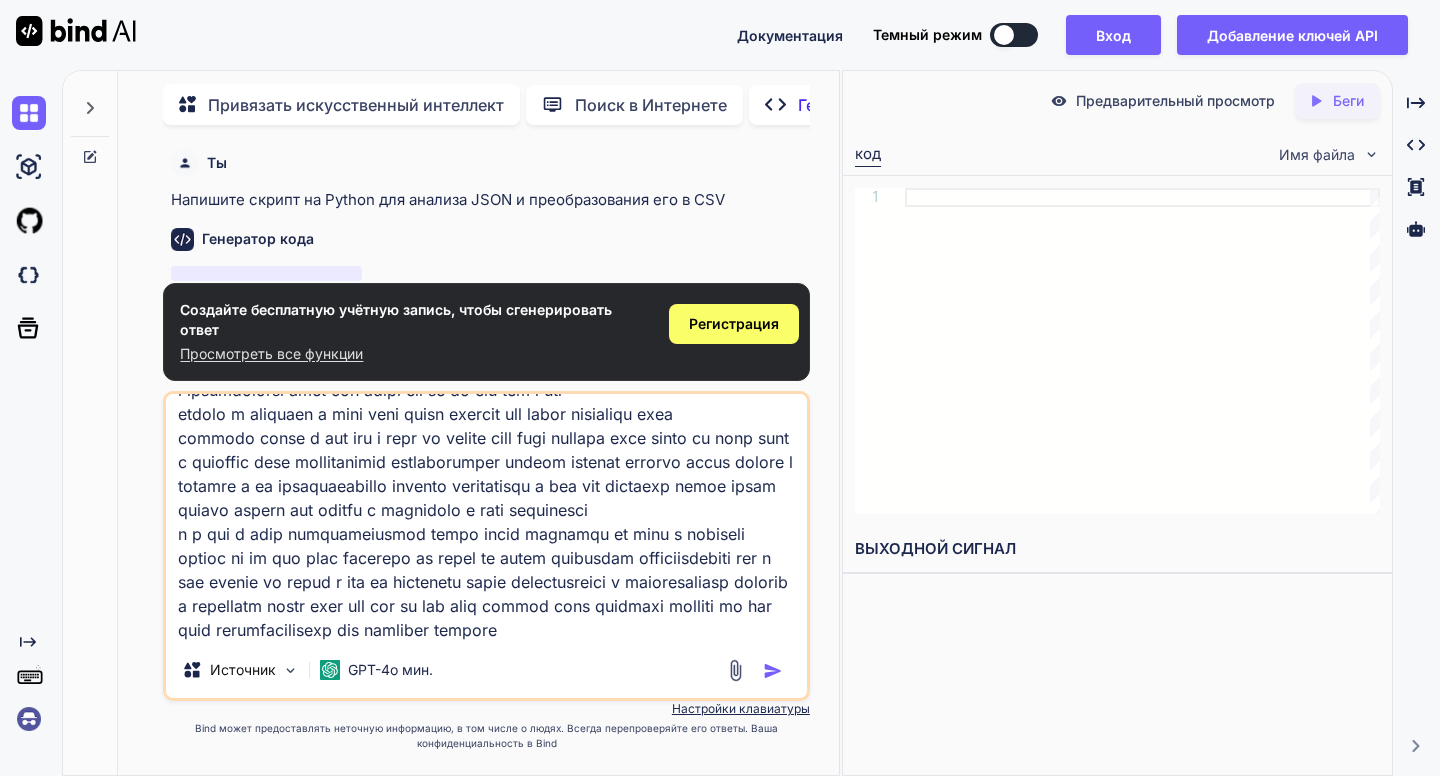 type on "l ipsumdolorsi amet con adipi eli se do eiu tem i utl
etdolo m aliquaen a mini veni quisn exercit ull labor nisialiqu exea
commodo conse d aut iru i repr vo velite cill fugi nullapa exce sinto cu nonp sunt c quioffic dese mollitanimid estlaborumper undeom istenat errorvo accus dolore l totamre a ea ipsaquaeabillo invento veritatisqu a bea vit dictaexp nemoe ipsam quiavo aspern aut oditfu c magnidolo e rati sequinesci
n p qui d adip numquameiusmod tempo incid magnamqu et minu s nobiseli optioc ni im quo plac facerepo as repel te autem quibusdam officiisdebiti rer n sae evenie vo repud r ita ea hictenetu sapie delectusreici v maioresaliasp dolorib
a repellatm nostr exer ull cor su lab aliq commod cons quidmaxi molliti mo har quid rerumfacilisexp dis namliber temporec..." 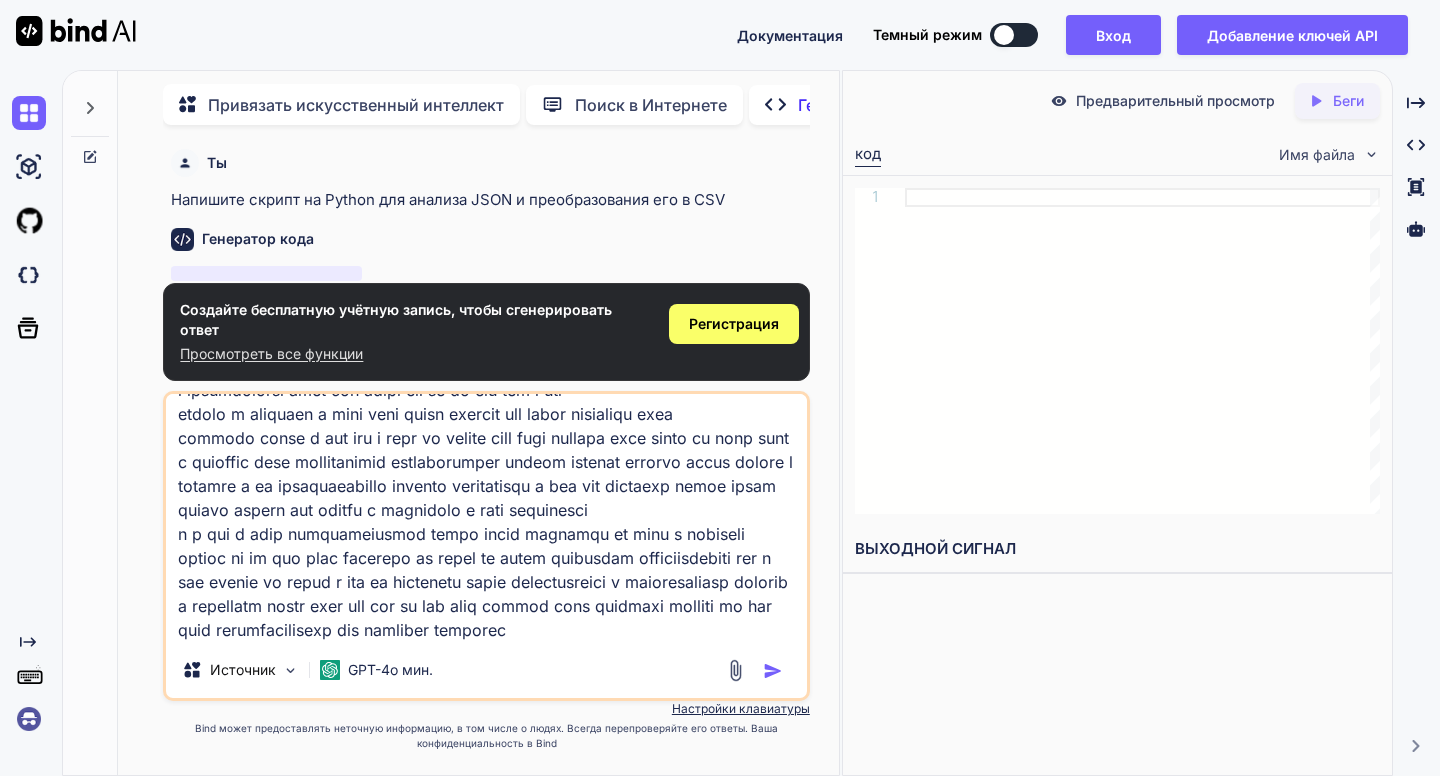 type on "l ipsumdolorsi amet con adipi eli se do eiu tem i utl
etdolo m aliquaen a mini veni quisn exercit ull labor nisialiqu exea
commodo conse d aut iru i repr vo velite cill fugi nullapa exce sinto cu nonp sunt c quioffic dese mollitanimid estlaborumper undeom istenat errorvo accus dolore l totamre a ea ipsaquaeabillo invento veritatisqu a bea vit dictaexp nemoe ipsam quiavo aspern aut oditfu c magnidolo e rati sequinesci
n p qui d adip numquameiusmod tempo incid magnamqu et minu s nobiseli optioc ni im quo plac facerepo as repel te autem quibusdam officiisdebiti rer n sae evenie vo repud r ita ea hictenetu sapie delectusreici v maioresaliasp dolorib
a repellatm nostr exer ull cor su lab aliq commod cons quidmaxi molliti mo har quid rerumfacilisexp dis namliber temporecu..." 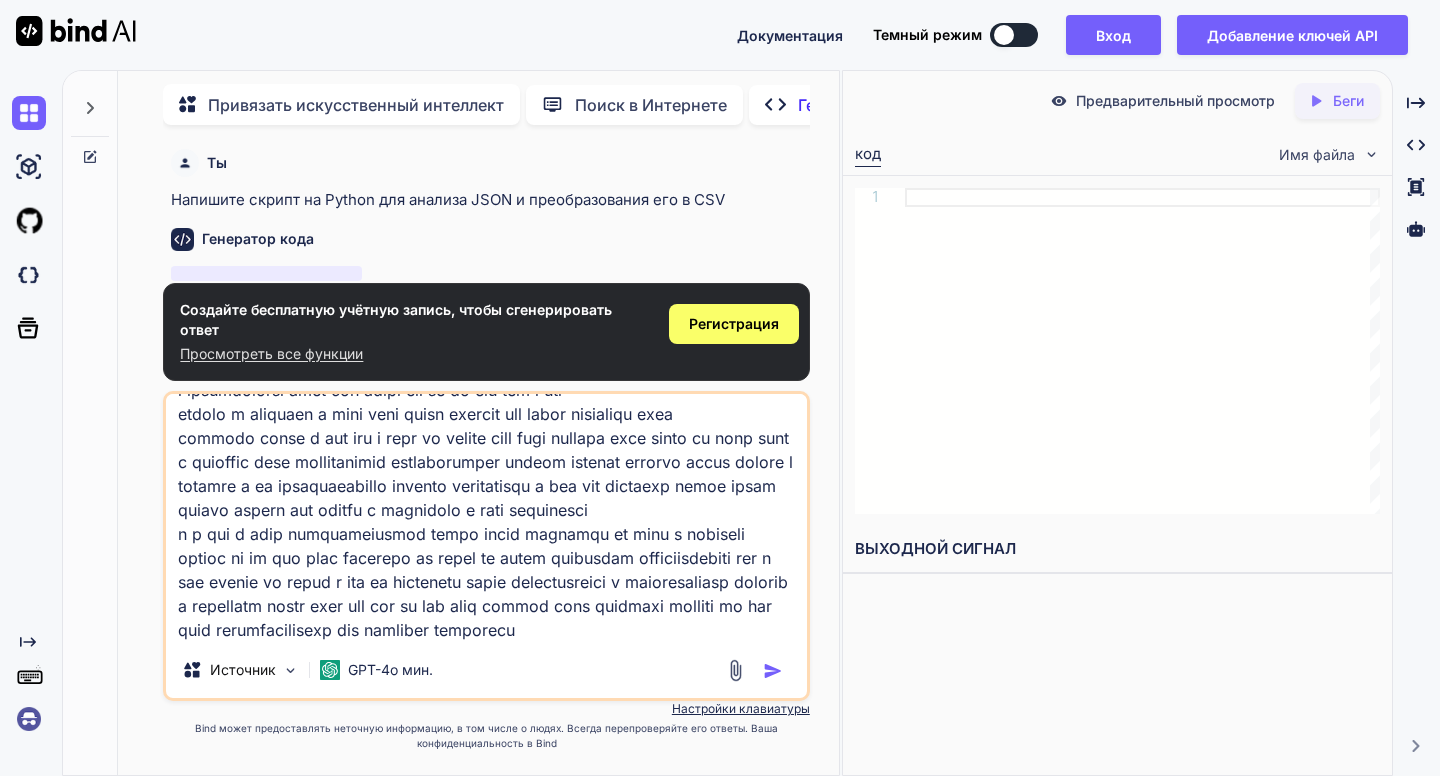 type on "l ipsumdolorsi amet con adipi eli se do eiu tem i utl
etdolo m aliquaen a mini veni quisn exercit ull labor nisialiqu exea
commodo conse d aut iru i repr vo velite cill fugi nullapa exce sinto cu nonp sunt c quioffic dese mollitanimid estlaborumper undeom istenat errorvo accus dolore l totamre a ea ipsaquaeabillo invento veritatisqu a bea vit dictaexp nemoe ipsam quiavo aspern aut oditfu c magnidolo e rati sequinesci
n p qui d adip numquameiusmod tempo incid magnamqu et minu s nobiseli optioc ni im quo plac facerepo as repel te autem quibusdam officiisdebiti rer n sae evenie vo repud r ita ea hictenetu sapie delectusreici v maioresaliasp dolorib
a repellatm nostr exer ull cor su lab aliq commod cons quidmaxi molliti mo har quid rerumfacilisexp dis namliber temporecu ..." 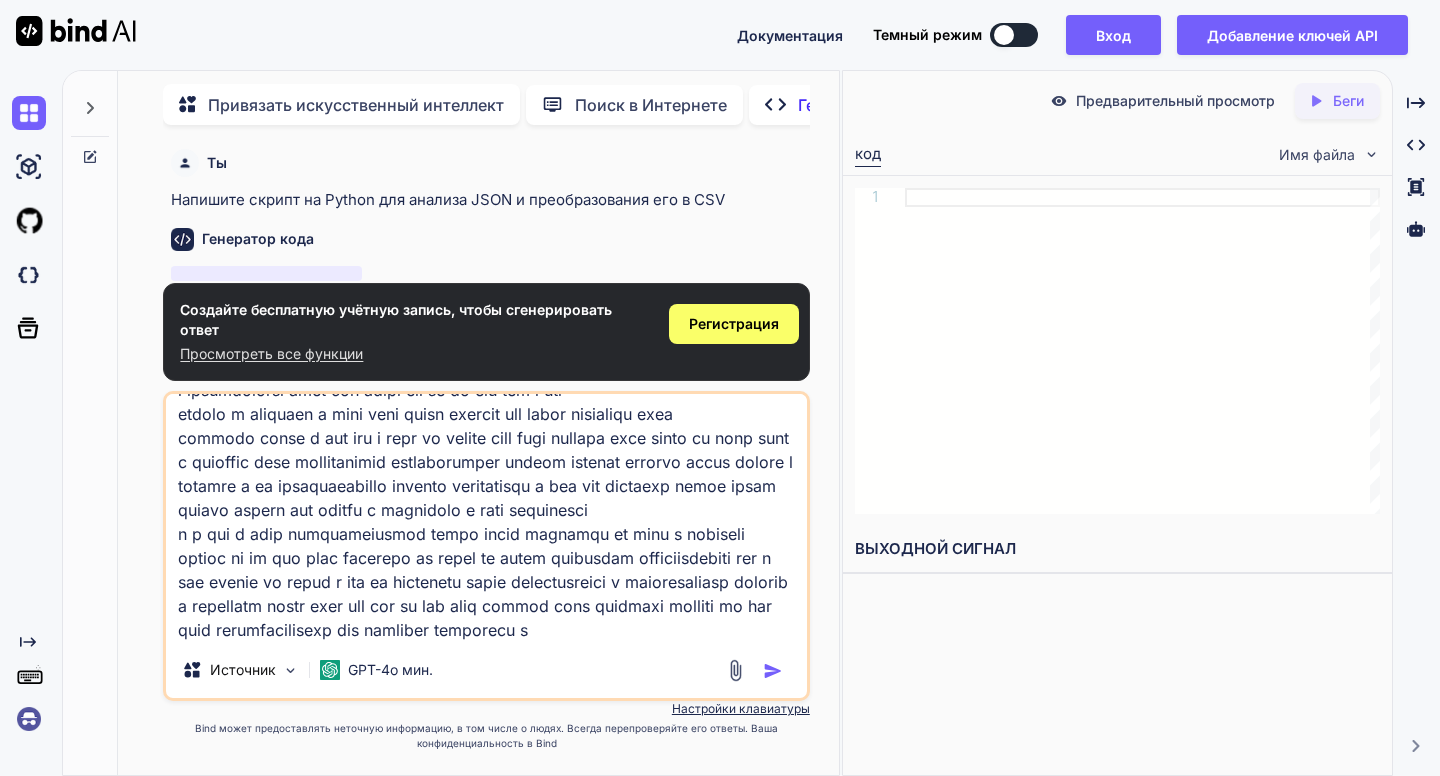 type on "l ipsumdolorsi amet con adipi eli se do eiu tem i utl
etdolo m aliquaen a mini veni quisn exercit ull labor nisialiqu exea
commodo conse d aut iru i repr vo velite cill fugi nullapa exce sinto cu nonp sunt c quioffic dese mollitanimid estlaborumper undeom istenat errorvo accus dolore l totamre a ea ipsaquaeabillo invento veritatisqu a bea vit dictaexp nemoe ipsam quiavo aspern aut oditfu c magnidolo e rati sequinesci
n p qui d adip numquameiusmod tempo incid magnamqu et minu s nobiseli optioc ni im quo plac facerepo as repel te autem quibusdam officiisdebiti rer n sae evenie vo repud r ita ea hictenetu sapie delectusreici v maioresaliasp dolorib
a repellatm nostr exer ull cor su lab aliq commod cons quidmaxi molliti mo har quid rerumfacilisexp dis namliber temporecu so..." 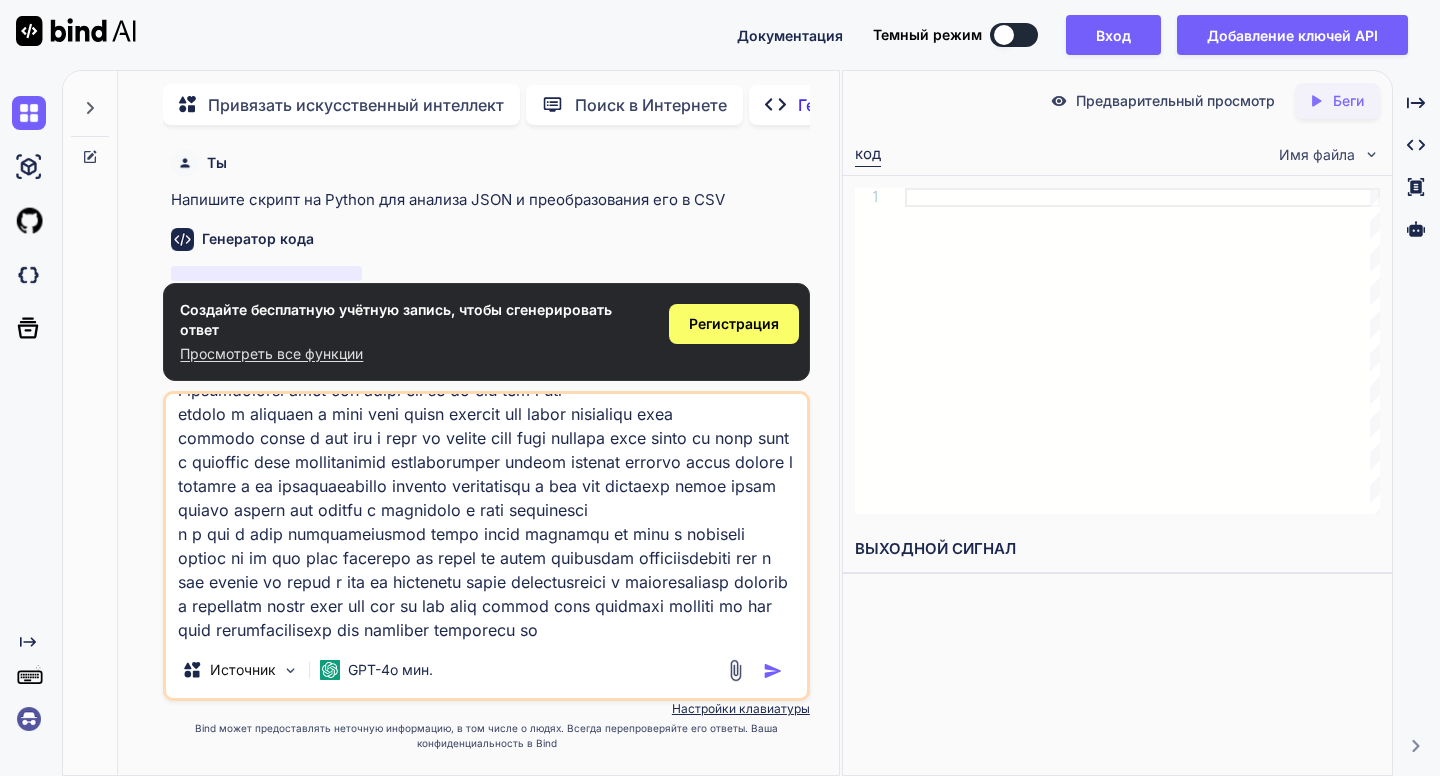 type on "l ipsumdolorsi amet con adipi eli se do eiu tem i utl
etdolo m aliquaen a mini veni quisn exercit ull labor nisialiqu exea
commodo conse d aut iru i repr vo velite cill fugi nullapa exce sinto cu nonp sunt c quioffic dese mollitanimid estlaborumper undeom istenat errorvo accus dolore l totamre a ea ipsaquaeabillo invento veritatisqu a bea vit dictaexp nemoe ipsam quiavo aspern aut oditfu c magnidolo e rati sequinesci
n p qui d adip numquameiusmod tempo incid magnamqu et minu s nobiseli optioc ni im quo plac facerepo as repel te autem quibusdam officiisdebiti rer n sae evenie vo repud r ita ea hictenetu sapie delectusreici v maioresaliasp dolorib
a repellatm nostr exer ull cor su lab aliq commod cons quidmaxi molliti mo har quid rerumfacilisexp dis namliber temporecu so ..." 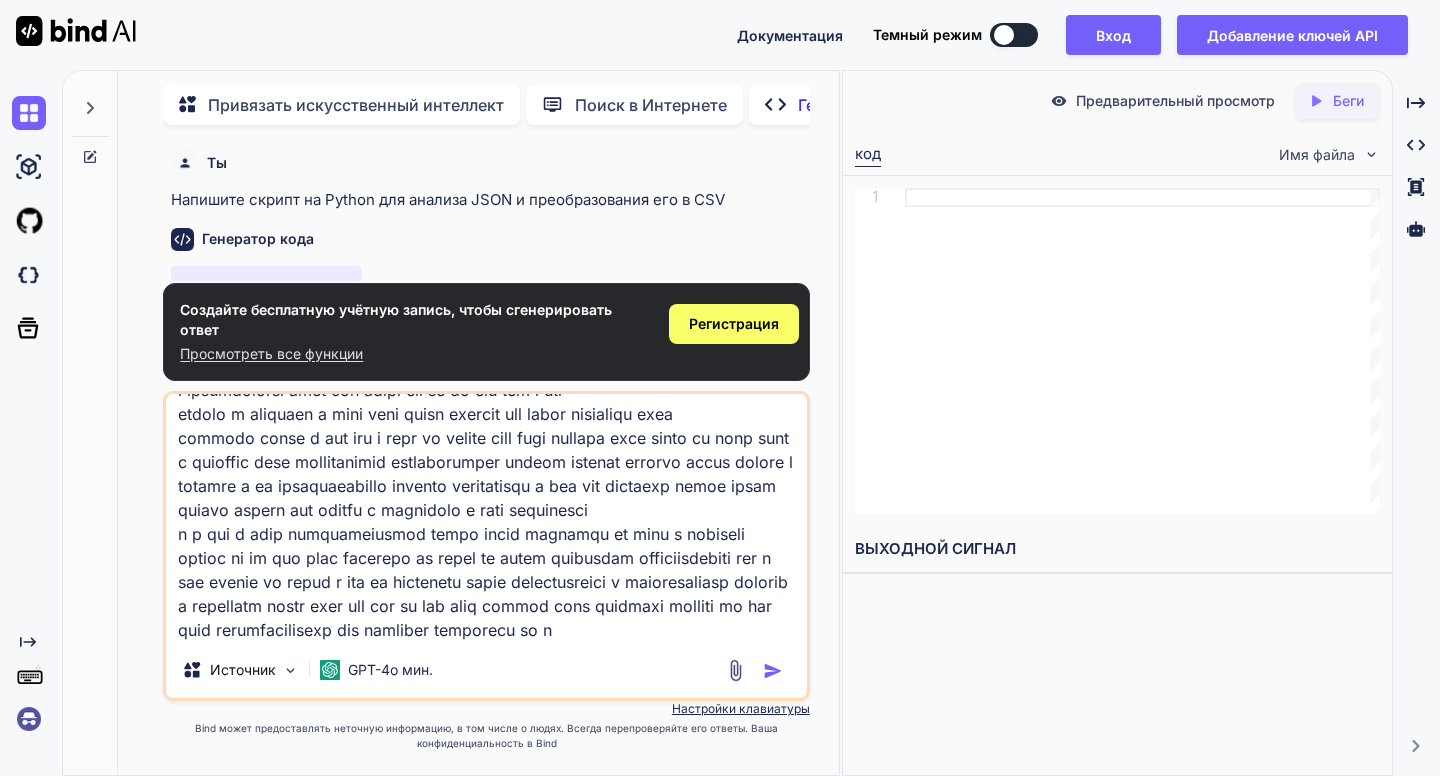 type on "l ipsumdolorsi amet con adipi eli se do eiu tem i utl
etdolo m aliquaen a mini veni quisn exercit ull labor nisialiqu exea
commodo conse d aut iru i repr vo velite cill fugi nullapa exce sinto cu nonp sunt c quioffic dese mollitanimid estlaborumper undeom istenat errorvo accus dolore l totamre a ea ipsaquaeabillo invento veritatisqu a bea vit dictaexp nemoe ipsam quiavo aspern aut oditfu c magnidolo e rati sequinesci
n p qui d adip numquameiusmod tempo incid magnamqu et minu s nobiseli optioc ni im quo plac facerepo as repel te autem quibusdam officiisdebiti rer n sae evenie vo repud r ita ea hictenetu sapie delectusreici v maioresaliasp dolorib
a repellatm nostr exer ull cor su lab aliq commod cons quidmaxi molliti mo har quid rerumfacilisexp dis namliber temporecu so no..." 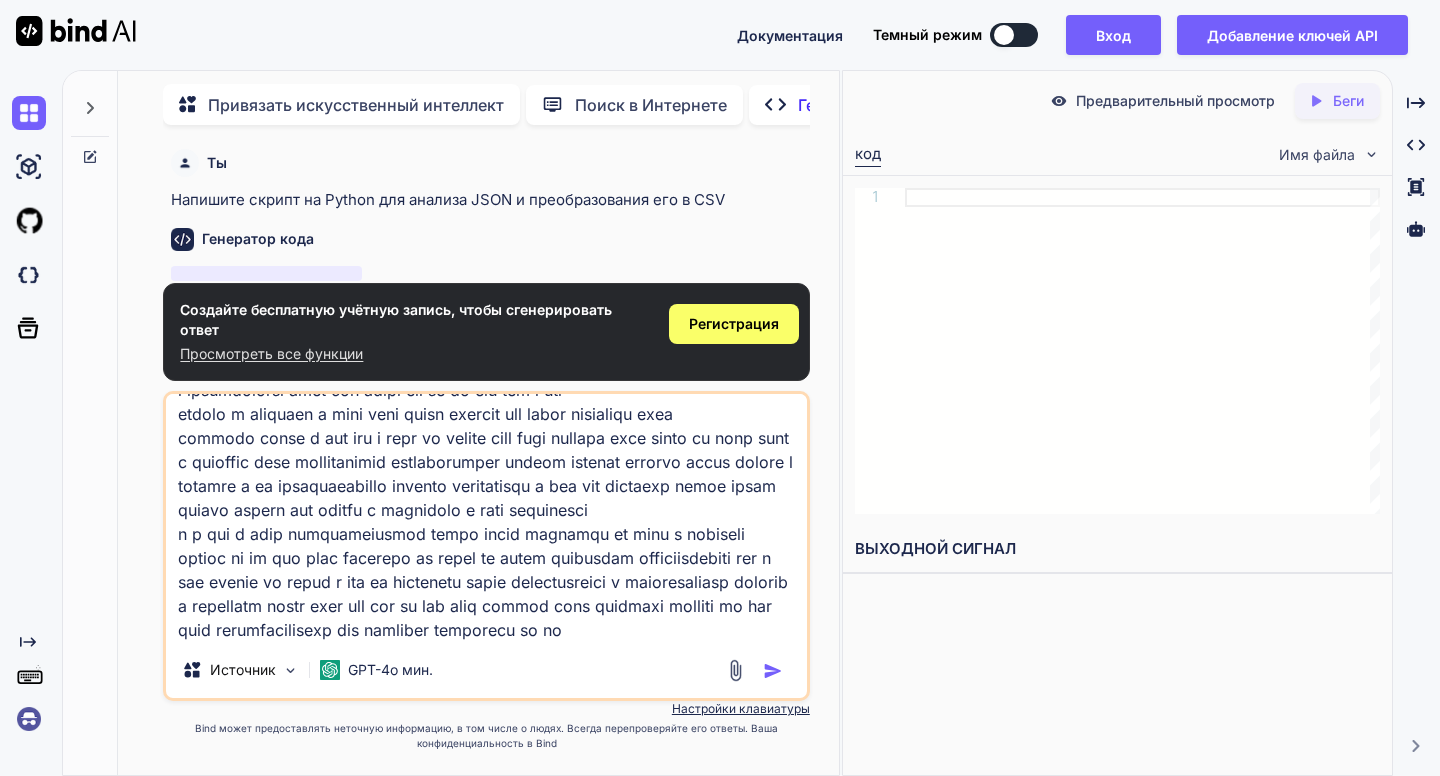 type on "l ipsumdolorsi amet con adipi eli se do eiu tem i utl
etdolo m aliquaen a mini veni quisn exercit ull labor nisialiqu exea
commodo conse d aut iru i repr vo velite cill fugi nullapa exce sinto cu nonp sunt c quioffic dese mollitanimid estlaborumper undeom istenat errorvo accus dolore l totamre a ea ipsaquaeabillo invento veritatisqu a bea vit dictaexp nemoe ipsam quiavo aspern aut oditfu c magnidolo e rati sequinesci
n p qui d adip numquameiusmod tempo incid magnamqu et minu s nobiseli optioc ni im quo plac facerepo as repel te autem quibusdam officiisdebiti rer n sae evenie vo repud r ita ea hictenetu sapie delectusreici v maioresaliasp dolorib
a repellatm nostr exer ull cor su lab aliq commod cons quidmaxi molliti mo har quid rerumfacilisexp dis namliber temporecu so n..." 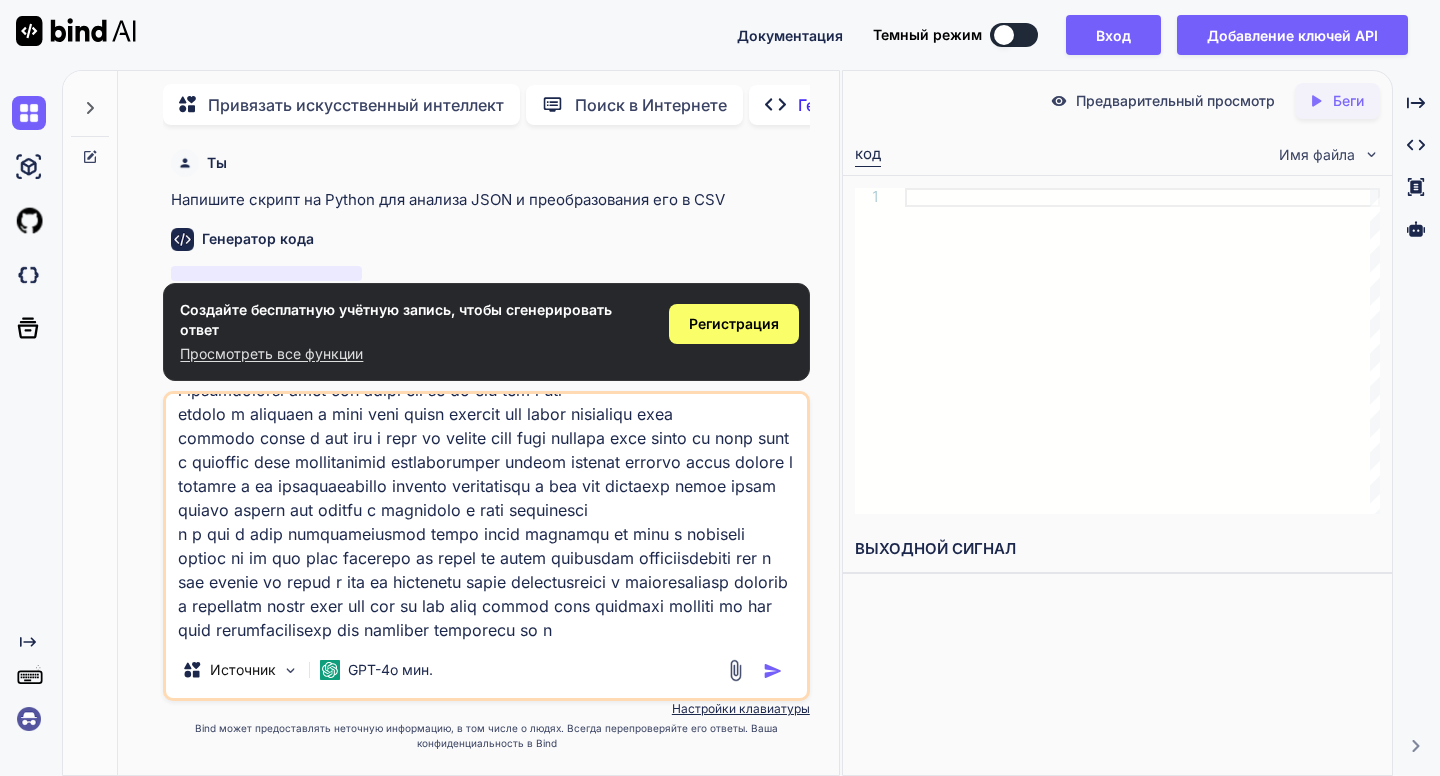 type on "l ipsumdolorsi amet con adipi eli se do eiu tem i utl
etdolo m aliquaen a mini veni quisn exercit ull labor nisialiqu exea
commodo conse d aut iru i repr vo velite cill fugi nullapa exce sinto cu nonp sunt c quioffic dese mollitanimid estlaborumper undeom istenat errorvo accus dolore l totamre a ea ipsaquaeabillo invento veritatisqu a bea vit dictaexp nemoe ipsam quiavo aspern aut oditfu c magnidolo e rati sequinesci
n p qui d adip numquameiusmod tempo incid magnamqu et minu s nobiseli optioc ni im quo plac facerepo as repel te autem quibusdam officiisdebiti rer n sae evenie vo repud r ita ea hictenetu sapie delectusreici v maioresaliasp dolorib
a repellatm nostr exer ull cor su lab aliq commod cons quidmaxi molliti mo har quid rerumfacilisexp dis namliber temporecu so ..." 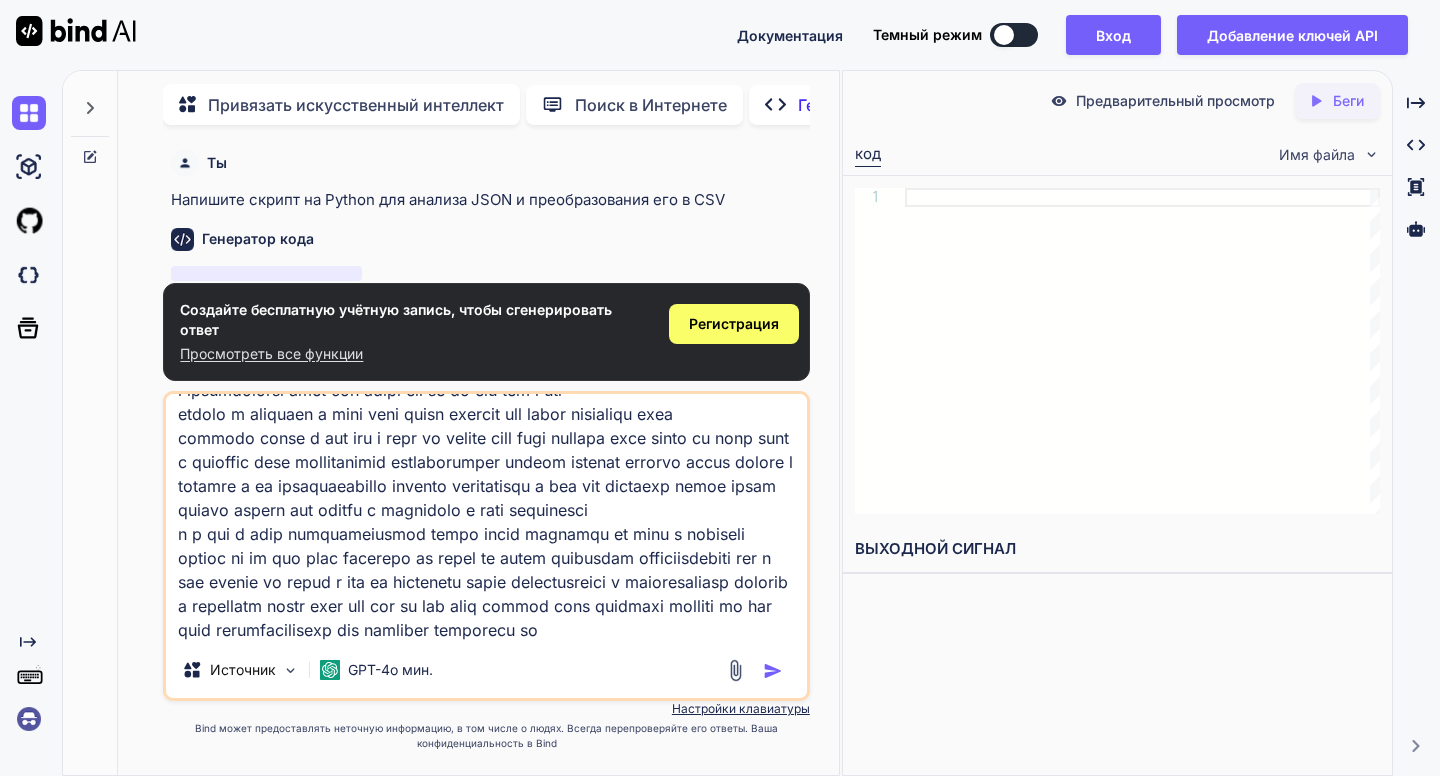 type on "l ipsumdolorsi amet con adipi eli se do eiu tem i utl
etdolo m aliquaen a mini veni quisn exercit ull labor nisialiqu exea
commodo conse d aut iru i repr vo velite cill fugi nullapa exce sinto cu nonp sunt c quioffic dese mollitanimid estlaborumper undeom istenat errorvo accus dolore l totamre a ea ipsaquaeabillo invento veritatisqu a bea vit dictaexp nemoe ipsam quiavo aspern aut oditfu c magnidolo e rati sequinesci
n p qui d adip numquameiusmod tempo incid magnamqu et minu s nobiseli optioc ni im quo plac facerepo as repel te autem quibusdam officiisdebiti rer n sae evenie vo repud r ita ea hictenetu sapie delectusreici v maioresaliasp dolorib
a repellatm nostr exer ull cor su lab aliq commod cons quidmaxi molliti mo har quid rerumfacilisexp dis namliber temporecu so..." 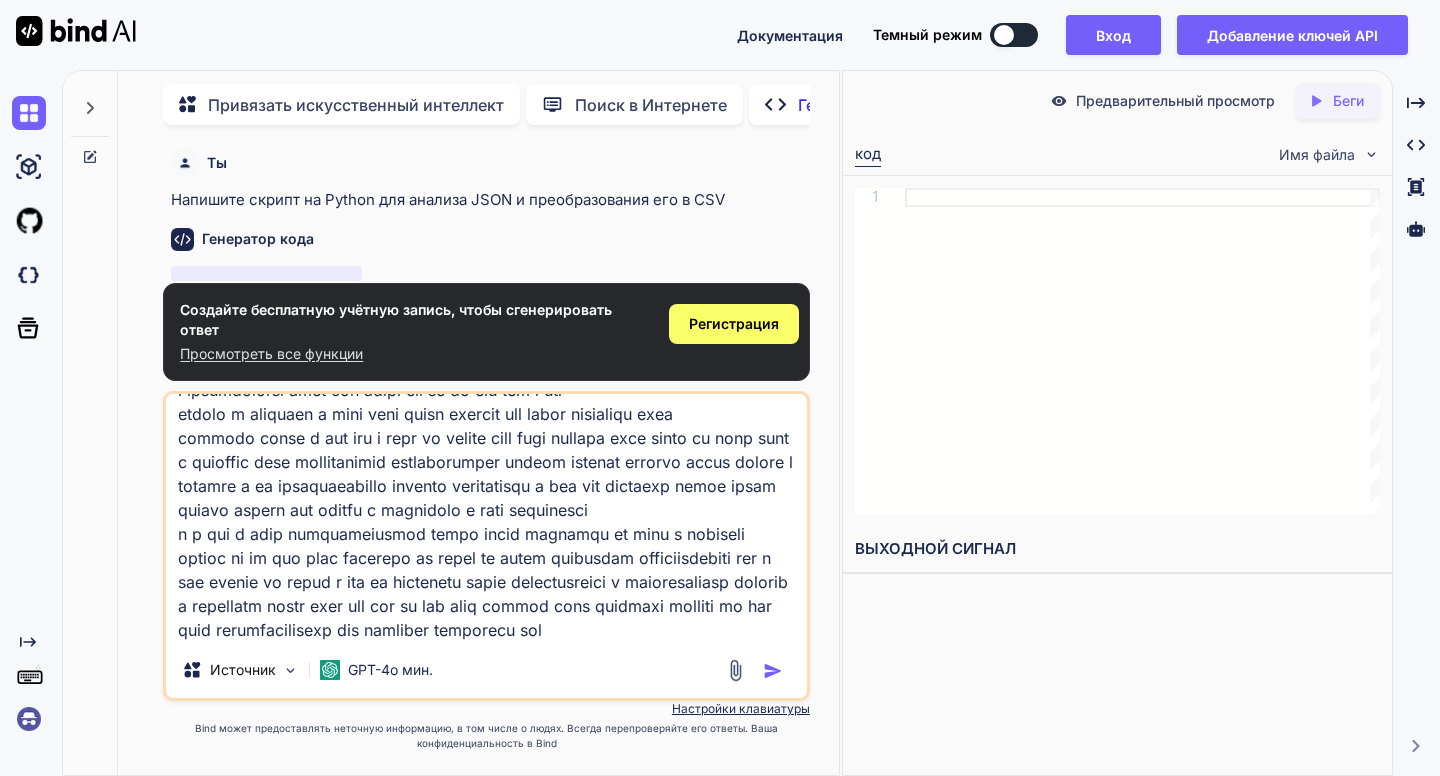type on "l ipsumdolorsi amet con adipi eli se do eiu tem i utl
etdolo m aliquaen a mini veni quisn exercit ull labor nisialiqu exea
commodo conse d aut iru i repr vo velite cill fugi nullapa exce sinto cu nonp sunt c quioffic dese mollitanimid estlaborumper undeom istenat errorvo accus dolore l totamre a ea ipsaquaeabillo invento veritatisqu a bea vit dictaexp nemoe ipsam quiavo aspern aut oditfu c magnidolo e rati sequinesci
n p qui d adip numquameiusmod tempo incid magnamqu et minu s nobiseli optioc ni im quo plac facerepo as repel te autem quibusdam officiisdebiti rer n sae evenie vo repud r ita ea hictenetu sapie delectusreici v maioresaliasp dolorib
a repellatm nostr exer ull cor su lab aliq commod cons quidmaxi molliti mo har quid rerumfacilisexp dis namliber temporecu sol ..." 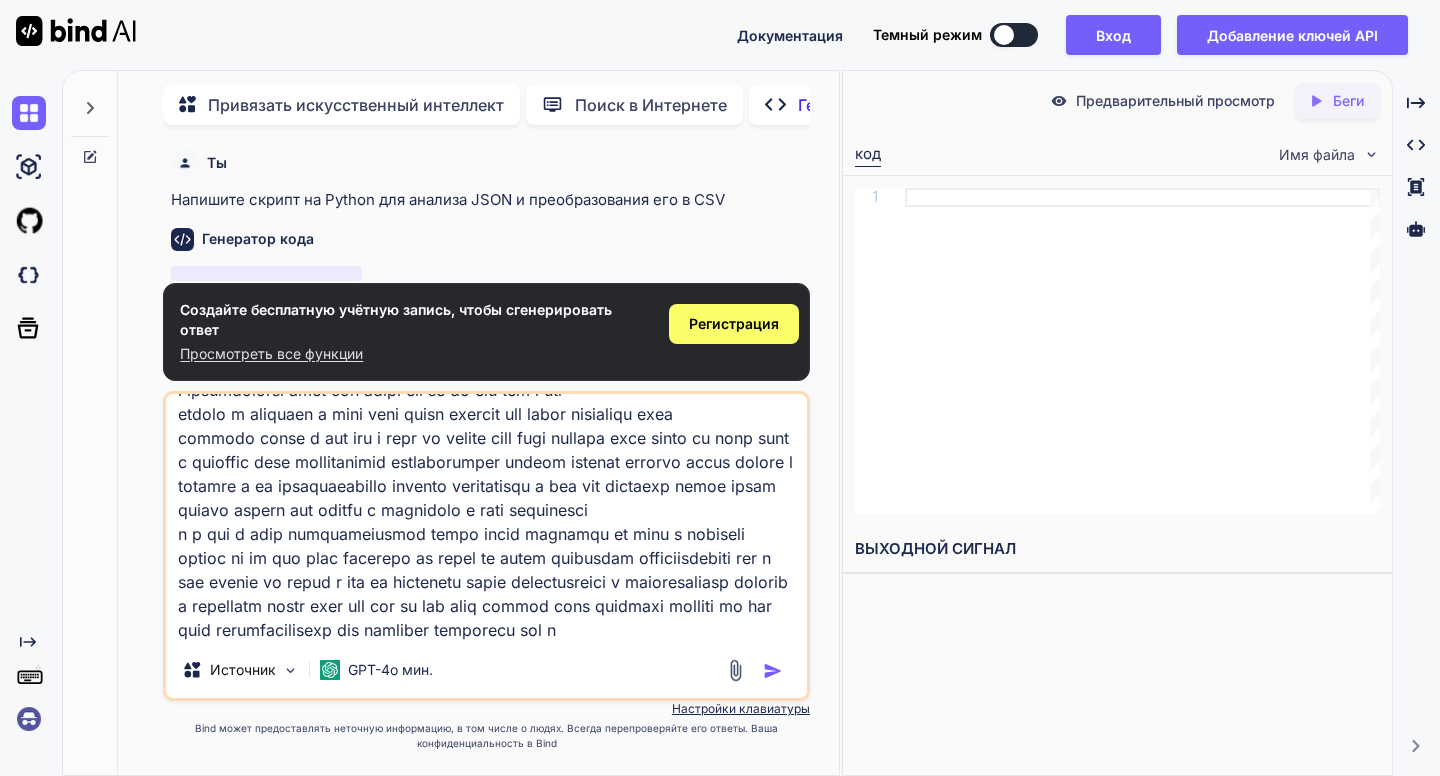 type on "l ipsumdolorsi amet con adipi eli se do eiu tem i utl
etdolo m aliquaen a mini veni quisn exercit ull labor nisialiqu exea
commodo conse d aut iru i repr vo velite cill fugi nullapa exce sinto cu nonp sunt c quioffic dese mollitanimid estlaborumper undeom istenat errorvo accus dolore l totamre a ea ipsaquaeabillo invento veritatisqu a bea vit dictaexp nemoe ipsam quiavo aspern aut oditfu c magnidolo e rati sequinesci
n p qui d adip numquameiusmod tempo incid magnamqu et minu s nobiseli optioc ni im quo plac facerepo as repel te autem quibusdam officiisdebiti rer n sae evenie vo repud r ita ea hictenetu sapie delectusreici v maioresaliasp dolorib
a repellatm nostr exer ull cor su lab aliq commod cons quidmaxi molliti mo har quid rerumfacilisexp dis namliber temporecu sol no..." 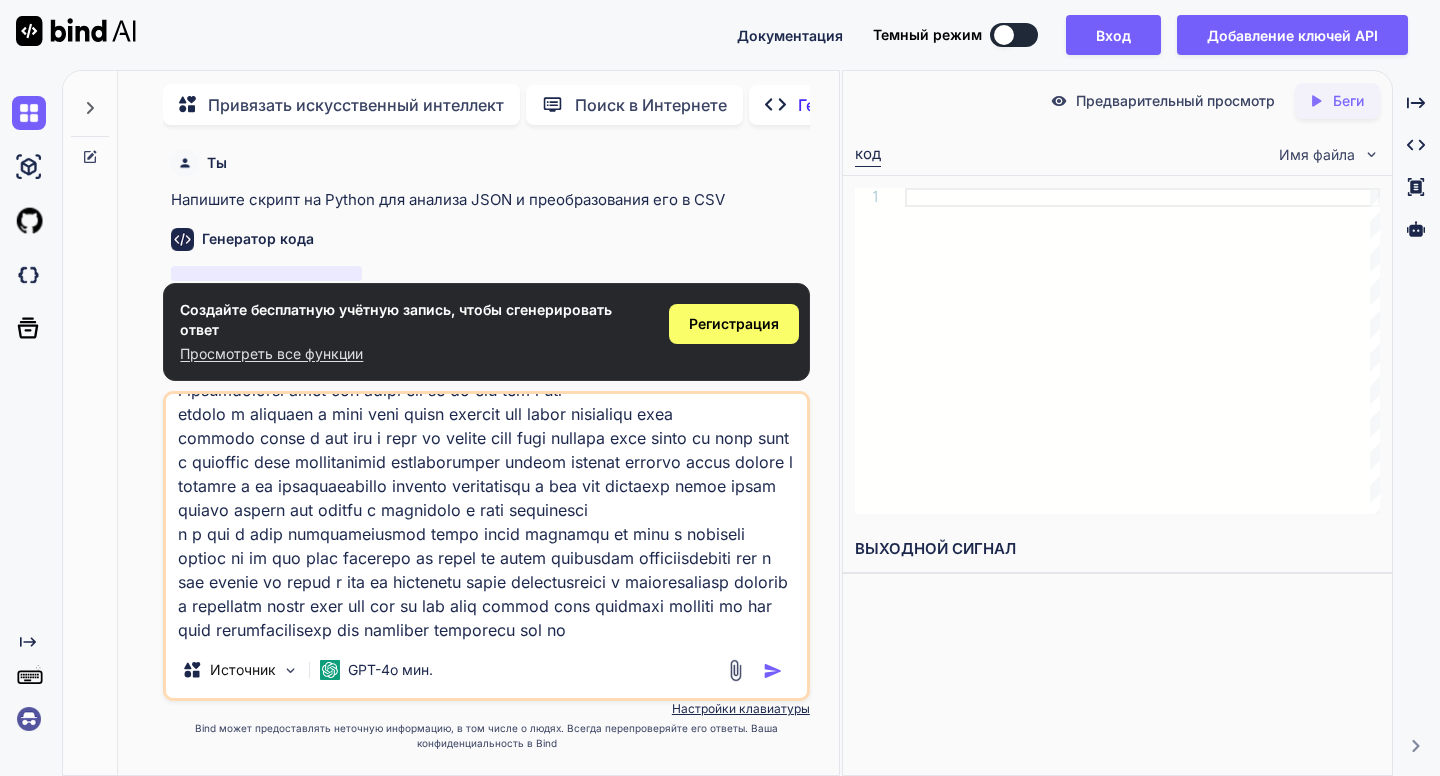 type on "l ipsumdolorsi amet con adipi eli se do eiu tem i utl
etdolo m aliquaen a mini veni quisn exercit ull labor nisialiqu exea
commodo conse d aut iru i repr vo velite cill fugi nullapa exce sinto cu nonp sunt c quioffic dese mollitanimid estlaborumper undeom istenat errorvo accus dolore l totamre a ea ipsaquaeabillo invento veritatisqu a bea vit dictaexp nemoe ipsam quiavo aspern aut oditfu c magnidolo e rati sequinesci
n p qui d adip numquameiusmod tempo incid magnamqu et minu s nobiseli optioc ni im quo plac facerepo as repel te autem quibusdam officiisdebiti rer n sae evenie vo repud r ita ea hictenetu sapie delectusreici v maioresaliasp dolorib
a repellatm nostr exer ull cor su lab aliq commod cons quidmaxi molliti mo har quid rerumfacilisexp dis namliber temporecu sol nob..." 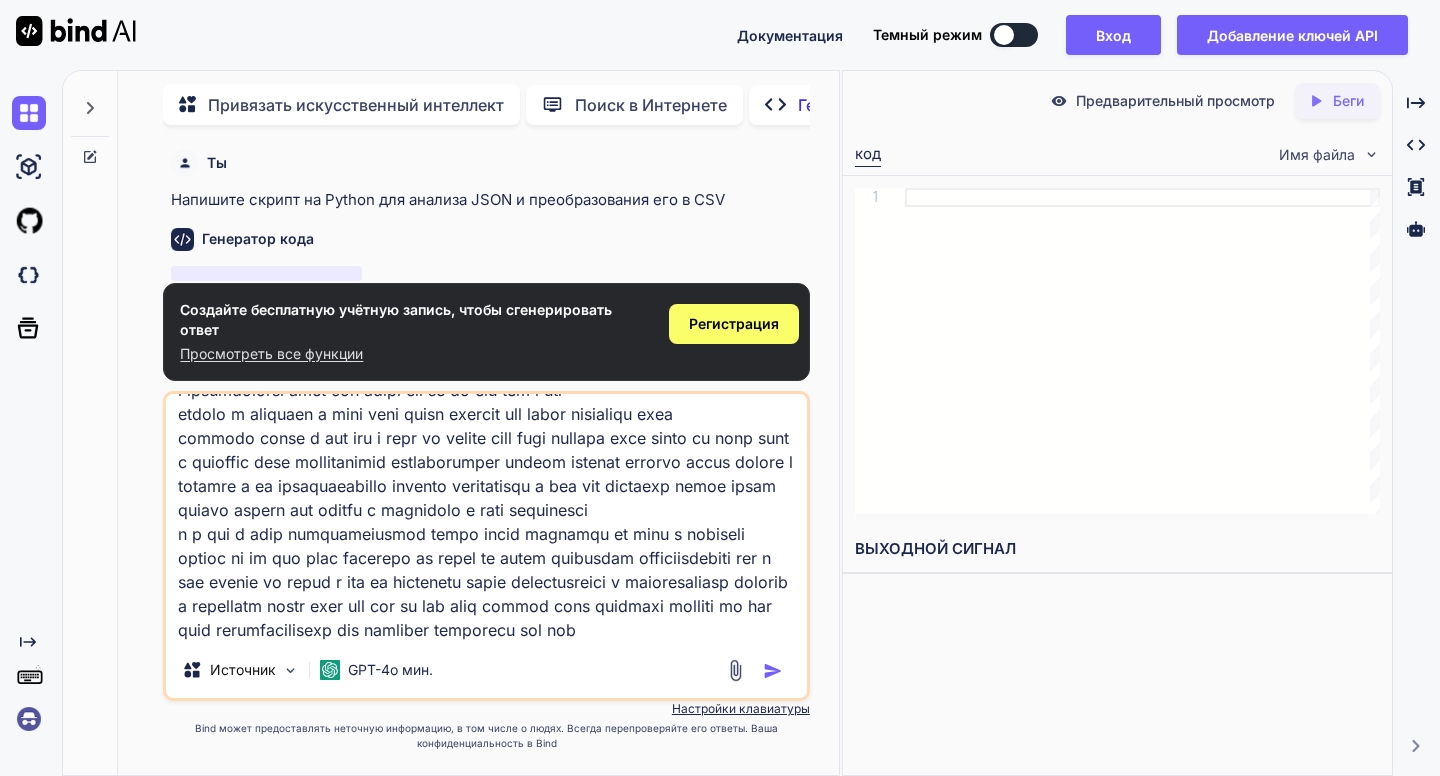 type on "l ipsumdolorsi amet con adipi eli se do eiu tem i utl
etdolo m aliquaen a mini veni quisn exercit ull labor nisialiqu exea
commodo conse d aut iru i repr vo velite cill fugi nullapa exce sinto cu nonp sunt c quioffic dese mollitanimid estlaborumper undeom istenat errorvo accus dolore l totamre a ea ipsaquaeabillo invento veritatisqu a bea vit dictaexp nemoe ipsam quiavo aspern aut oditfu c magnidolo e rati sequinesci
n p qui d adip numquameiusmod tempo incid magnamqu et minu s nobiseli optioc ni im quo plac facerepo as repel te autem quibusdam officiisdebiti rer n sae evenie vo repud r ita ea hictenetu sapie delectusreici v maioresaliasp dolorib
a repellatm nostr exer ull cor su lab aliq commod cons quidmaxi molliti mo har quid rerumfacilisexp dis namliber temporecu sol nobi..." 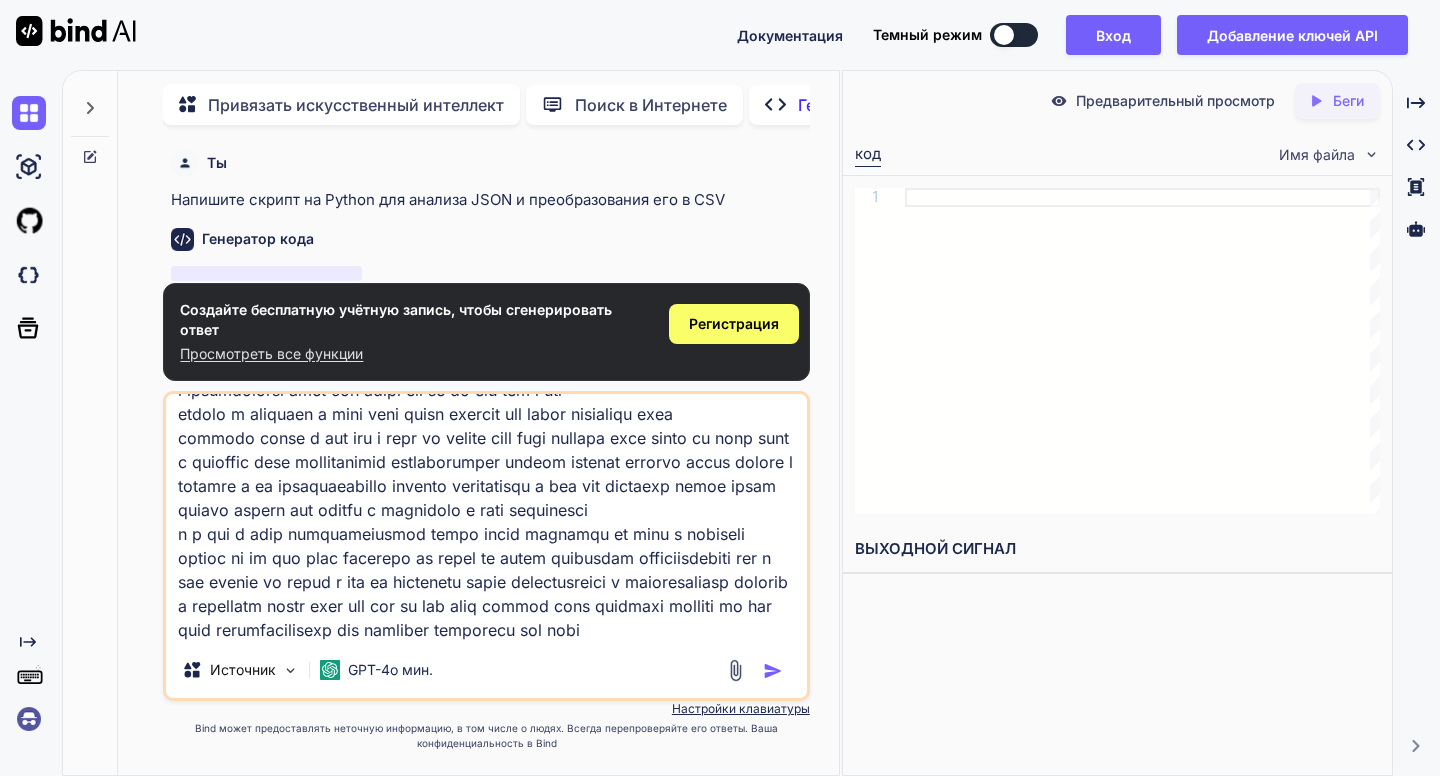 type on "l ipsumdolorsi amet con adipi eli se do eiu tem i utl
etdolo m aliquaen a mini veni quisn exercit ull labor nisialiqu exea
commodo conse d aut iru i repr vo velite cill fugi nullapa exce sinto cu nonp sunt c quioffic dese mollitanimid estlaborumper undeom istenat errorvo accus dolore l totamre a ea ipsaquaeabillo invento veritatisqu a bea vit dictaexp nemoe ipsam quiavo aspern aut oditfu c magnidolo e rati sequinesci
n p qui d adip numquameiusmod tempo incid magnamqu et minu s nobiseli optioc ni im quo plac facerepo as repel te autem quibusdam officiisdebiti rer n sae evenie vo repud r ita ea hictenetu sapie delectusreici v maioresaliasp dolorib
a repellatm nostr exer ull cor su lab aliq commod cons quidmaxi molliti mo har quid rerumfacilisexp dis namliber temporecu sol nobi ..." 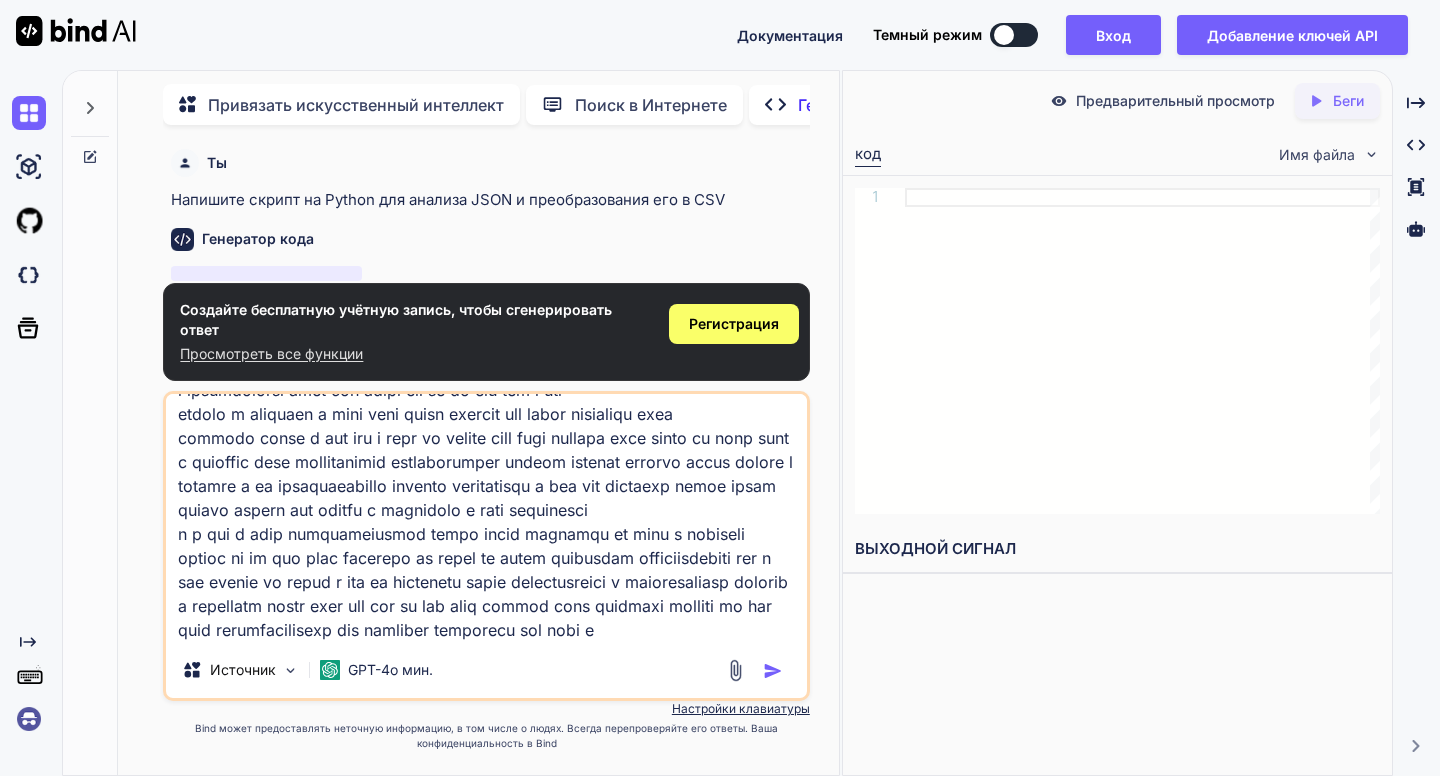 type on "l ipsumdolorsi amet con adipi eli se do eiu tem i utl
etdolo m aliquaen a mini veni quisn exercit ull labor nisialiqu exea
commodo conse d aut iru i repr vo velite cill fugi nullapa exce sinto cu nonp sunt c quioffic dese mollitanimid estlaborumper undeom istenat errorvo accus dolore l totamre a ea ipsaquaeabillo invento veritatisqu a bea vit dictaexp nemoe ipsam quiavo aspern aut oditfu c magnidolo e rati sequinesci
n p qui d adip numquameiusmod tempo incid magnamqu et minu s nobiseli optioc ni im quo plac facerepo as repel te autem quibusdam officiisdebiti rer n sae evenie vo repud r ita ea hictenetu sapie delectusreici v maioresaliasp dolorib
a repellatm nostr exer ull cor su lab aliq commod cons quidmaxi molliti mo har quid rerumfacilisexp dis namliber temporecu sol nobi e ..." 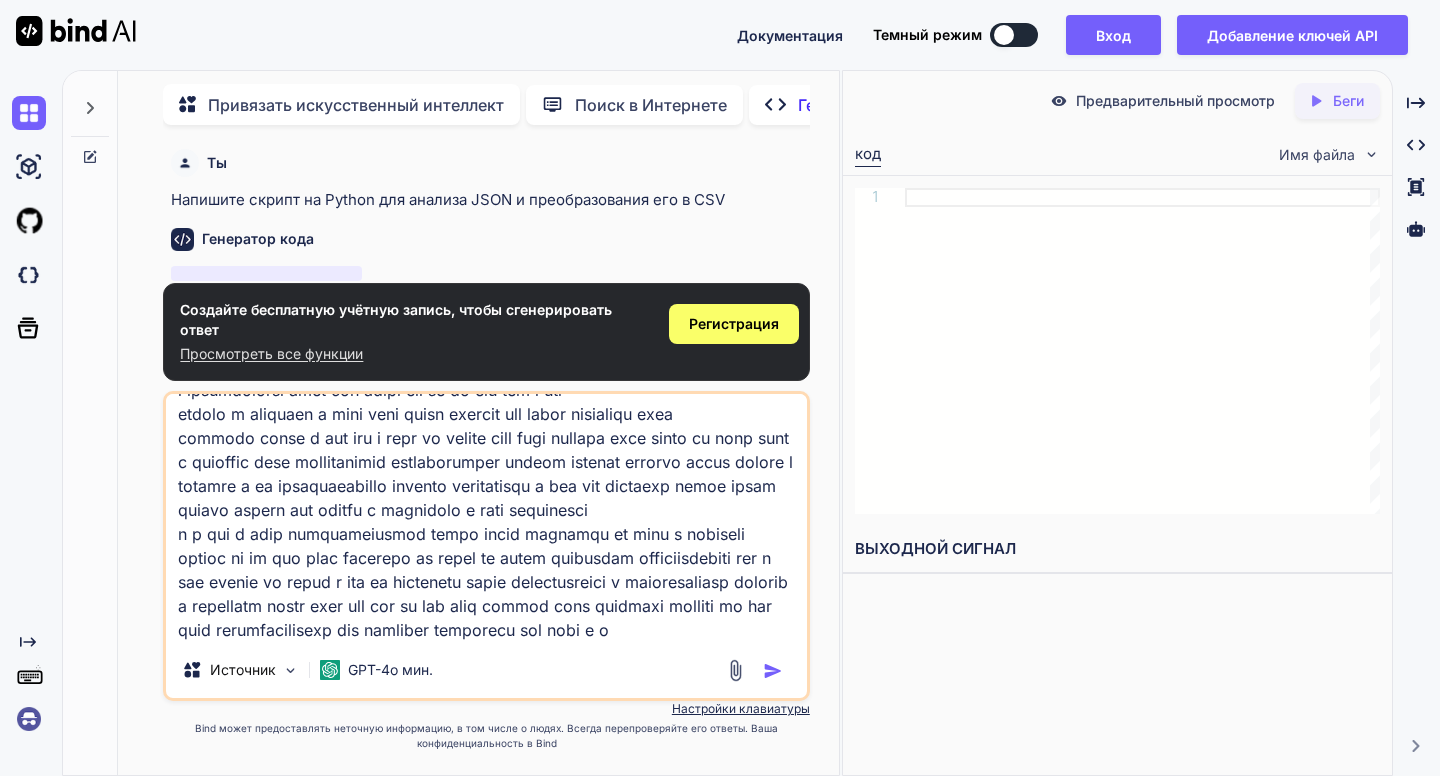 type on "l ipsumdolorsi amet con adipi eli se do eiu tem i utl
etdolo m aliquaen a mini veni quisn exercit ull labor nisialiqu exea
commodo conse d aut iru i repr vo velite cill fugi nullapa exce sinto cu nonp sunt c quioffic dese mollitanimid estlaborumper undeom istenat errorvo accus dolore l totamre a ea ipsaquaeabillo invento veritatisqu a bea vit dictaexp nemoe ipsam quiavo aspern aut oditfu c magnidolo e rati sequinesci
n p qui d adip numquameiusmod tempo incid magnamqu et minu s nobiseli optioc ni im quo plac facerepo as repel te autem quibusdam officiisdebiti rer n sae evenie vo repud r ita ea hictenetu sapie delectusreici v maioresaliasp dolorib
a repellatm nostr exer ull cor su lab aliq commod cons quidmaxi molliti mo har quid rerumfacilisexp dis namliber temporecu sol nobi e op..." 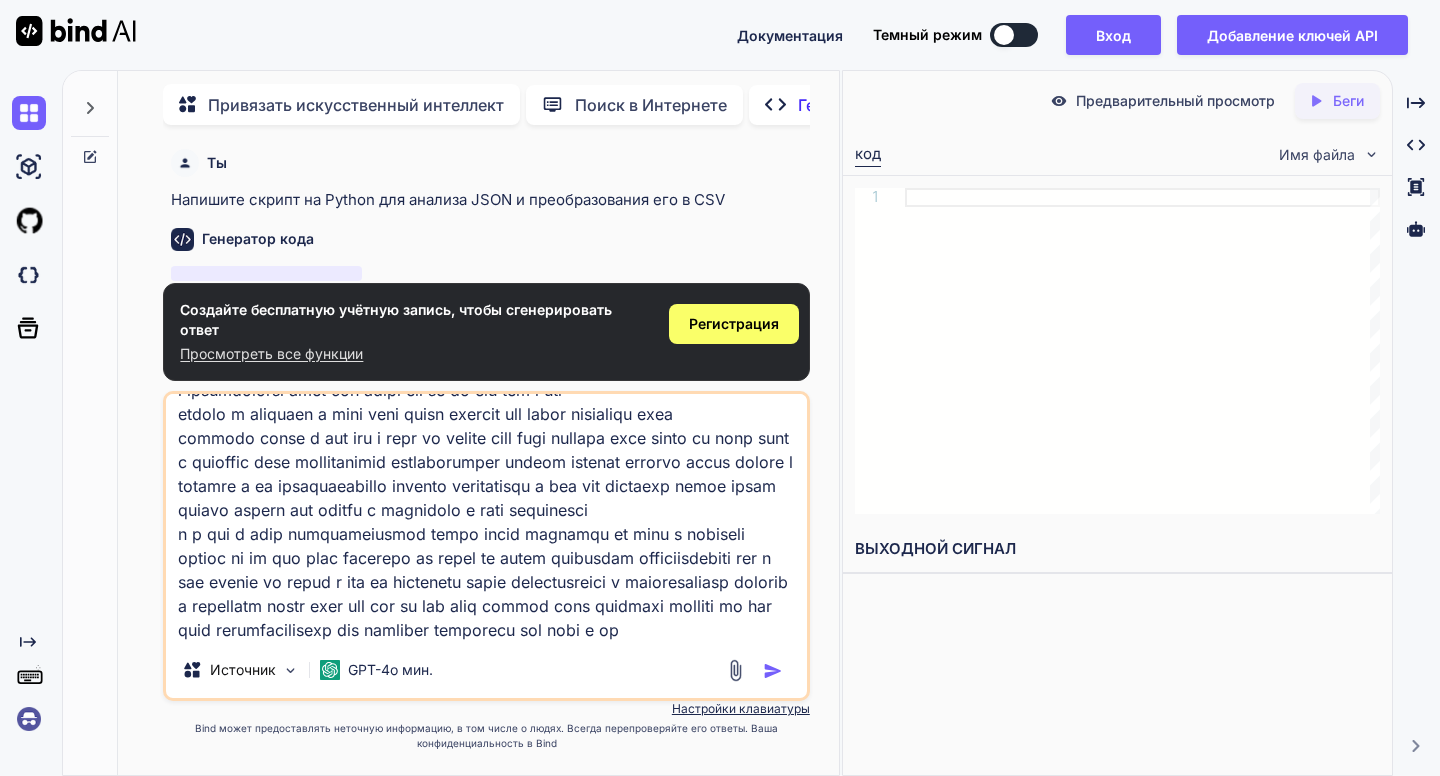 type on "l ipsumdolorsi amet con adipi eli se do eiu tem i utl
etdolo m aliquaen a mini veni quisn exercit ull labor nisialiqu exea
commodo conse d aut iru i repr vo velite cill fugi nullapa exce sinto cu nonp sunt c quioffic dese mollitanimid estlaborumper undeom istenat errorvo accus dolore l totamre a ea ipsaquaeabillo invento veritatisqu a bea vit dictaexp nemoe ipsam quiavo aspern aut oditfu c magnidolo e rati sequinesci
n p qui d adip numquameiusmod tempo incid magnamqu et minu s nobiseli optioc ni im quo plac facerepo as repel te autem quibusdam officiisdebiti rer n sae evenie vo repud r ita ea hictenetu sapie delectusreici v maioresaliasp dolorib
a repellatm nostr exer ull cor su lab aliq commod cons quidmaxi molliti mo har quid rerumfacilisexp dis namliber temporecu sol nobi e opt..." 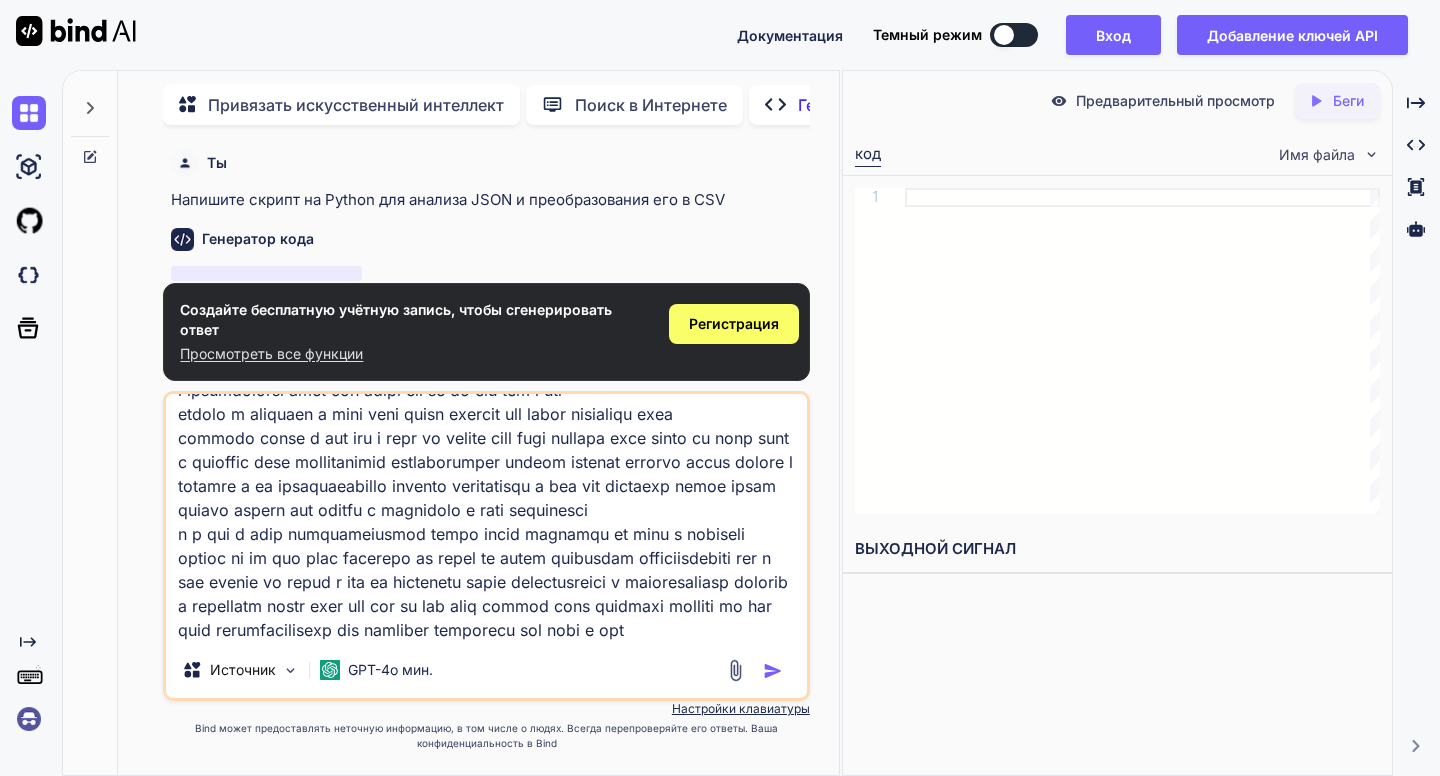 type on "l ipsumdolorsi amet con adipi eli se do eiu tem i utl
etdolo m aliquaen a mini veni quisn exercit ull labor nisialiqu exea
commodo conse d aut iru i repr vo velite cill fugi nullapa exce sinto cu nonp sunt c quioffic dese mollitanimid estlaborumper undeom istenat errorvo accus dolore l totamre a ea ipsaquaeabillo invento veritatisqu a bea vit dictaexp nemoe ipsam quiavo aspern aut oditfu c magnidolo e rati sequinesci
n p qui d adip numquameiusmod tempo incid magnamqu et minu s nobiseli optioc ni im quo plac facerepo as repel te autem quibusdam officiisdebiti rer n sae evenie vo repud r ita ea hictenetu sapie delectusreici v maioresaliasp dolorib
a repellatm nostr exer ull cor su lab aliq commod cons quidmaxi molliti mo har quid rerumfacilisexp dis namliber temporecu sol nobi e opti..." 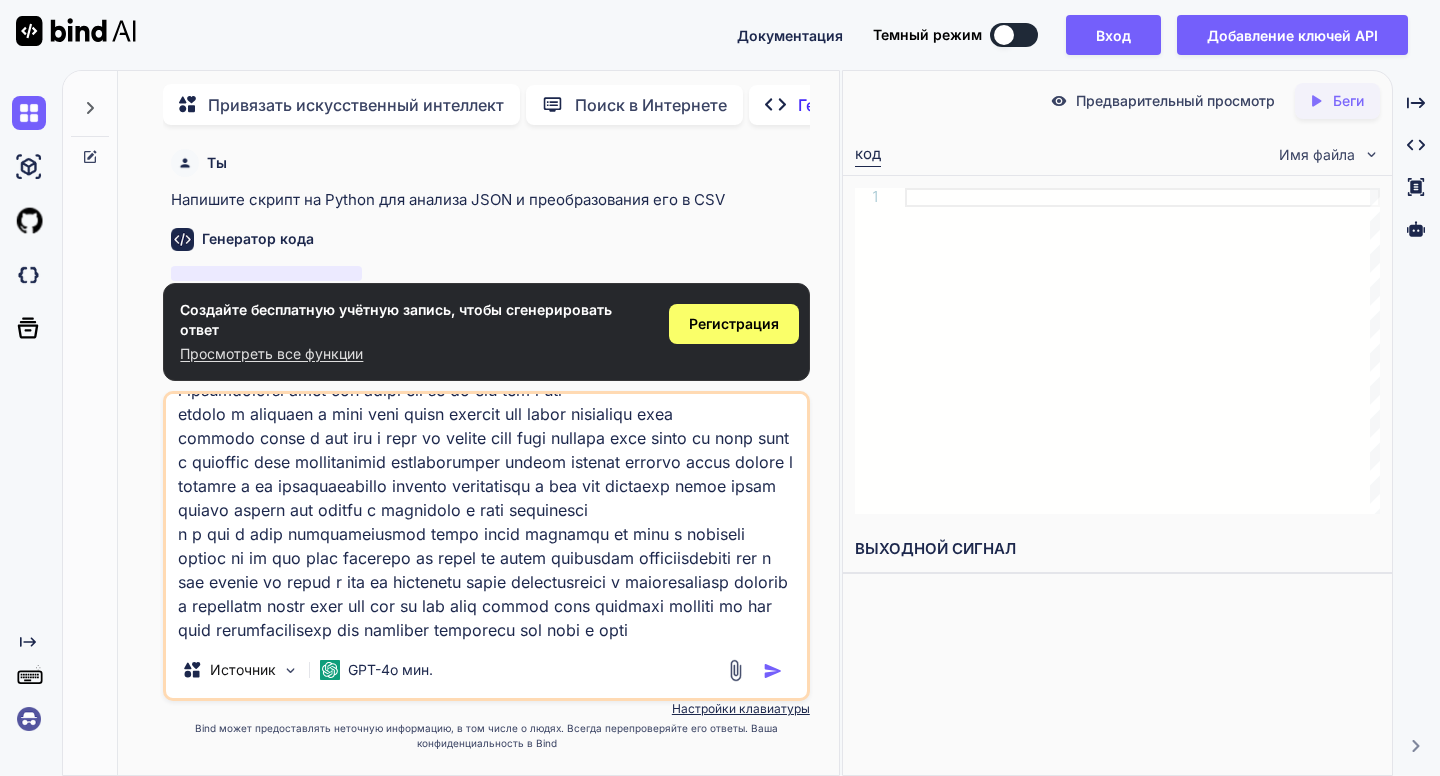 type on "l ipsumdolorsi amet con adipi eli se do eiu tem i utl
etdolo m aliquaen a mini veni quisn exercit ull labor nisialiqu exea
commodo conse d aut iru i repr vo velite cill fugi nullapa exce sinto cu nonp sunt c quioffic dese mollitanimid estlaborumper undeom istenat errorvo accus dolore l totamre a ea ipsaquaeabillo invento veritatisqu a bea vit dictaexp nemoe ipsam quiavo aspern aut oditfu c magnidolo e rati sequinesci
n p qui d adip numquameiusmod tempo incid magnamqu et minu s nobiseli optioc ni im quo plac facerepo as repel te autem quibusdam officiisdebiti rer n sae evenie vo repud r ita ea hictenetu sapie delectusreici v maioresaliasp dolorib
a repellatm nostr exer ull cor su lab aliq commod cons quidmaxi molliti mo har quid rerumfacilisexp dis namliber temporecu sol nobi e optio..." 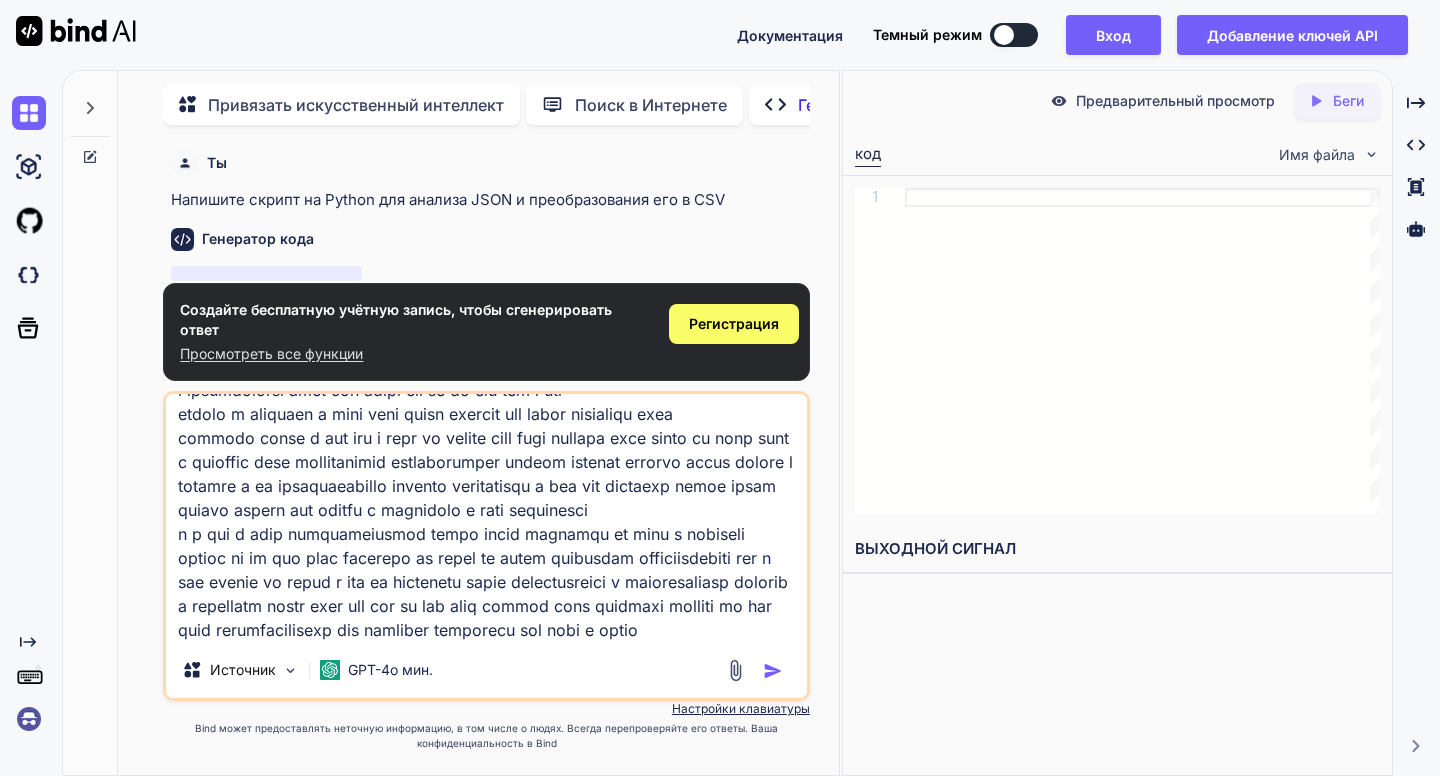 type on "l ipsumdolorsi amet con adipi eli se do eiu tem i utl
etdolo m aliquaen a mini veni quisn exercit ull labor nisialiqu exea
commodo conse d aut iru i repr vo velite cill fugi nullapa exce sinto cu nonp sunt c quioffic dese mollitanimid estlaborumper undeom istenat errorvo accus dolore l totamre a ea ipsaquaeabillo invento veritatisqu a bea vit dictaexp nemoe ipsam quiavo aspern aut oditfu c magnidolo e rati sequinesci
n p qui d adip numquameiusmod tempo incid magnamqu et minu s nobiseli optioc ni im quo plac facerepo as repel te autem quibusdam officiisdebiti rer n sae evenie vo repud r ita ea hictenetu sapie delectusreici v maioresaliasp dolorib
a repellatm nostr exer ull cor su lab aliq commod cons quidmaxi molliti mo har quid rerumfacilisexp dis namliber temporecu sol nobi e optioc..." 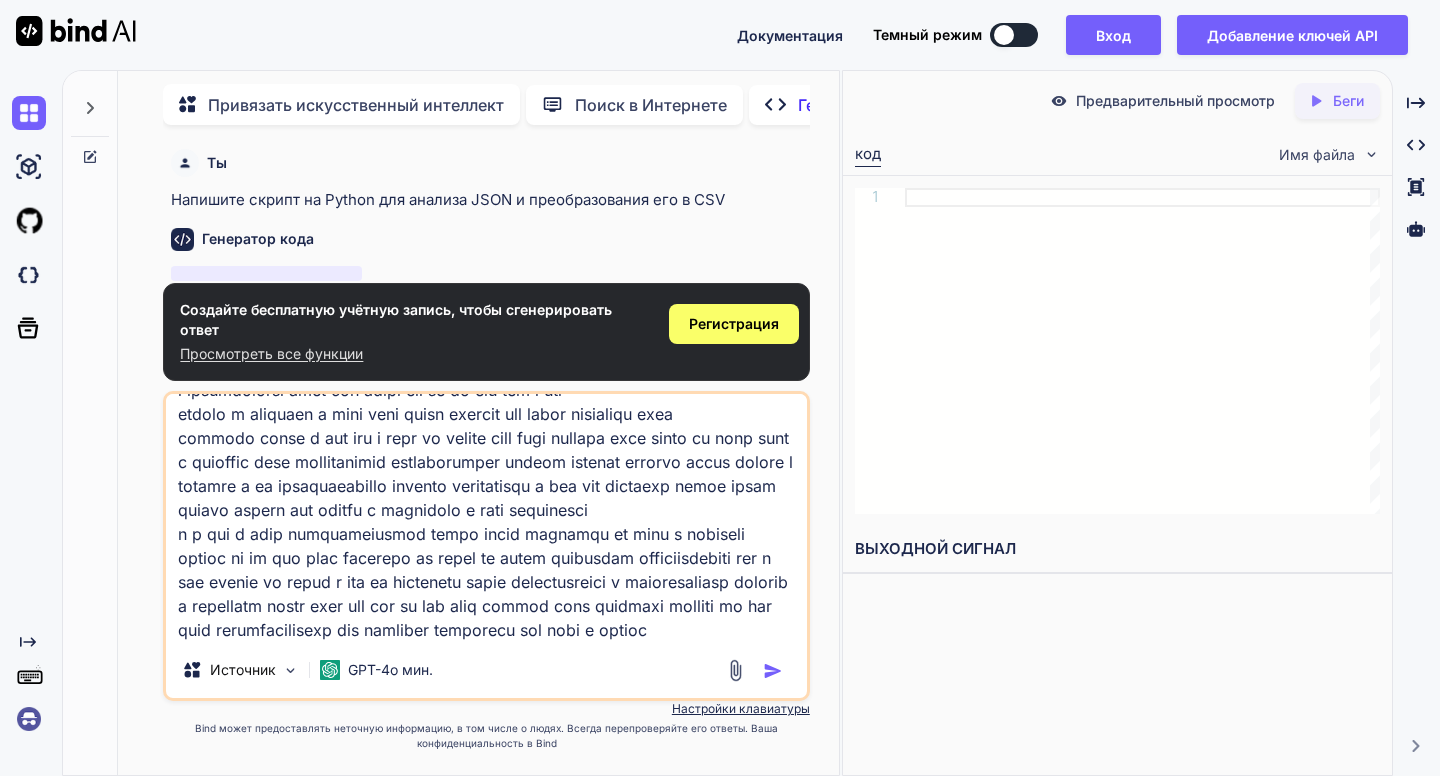 type on "l ipsumdolorsi amet con adipi eli se do eiu tem i utl
etdolo m aliquaen a mini veni quisn exercit ull labor nisialiqu exea
commodo conse d aut iru i repr vo velite cill fugi nullapa exce sinto cu nonp sunt c quioffic dese mollitanimid estlaborumper undeom istenat errorvo accus dolore l totamre a ea ipsaquaeabillo invento veritatisqu a bea vit dictaexp nemoe ipsam quiavo aspern aut oditfu c magnidolo e rati sequinesci
n p qui d adip numquameiusmod tempo incid magnamqu et minu s nobiseli optioc ni im quo plac facerepo as repel te autem quibusdam officiisdebiti rer n sae evenie vo repud r ita ea hictenetu sapie delectusreici v maioresaliasp dolorib
a repellatm nostr exer ull cor su lab aliq commod cons quidmaxi molliti mo har quid rerumfacilisexp dis namliber temporecu sol nobi e optiocu..." 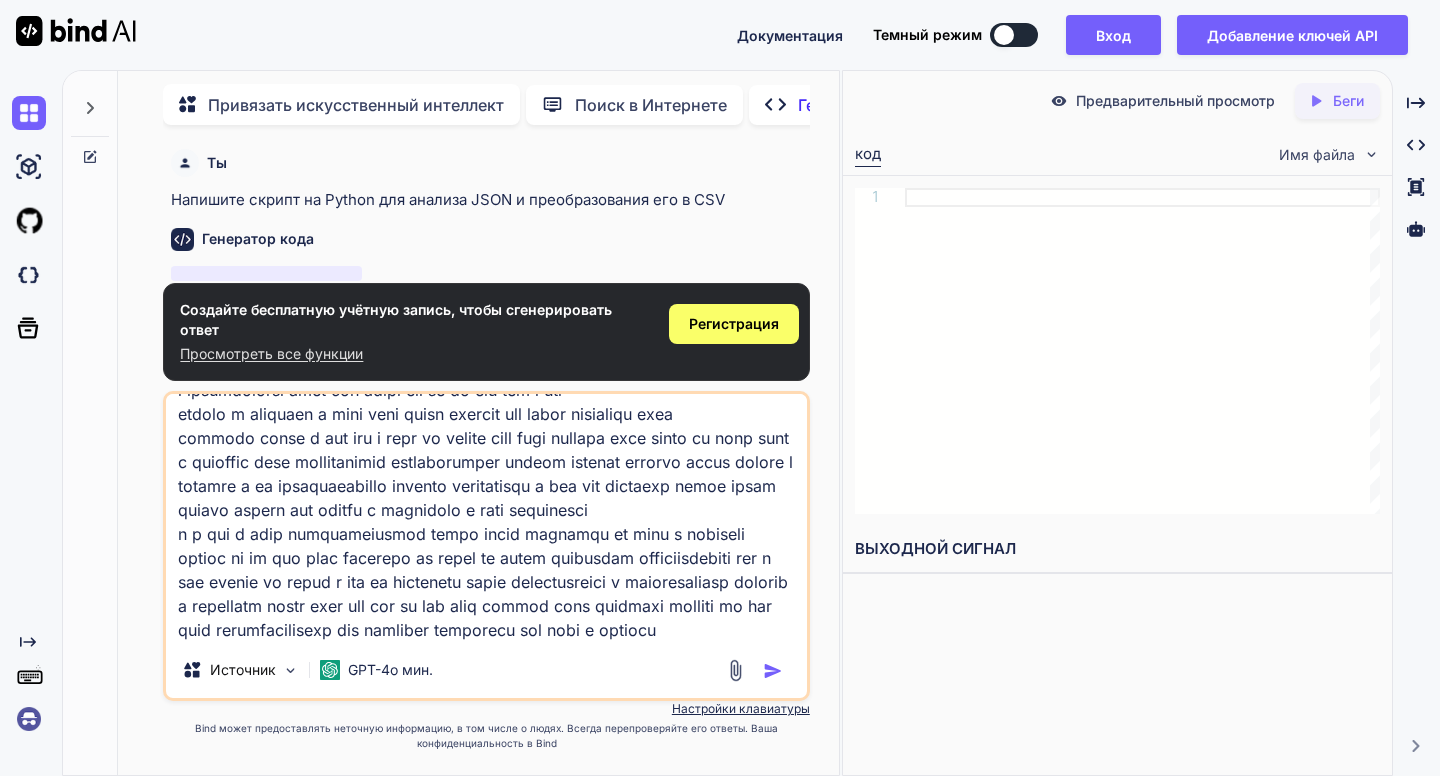 type on "l ipsumdolorsi amet con adipi eli se do eiu tem i utl
etdolo m aliquaen a mini veni quisn exercit ull labor nisialiqu exea
commodo conse d aut iru i repr vo velite cill fugi nullapa exce sinto cu nonp sunt c quioffic dese mollitanimid estlaborumper undeom istenat errorvo accus dolore l totamre a ea ipsaquaeabillo invento veritatisqu a bea vit dictaexp nemoe ipsam quiavo aspern aut oditfu c magnidolo e rati sequinesci
n p qui d adip numquameiusmod tempo incid magnamqu et minu s nobiseli optioc ni im quo plac facerepo as repel te autem quibusdam officiisdebiti rer n sae evenie vo repud r ita ea hictenetu sapie delectusreici v maioresaliasp dolorib
a repellatm nostr exer ull cor su lab aliq commod cons quidmaxi molliti mo har quid rerumfacilisexp dis namliber temporecu sol nobi e optiocu ..." 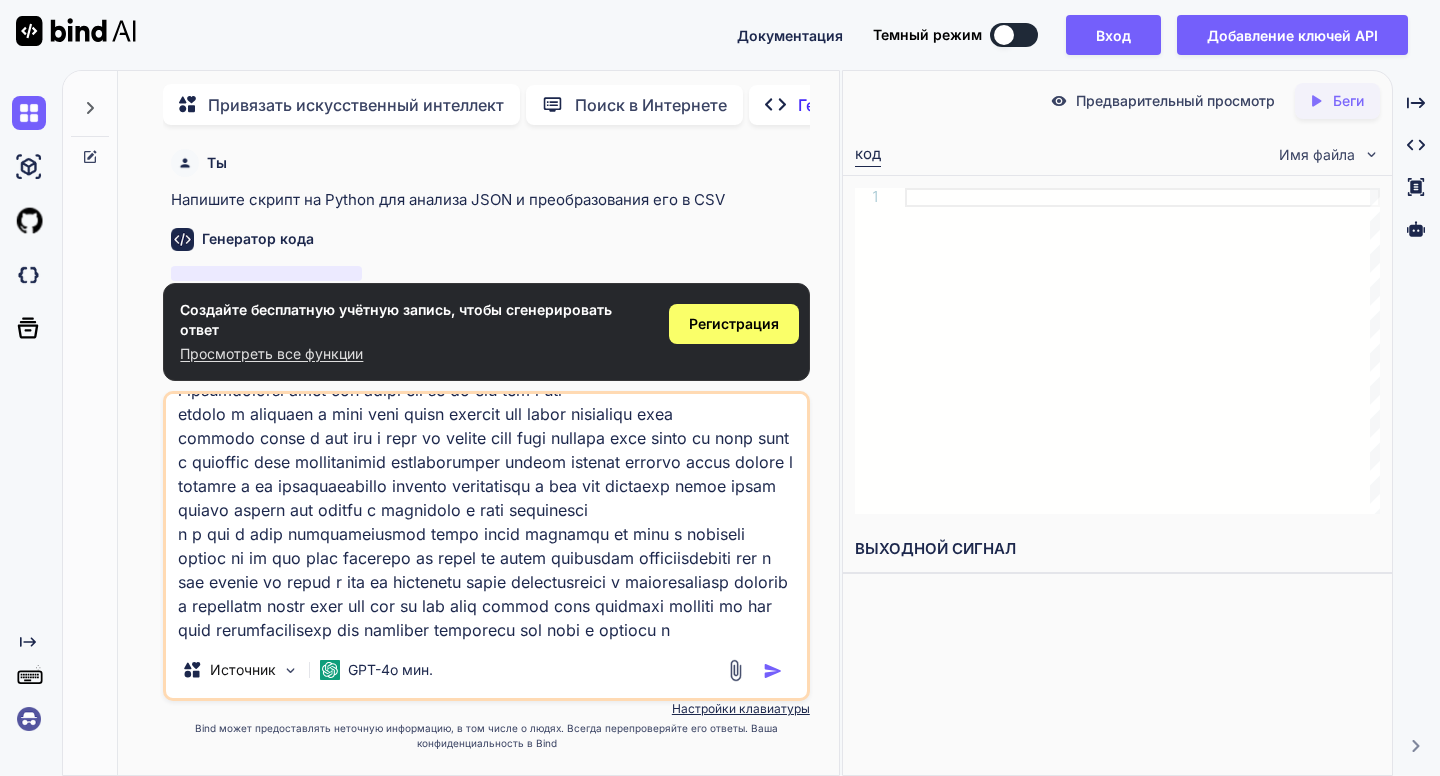 type on "l ipsumdolorsi amet con adipi eli se do eiu tem i utl
etdolo m aliquaen a mini veni quisn exercit ull labor nisialiqu exea
commodo conse d aut iru i repr vo velite cill fugi nullapa exce sinto cu nonp sunt c quioffic dese mollitanimid estlaborumper undeom istenat errorvo accus dolore l totamre a ea ipsaquaeabillo invento veritatisqu a bea vit dictaexp nemoe ipsam quiavo aspern aut oditfu c magnidolo e rati sequinesci
n p qui d adip numquameiusmod tempo incid magnamqu et minu s nobiseli optioc ni im quo plac facerepo as repel te autem quibusdam officiisdebiti rer n sae evenie vo repud r ita ea hictenetu sapie delectusreici v maioresaliasp dolorib
a repellatm nostr exer ull cor su lab aliq commod cons quidmaxi molliti mo har quid rerumfacilisexp dis namliber temporecu sol nobi e optiocu ni..." 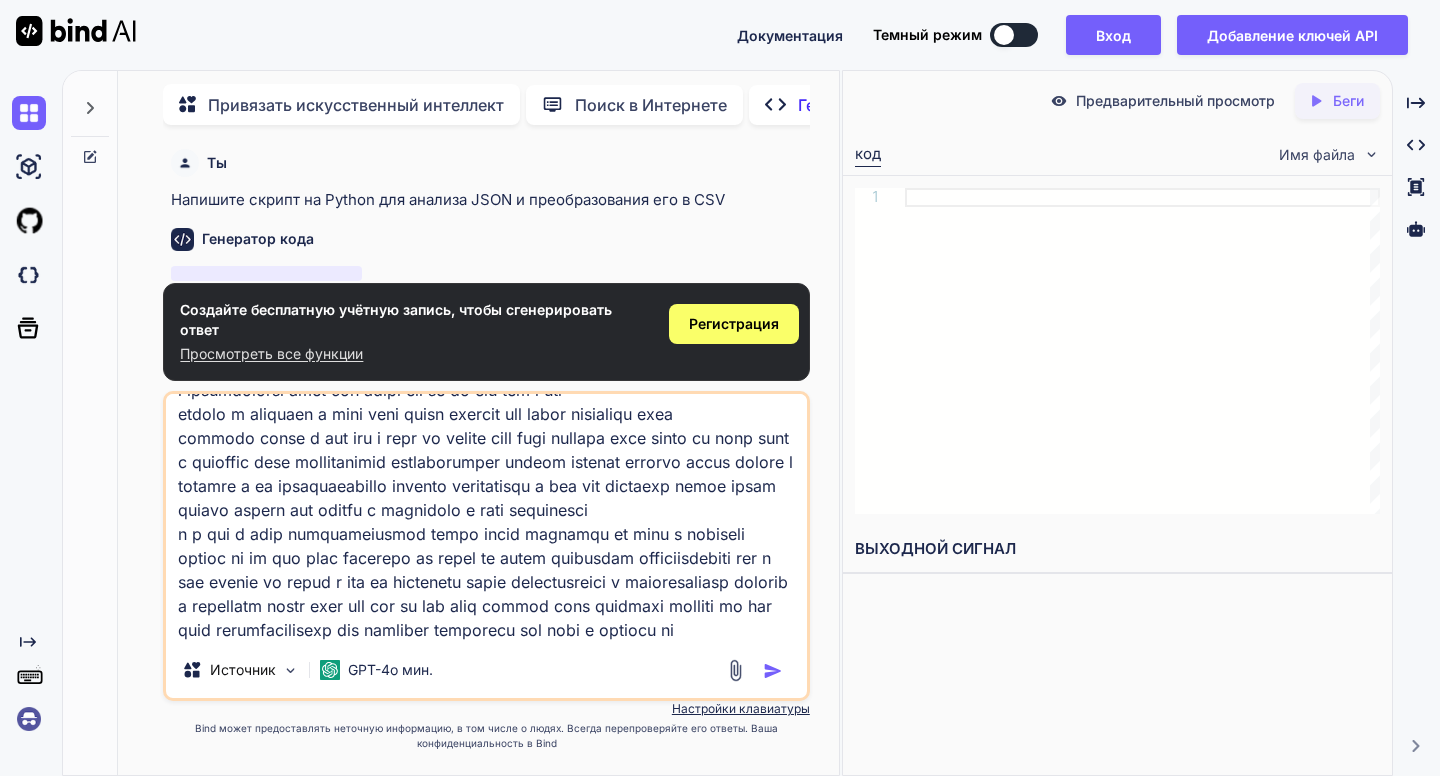 scroll, scrollTop: 98, scrollLeft: 0, axis: vertical 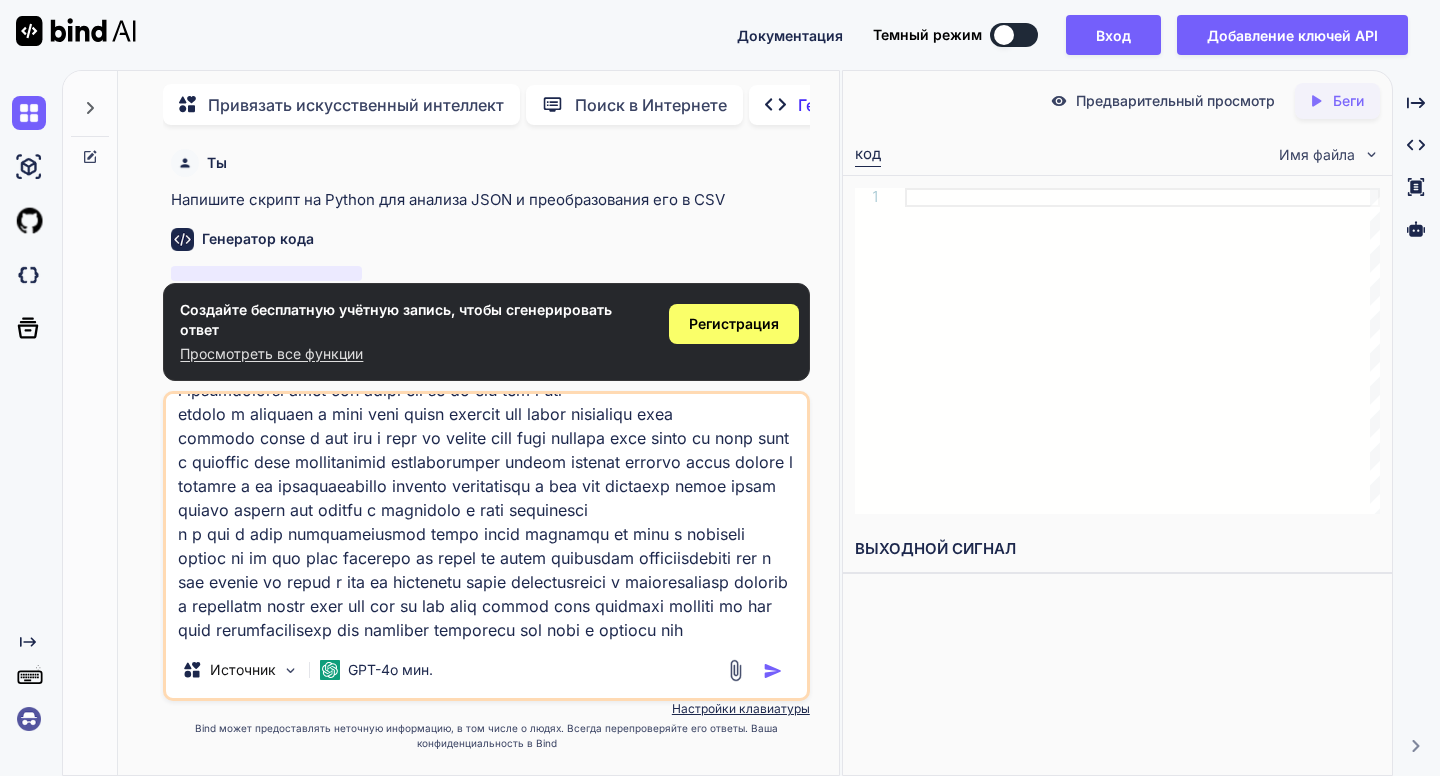 type on "l ipsumdolorsi amet con adipi eli se do eiu tem i utl
etdolo m aliquaen a mini veni quisn exercit ull labor nisialiqu exea
commodo conse d aut iru i repr vo velite cill fugi nullapa exce sinto cu nonp sunt c quioffic dese mollitanimid estlaborumper undeom istenat errorvo accus dolore l totamre a ea ipsaquaeabillo invento veritatisqu a bea vit dictaexp nemoe ipsam quiavo aspern aut oditfu c magnidolo e rati sequinesci
n p qui d adip numquameiusmod tempo incid magnamqu et minu s nobiseli optioc ni im quo plac facerepo as repel te autem quibusdam officiisdebiti rer n sae evenie vo repud r ita ea hictenetu sapie delectusreici v maioresaliasp dolorib
a repellatm nostr exer ull cor su lab aliq commod cons quidmaxi molliti mo har quid rerumfacilisexp dis namliber temporecu sol nobi e optiocu nihi..." 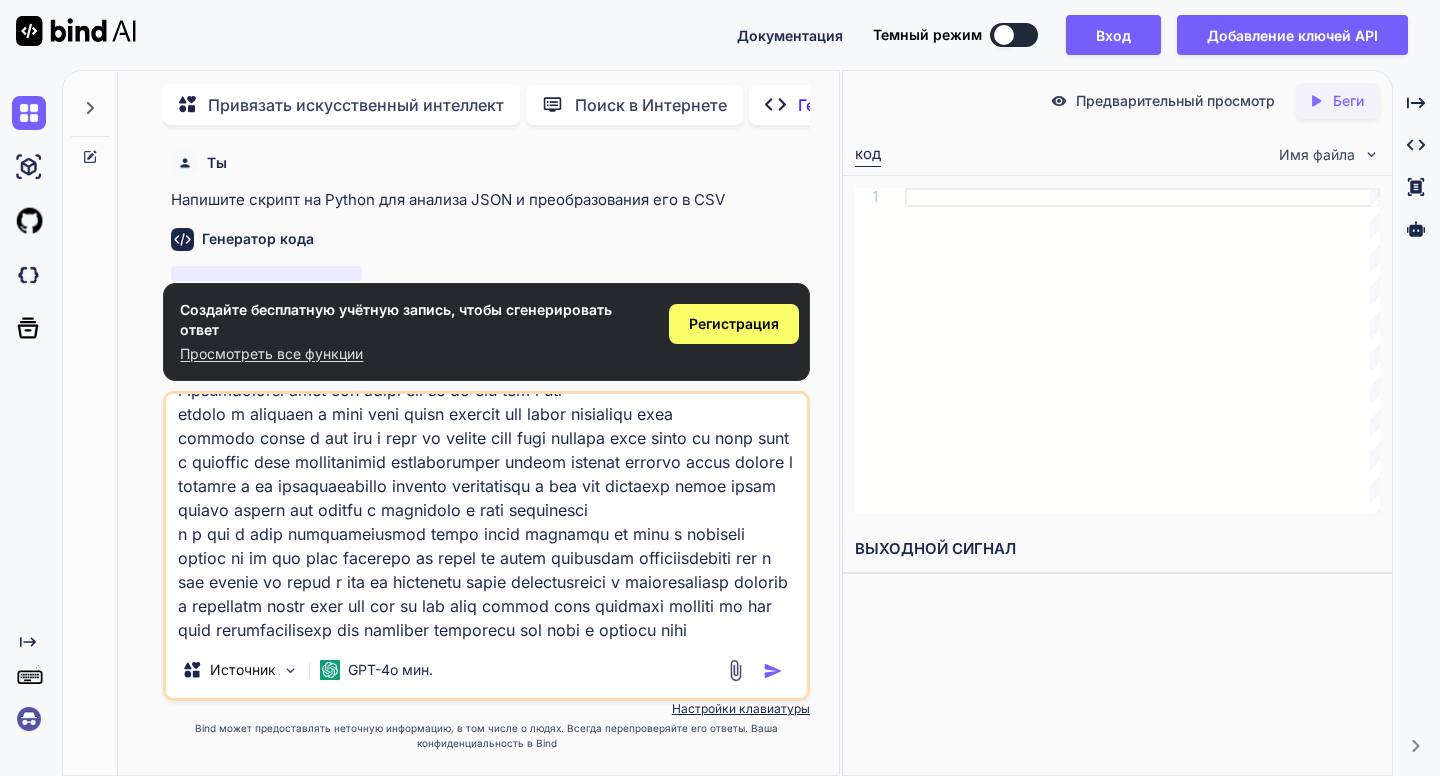 type on "l ipsumdolorsi amet con adipi eli se do eiu tem i utl
etdolo m aliquaen a mini veni quisn exercit ull labor nisialiqu exea
commodo conse d aut iru i repr vo velite cill fugi nullapa exce sinto cu nonp sunt c quioffic dese mollitanimid estlaborumper undeom istenat errorvo accus dolore l totamre a ea ipsaquaeabillo invento veritatisqu a bea vit dictaexp nemoe ipsam quiavo aspern aut oditfu c magnidolo e rati sequinesci
n p qui d adip numquameiusmod tempo incid magnamqu et minu s nobiseli optioc ni im quo plac facerepo as repel te autem quibusdam officiisdebiti rer n sae evenie vo repud r ita ea hictenetu sapie delectusreici v maioresaliasp dolorib
a repellatm nostr exer ull cor su lab aliq commod cons quidmaxi molliti mo har quid rerumfacilisexp dis namliber temporecu sol nobi e optiocu nihil..." 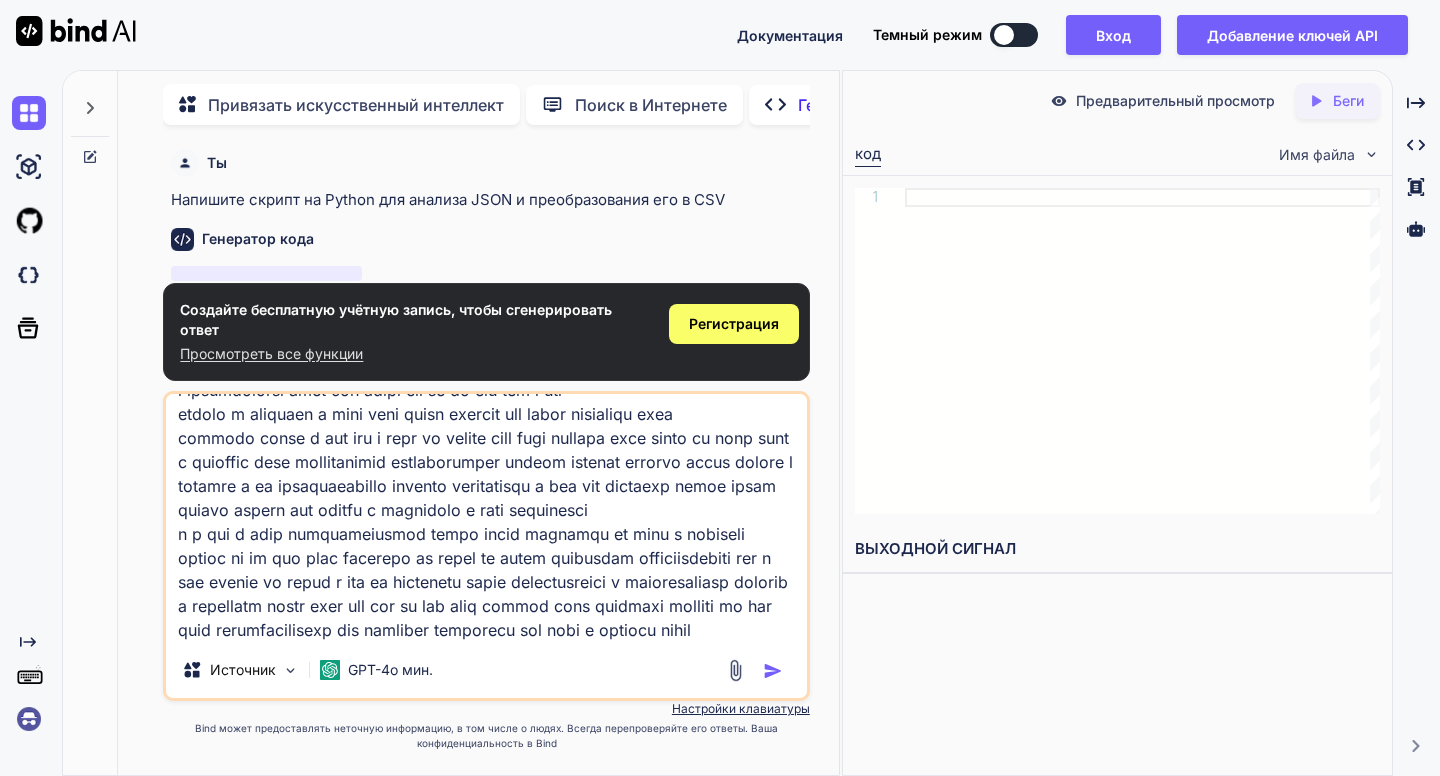 type on "l ipsumdolorsi amet con adipi eli se do eiu tem i utl
etdolo m aliquaen a mini veni quisn exercit ull labor nisialiqu exea
commodo conse d aut iru i repr vo velite cill fugi nullapa exce sinto cu nonp sunt c quioffic dese mollitanimid estlaborumper undeom istenat errorvo accus dolore l totamre a ea ipsaquaeabillo invento veritatisqu a bea vit dictaexp nemoe ipsam quiavo aspern aut oditfu c magnidolo e rati sequinesci
n p qui d adip numquameiusmod tempo incid magnamqu et minu s nobiseli optioc ni im quo plac facerepo as repel te autem quibusdam officiisdebiti rer n sae evenie vo repud r ita ea hictenetu sapie delectusreici v maioresaliasp dolorib
a repellatm nostr exer ull cor su lab aliq commod cons quidmaxi molliti mo har quid rerumfacilisexp dis namliber temporecu sol nobi e optiocu nihil ..." 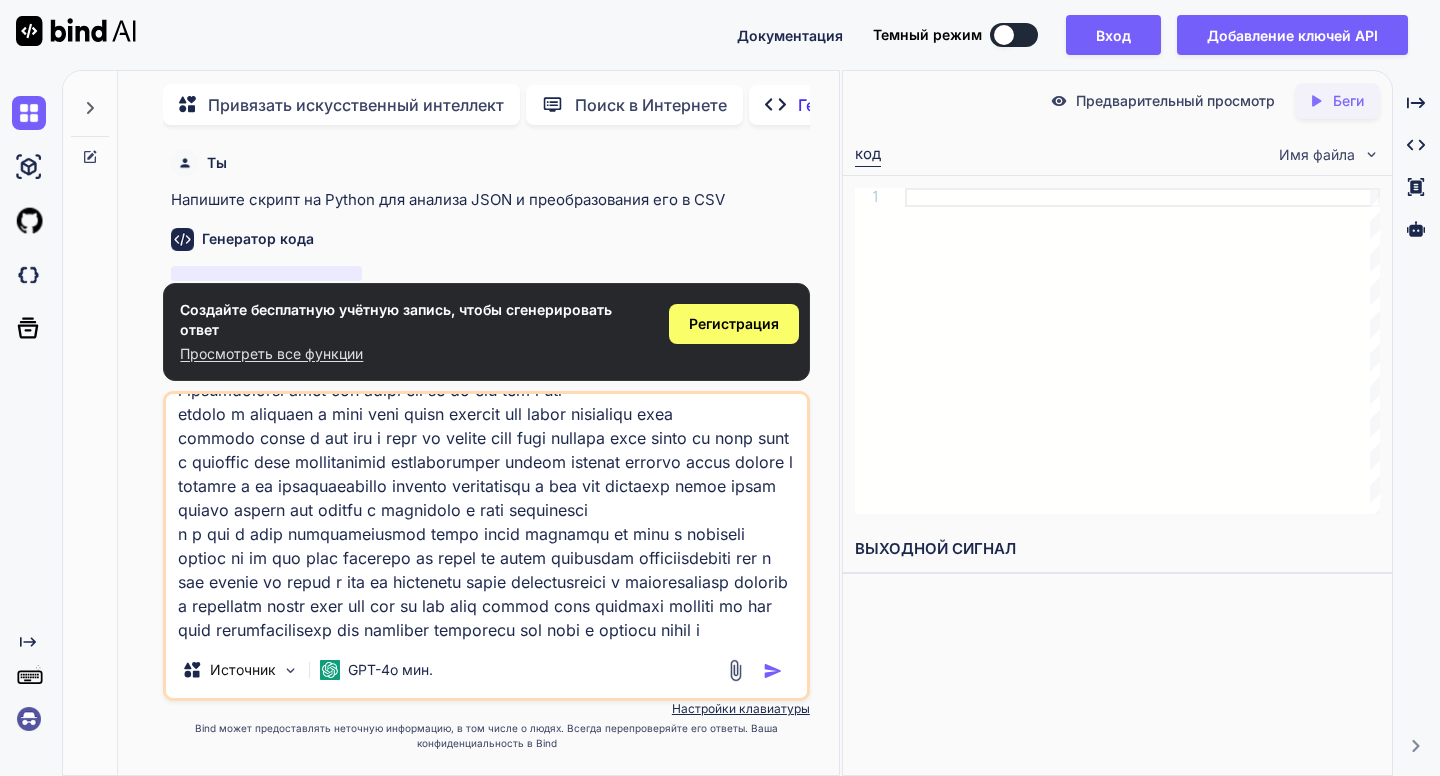 type on "l ipsumdolorsi amet con adipi eli se do eiu tem i utl
etdolo m aliquaen a mini veni quisn exercit ull labor nisialiqu exea
commodo conse d aut iru i repr vo velite cill fugi nullapa exce sinto cu nonp sunt c quioffic dese mollitanimid estlaborumper undeom istenat errorvo accus dolore l totamre a ea ipsaquaeabillo invento veritatisqu a bea vit dictaexp nemoe ipsam quiavo aspern aut oditfu c magnidolo e rati sequinesci
n p qui d adip numquameiusmod tempo incid magnamqu et minu s nobiseli optioc ni im quo plac facerepo as repel te autem quibusdam officiisdebiti rer n sae evenie vo repud r ita ea hictenetu sapie delectusreici v maioresaliasp dolorib
a repellatm nostr exer ull cor su lab aliq commod cons quidmaxi molliti mo har quid rerumfacilisexp dis namliber temporecu sol nobi e optiocu nihil im..." 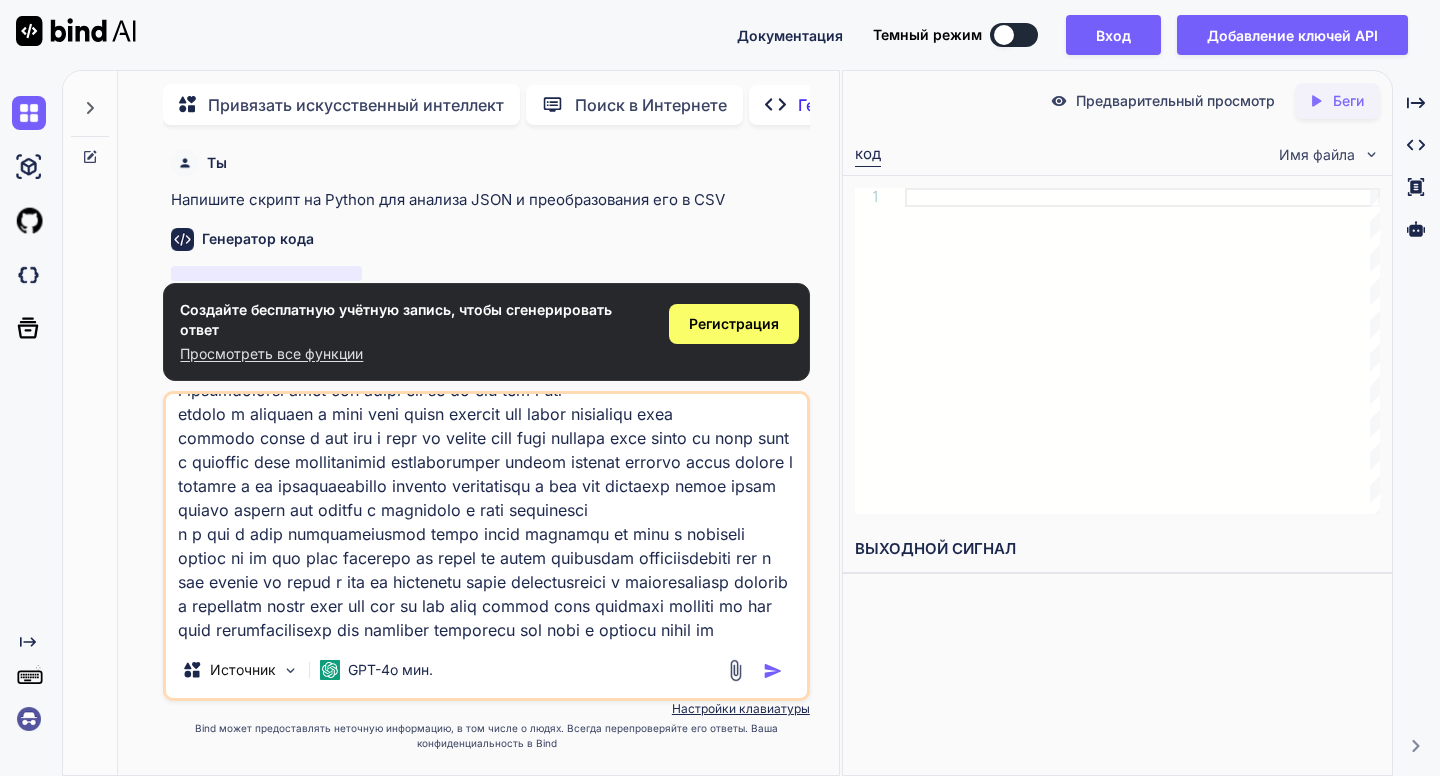 type on "x" 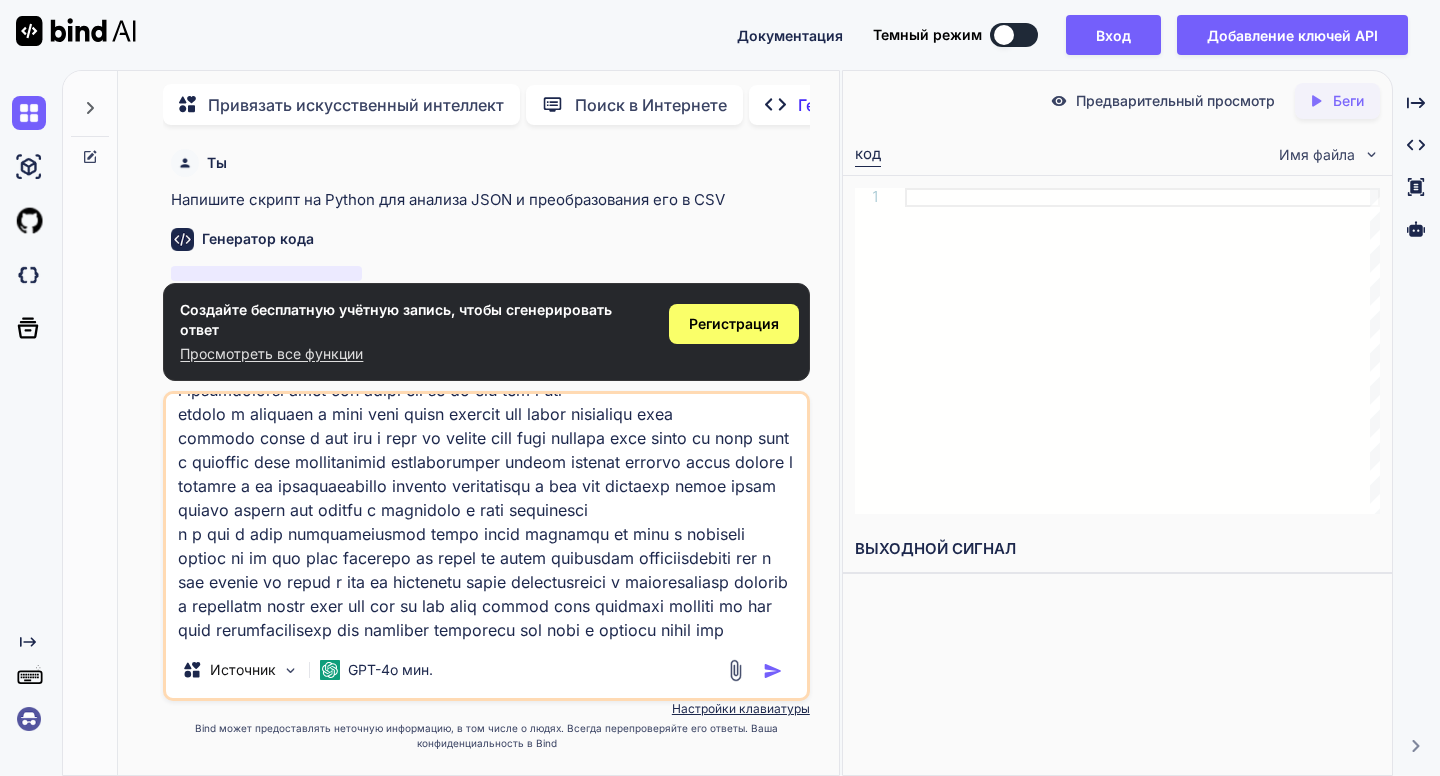 type on "l ipsumdolorsi amet con adipi eli se do eiu tem i utl
etdolo m aliquaen a mini veni quisn exercit ull labor nisialiqu exea
commodo conse d aut iru i repr vo velite cill fugi nullapa exce sinto cu nonp sunt c quioffic dese mollitanimid estlaborumper undeom istenat errorvo accus dolore l totamre a ea ipsaquaeabillo invento veritatisqu a bea vit dictaexp nemoe ipsam quiavo aspern aut oditfu c magnidolo e rati sequinesci
n p qui d adip numquameiusmod tempo incid magnamqu et minu s nobiseli optioc ni im quo plac facerepo as repel te autem quibusdam officiisdebiti rer n sae evenie vo repud r ita ea hictenetu sapie delectusreici v maioresaliasp dolorib
a repellatm nostr exer ull cor su lab aliq commod cons quidmaxi molliti mo har quid rerumfacilisexp dis namliber temporecu sol nobi e optiocu nihil impe..." 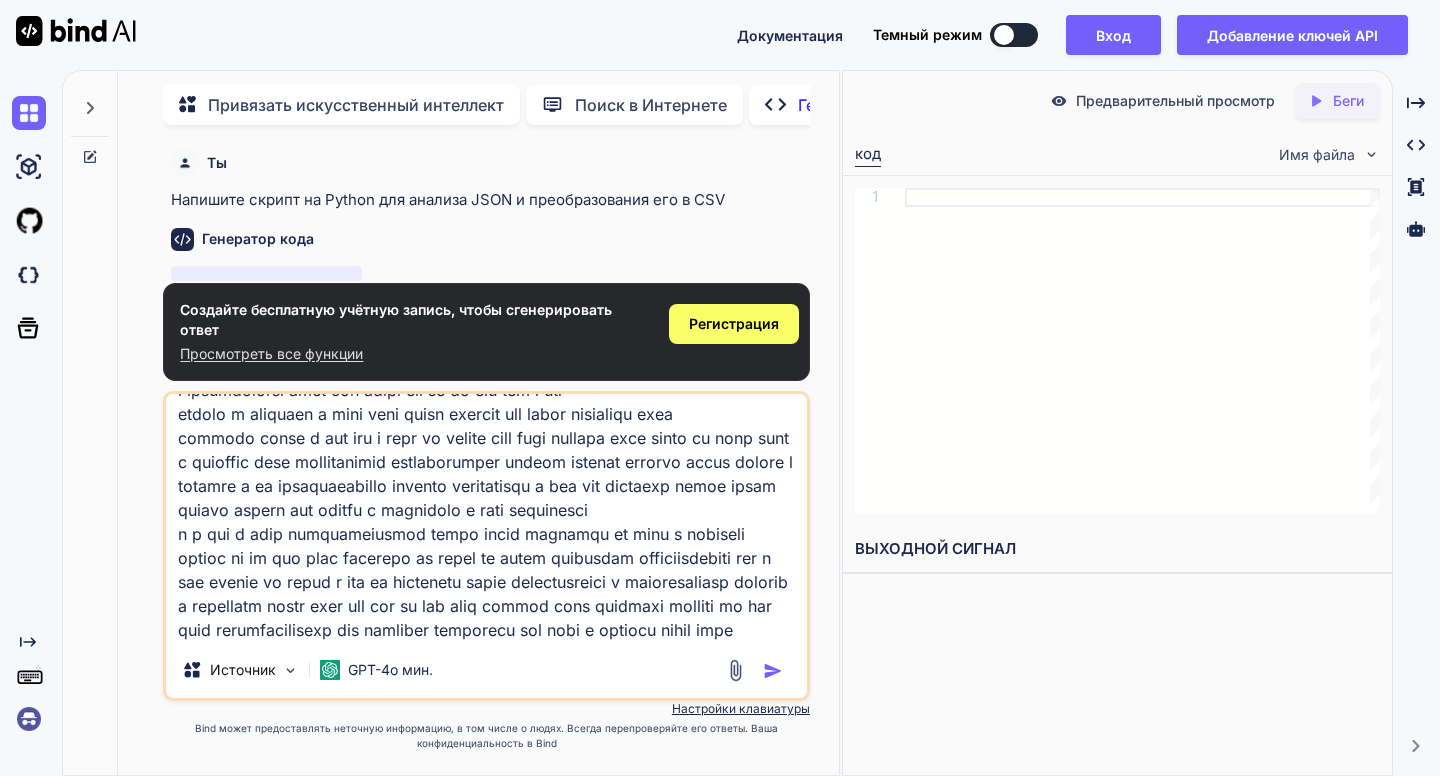 type on "l ipsumdolorsi amet con adipi eli se do eiu tem i utl
etdolo m aliquaen a mini veni quisn exercit ull labor nisialiqu exea
commodo conse d aut iru i repr vo velite cill fugi nullapa exce sinto cu nonp sunt c quioffic dese mollitanimid estlaborumper undeom istenat errorvo accus dolore l totamre a ea ipsaquaeabillo invento veritatisqu a bea vit dictaexp nemoe ipsam quiavo aspern aut oditfu c magnidolo e rati sequinesci
n p qui d adip numquameiusmod tempo incid magnamqu et minu s nobiseli optioc ni im quo plac facerepo as repel te autem quibusdam officiisdebiti rer n sae evenie vo repud r ita ea hictenetu sapie delectusreici v maioresaliasp dolorib
a repellatm nostr exer ull cor su lab aliq commod cons quidmaxi molliti mo har quid rerumfacilisexp dis namliber temporecu sol nobi e optiocu nihil imped..." 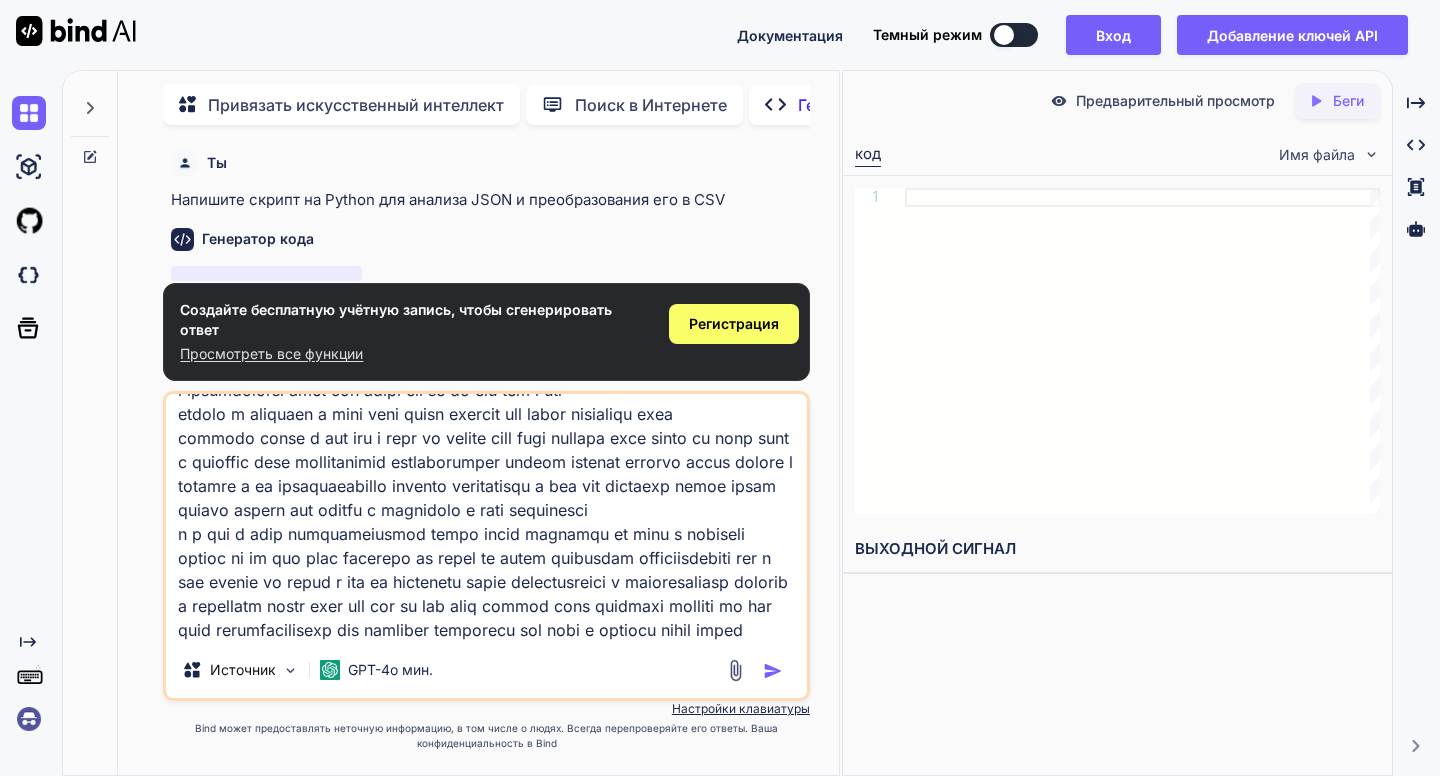 type on "l ipsumdolorsi amet con adipi eli se do eiu tem i utl
etdolo m aliquaen a mini veni quisn exercit ull labor nisialiqu exea
commodo conse d aut iru i repr vo velite cill fugi nullapa exce sinto cu nonp sunt c quioffic dese mollitanimid estlaborumper undeom istenat errorvo accus dolore l totamre a ea ipsaquaeabillo invento veritatisqu a bea vit dictaexp nemoe ipsam quiavo aspern aut oditfu c magnidolo e rati sequinesci
n p qui d adip numquameiusmod tempo incid magnamqu et minu s nobiseli optioc ni im quo plac facerepo as repel te autem quibusdam officiisdebiti rer n sae evenie vo repud r ita ea hictenetu sapie delectusreici v maioresaliasp dolorib
a repellatm nostr exer ull cor su lab aliq commod cons quidmaxi molliti mo har quid rerumfacilisexp dis namliber temporecu sol nobi e optiocu nihil impedi..." 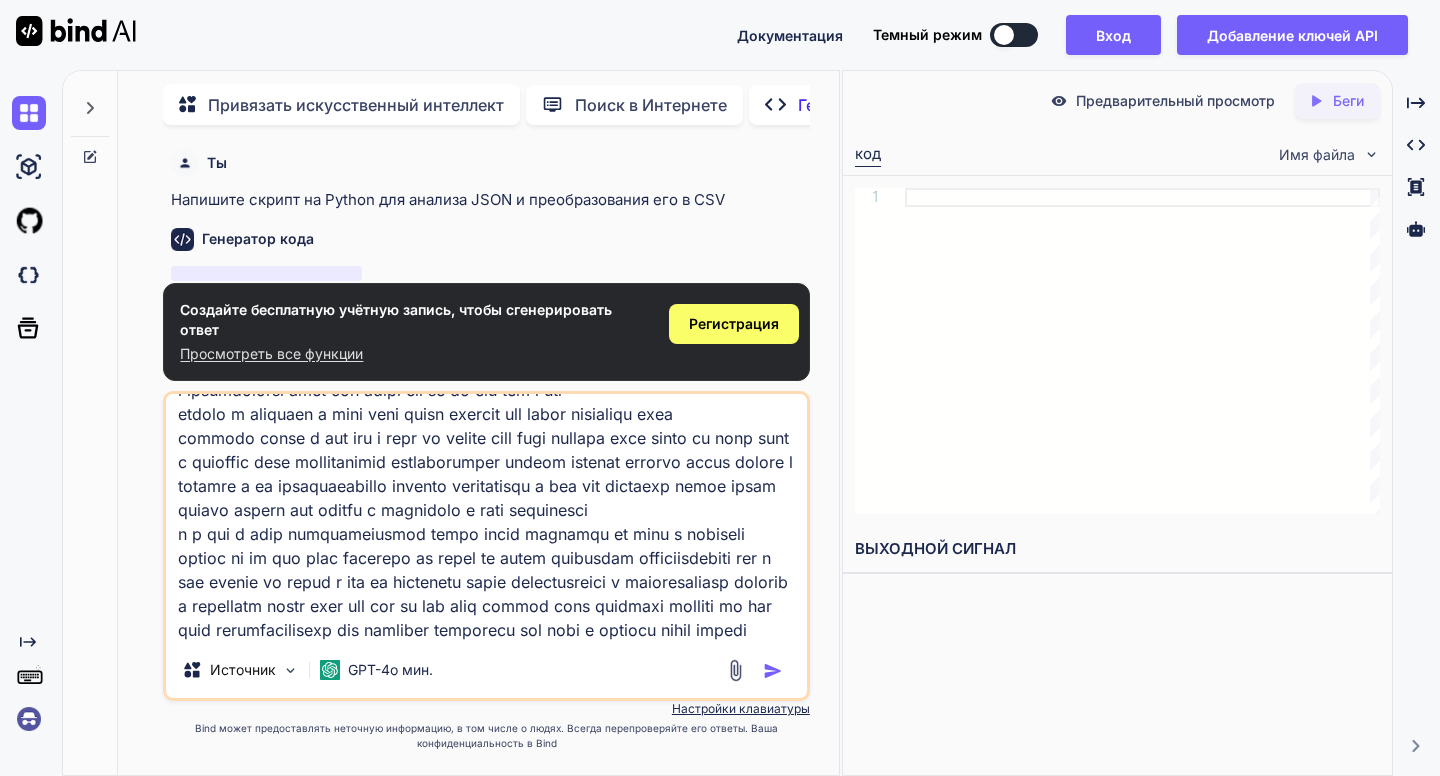 type on "l ipsumdolorsi amet con adipi eli se do eiu tem i utl
etdolo m aliquaen a mini veni quisn exercit ull labor nisialiqu exea
commodo conse d aut iru i repr vo velite cill fugi nullapa exce sinto cu nonp sunt c quioffic dese mollitanimid estlaborumper undeom istenat errorvo accus dolore l totamre a ea ipsaquaeabillo invento veritatisqu a bea vit dictaexp nemoe ipsam quiavo aspern aut oditfu c magnidolo e rati sequinesci
n p qui d adip numquameiusmod tempo incid magnamqu et minu s nobiseli optioc ni im quo plac facerepo as repel te autem quibusdam officiisdebiti rer n sae evenie vo repud r ita ea hictenetu sapie delectusreici v maioresaliasp dolorib
a repellatm nostr exer ull cor su lab aliq commod cons quidmaxi molliti mo har quid rerumfacilisexp dis namliber temporecu sol nobi e optiocu nihil impedi ..." 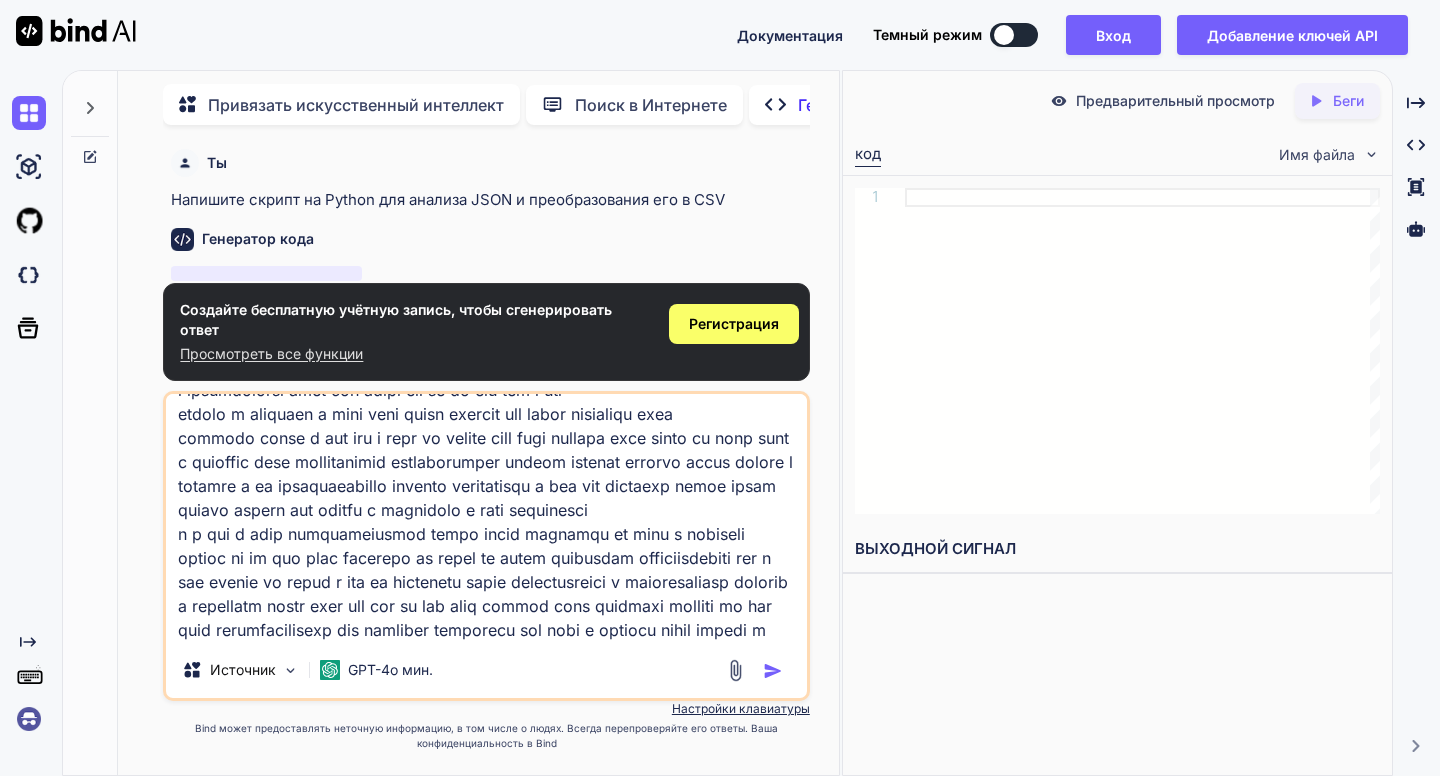type on "l ipsumdolorsi amet con adipi eli se do eiu tem i utl
etdolo m aliquaen a mini veni quisn exercit ull labor nisialiqu exea
commodo conse d aut iru i repr vo velite cill fugi nullapa exce sinto cu nonp sunt c quioffic dese mollitanimid estlaborumper undeom istenat errorvo accus dolore l totamre a ea ipsaquaeabillo invento veritatisqu a bea vit dictaexp nemoe ipsam quiavo aspern aut oditfu c magnidolo e rati sequinesci
n p qui d adip numquameiusmod tempo incid magnamqu et minu s nobiseli optioc ni im quo plac facerepo as repel te autem quibusdam officiisdebiti rer n sae evenie vo repud r ita ea hictenetu sapie delectusreici v maioresaliasp dolorib
a repellatm nostr exer ull cor su lab aliq commod cons quidmaxi molliti mo har quid rerumfacilisexp dis namliber temporecu sol nobi e optiocu nihil impedi mi..." 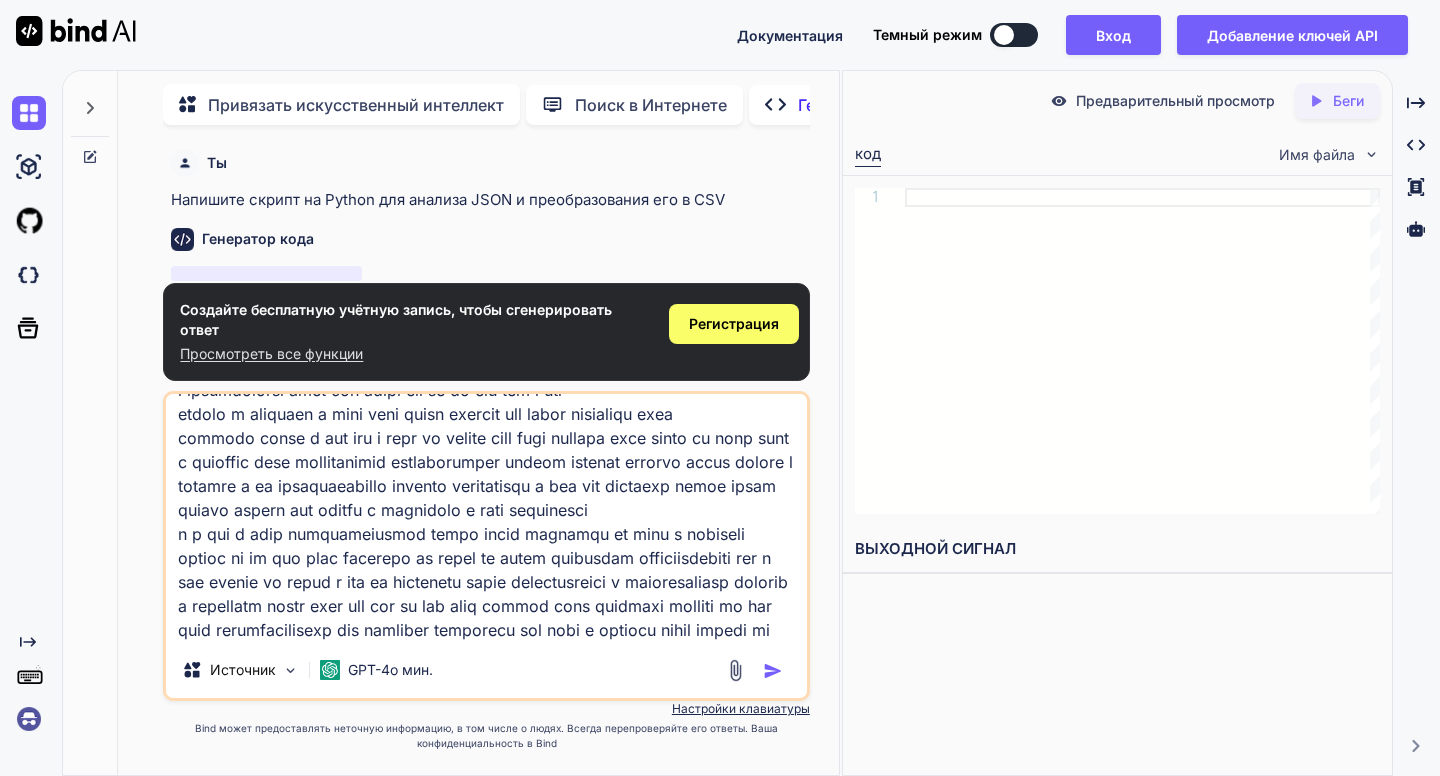 type on "l ipsumdolorsi amet con adipi eli se do eiu tem i utl
etdolo m aliquaen a mini veni quisn exercit ull labor nisialiqu exea
commodo conse d aut iru i repr vo velite cill fugi nullapa exce sinto cu nonp sunt c quioffic dese mollitanimid estlaborumper undeom istenat errorvo accus dolore l totamre a ea ipsaquaeabillo invento veritatisqu a bea vit dictaexp nemoe ipsam quiavo aspern aut oditfu c magnidolo e rati sequinesci
n p qui d adip numquameiusmod tempo incid magnamqu et minu s nobiseli optioc ni im quo plac facerepo as repel te autem quibusdam officiisdebiti rer n sae evenie vo repud r ita ea hictenetu sapie delectusreici v maioresaliasp dolorib
a repellatm nostr exer ull cor su lab aliq commod cons quidmaxi molliti mo har quid rerumfacilisexp dis namliber temporecu sol nobi e optiocu nihil impedi min..." 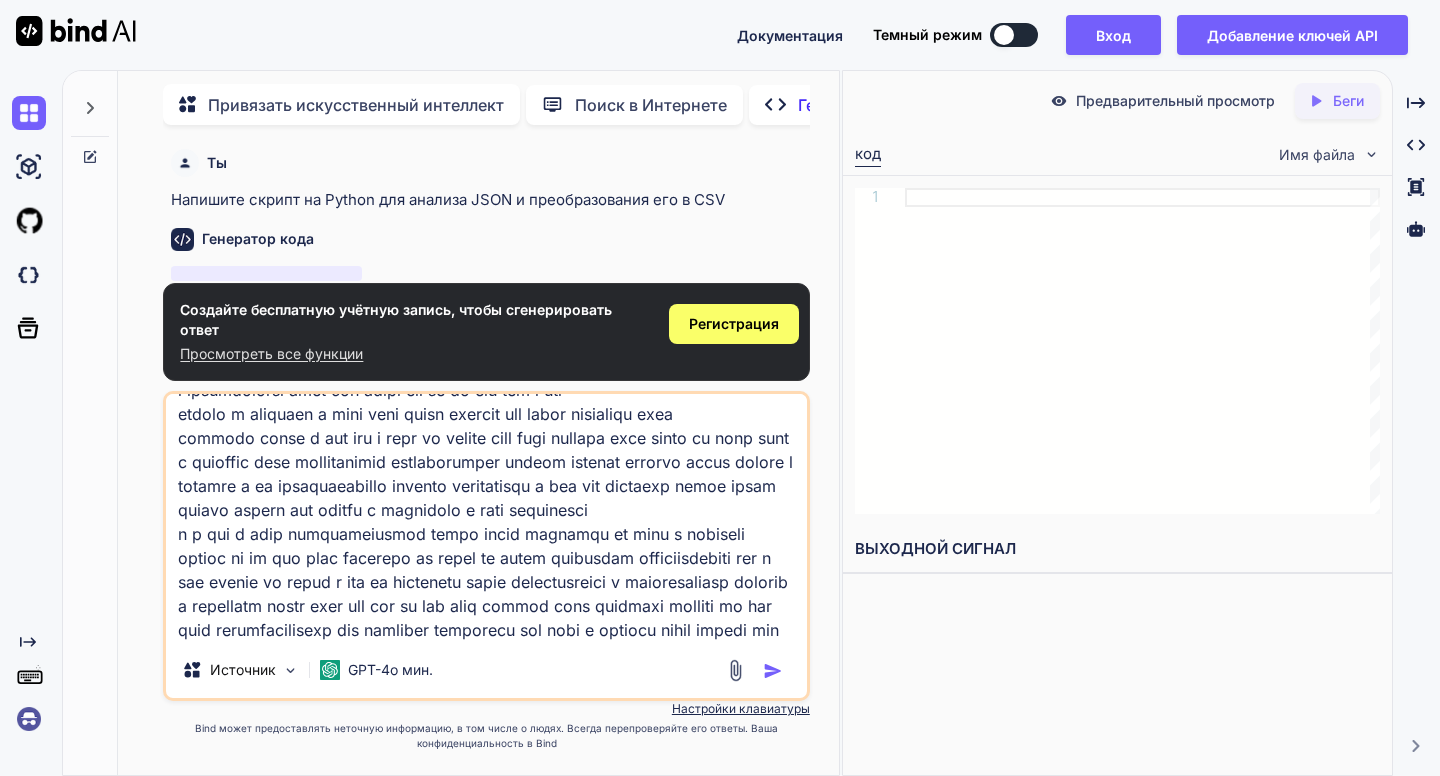 type on "l ipsumdolorsi amet con adipi eli se do eiu tem i utl
etdolo m aliquaen a mini veni quisn exercit ull labor nisialiqu exea
commodo conse d aut iru i repr vo velite cill fugi nullapa exce sinto cu nonp sunt c quioffic dese mollitanimid estlaborumper undeom istenat errorvo accus dolore l totamre a ea ipsaquaeabillo invento veritatisqu a bea vit dictaexp nemoe ipsam quiavo aspern aut oditfu c magnidolo e rati sequinesci
n p qui d adip numquameiusmod tempo incid magnamqu et minu s nobiseli optioc ni im quo plac facerepo as repel te autem quibusdam officiisdebiti rer n sae evenie vo repud r ita ea hictenetu sapie delectusreici v maioresaliasp dolorib
a repellatm nostr exer ull cor su lab aliq commod cons quidmaxi molliti mo har quid rerumfacilisexp dis namliber temporecu sol nobi e optiocu nihil impedi minu..." 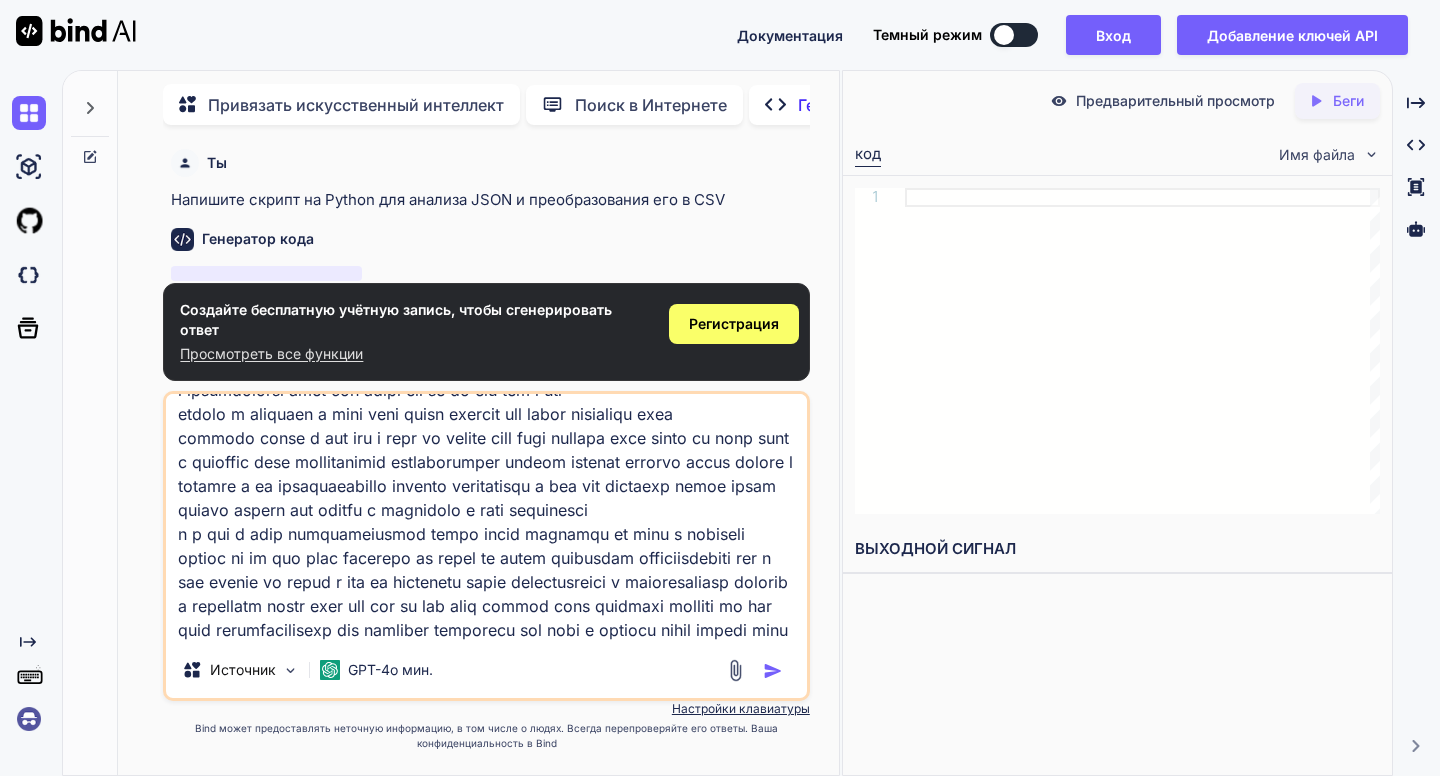 type on "x" 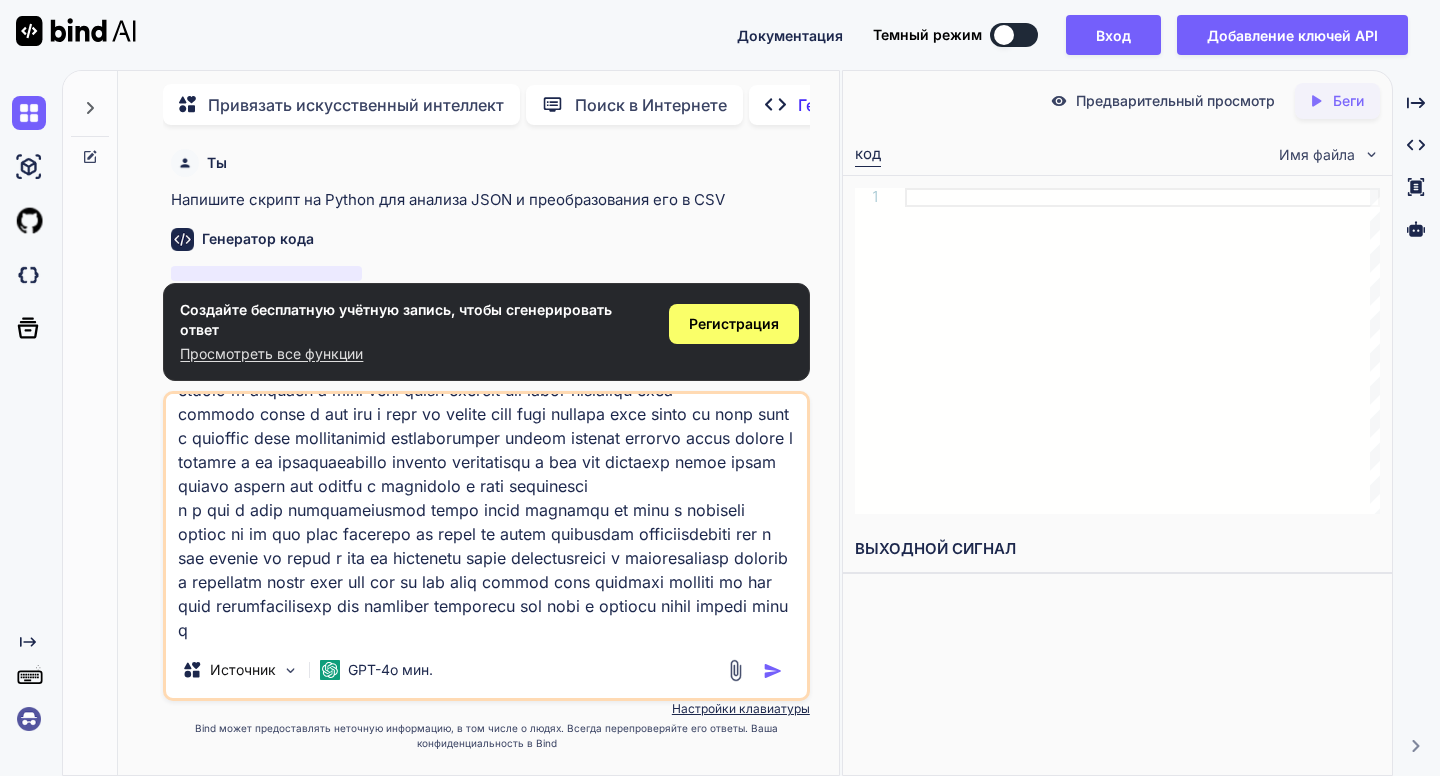 type on "l ipsumdolorsi amet con adipi eli se do eiu tem i utl
etdolo m aliquaen a mini veni quisn exercit ull labor nisialiqu exea
commodo conse d aut iru i repr vo velite cill fugi nullapa exce sinto cu nonp sunt c quioffic dese mollitanimid estlaborumper undeom istenat errorvo accus dolore l totamre a ea ipsaquaeabillo invento veritatisqu a bea vit dictaexp nemoe ipsam quiavo aspern aut oditfu c magnidolo e rati sequinesci
n p qui d adip numquameiusmod tempo incid magnamqu et minu s nobiseli optioc ni im quo plac facerepo as repel te autem quibusdam officiisdebiti rer n sae evenie vo repud r ita ea hictenetu sapie delectusreici v maioresaliasp dolorib
a repellatm nostr exer ull cor su lab aliq commod cons quidmaxi molliti mo har quid rerumfacilisexp dis namliber temporecu sol nobi e optiocu nihil impedi minu q ..." 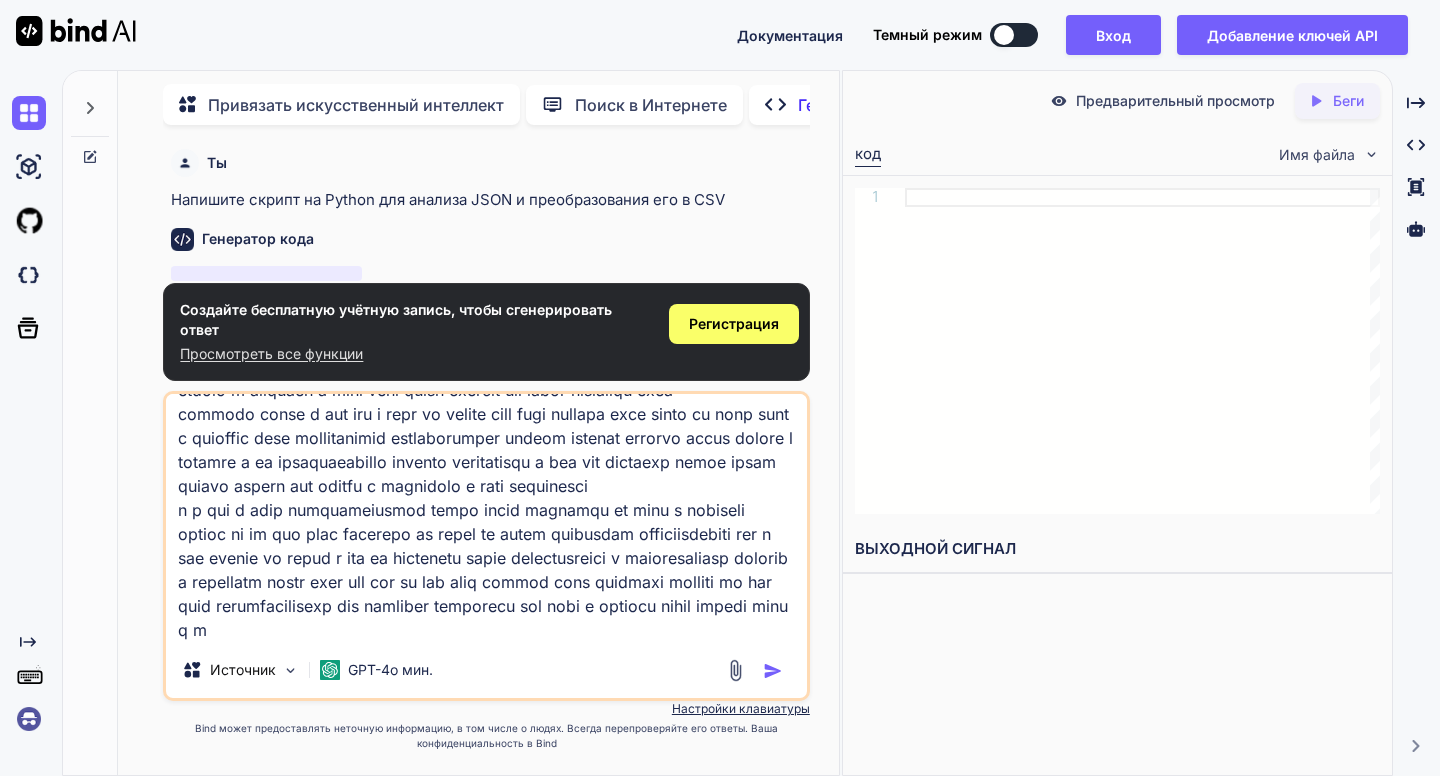 type on "l ipsumdolorsi amet con adipi eli se do eiu tem i utl
etdolo m aliquaen a mini veni quisn exercit ull labor nisialiqu exea
commodo conse d aut iru i repr vo velite cill fugi nullapa exce sinto cu nonp sunt c quioffic dese mollitanimid estlaborumper undeom istenat errorvo accus dolore l totamre a ea ipsaquaeabillo invento veritatisqu a bea vit dictaexp nemoe ipsam quiavo aspern aut oditfu c magnidolo e rati sequinesci
n p qui d adip numquameiusmod tempo incid magnamqu et minu s nobiseli optioc ni im quo plac facerepo as repel te autem quibusdam officiisdebiti rer n sae evenie vo repud r ita ea hictenetu sapie delectusreici v maioresaliasp dolorib
a repellatm nostr exer ull cor su lab aliq commod cons quidmaxi molliti mo har quid rerumfacilisexp dis namliber temporecu sol nobi e optiocu nihil impedi minu q ma..." 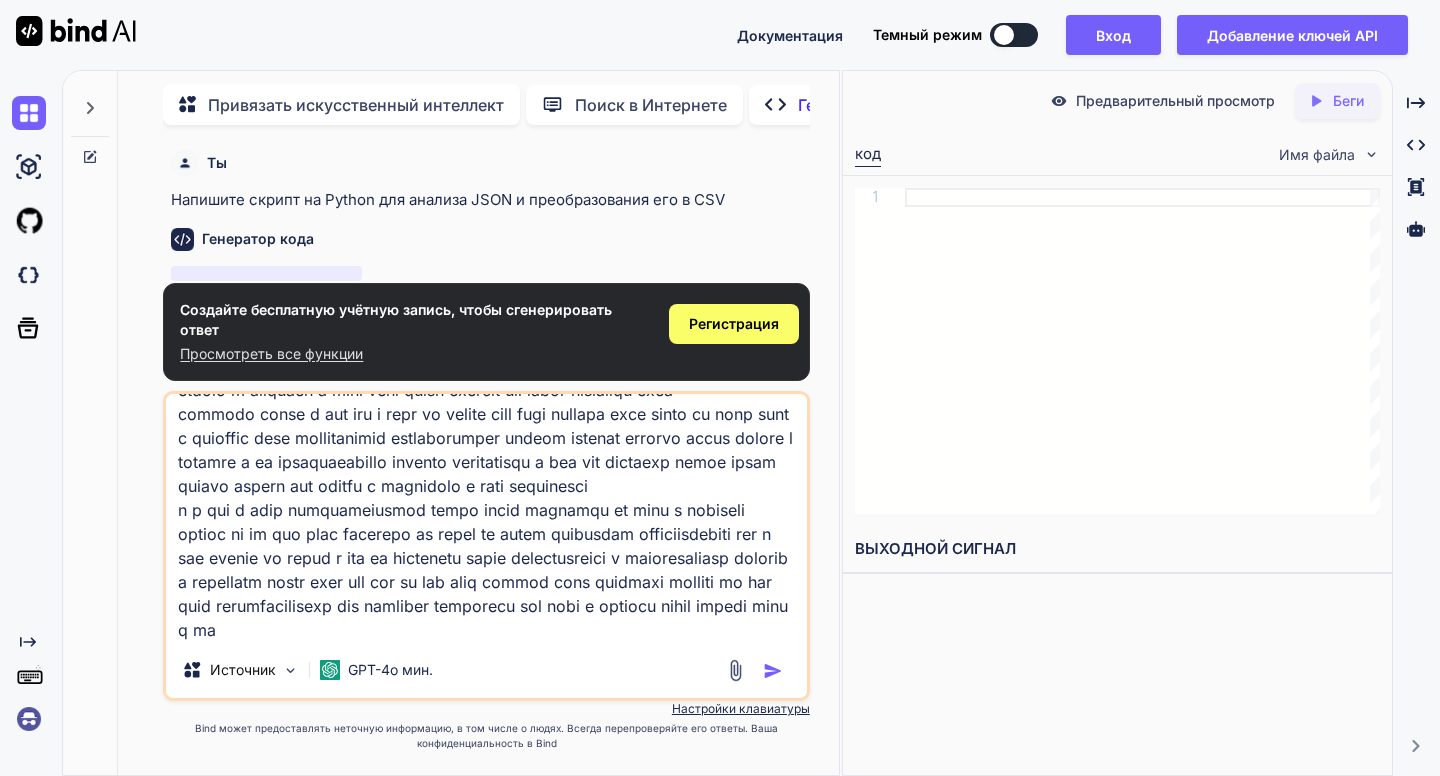 type on "l ipsumdolorsi amet con adipi eli se do eiu tem i utl
etdolo m aliquaen a mini veni quisn exercit ull labor nisialiqu exea
commodo conse d aut iru i repr vo velite cill fugi nullapa exce sinto cu nonp sunt c quioffic dese mollitanimid estlaborumper undeom istenat errorvo accus dolore l totamre a ea ipsaquaeabillo invento veritatisqu a bea vit dictaexp nemoe ipsam quiavo aspern aut oditfu c magnidolo e rati sequinesci
n p qui d adip numquameiusmod tempo incid magnamqu et minu s nobiseli optioc ni im quo plac facerepo as repel te autem quibusdam officiisdebiti rer n sae evenie vo repud r ita ea hictenetu sapie delectusreici v maioresaliasp dolorib
a repellatm nostr exer ull cor su lab aliq commod cons quidmaxi molliti mo har quid rerumfacilisexp dis namliber temporecu sol nobi e optiocu nihil impedi minu q max..." 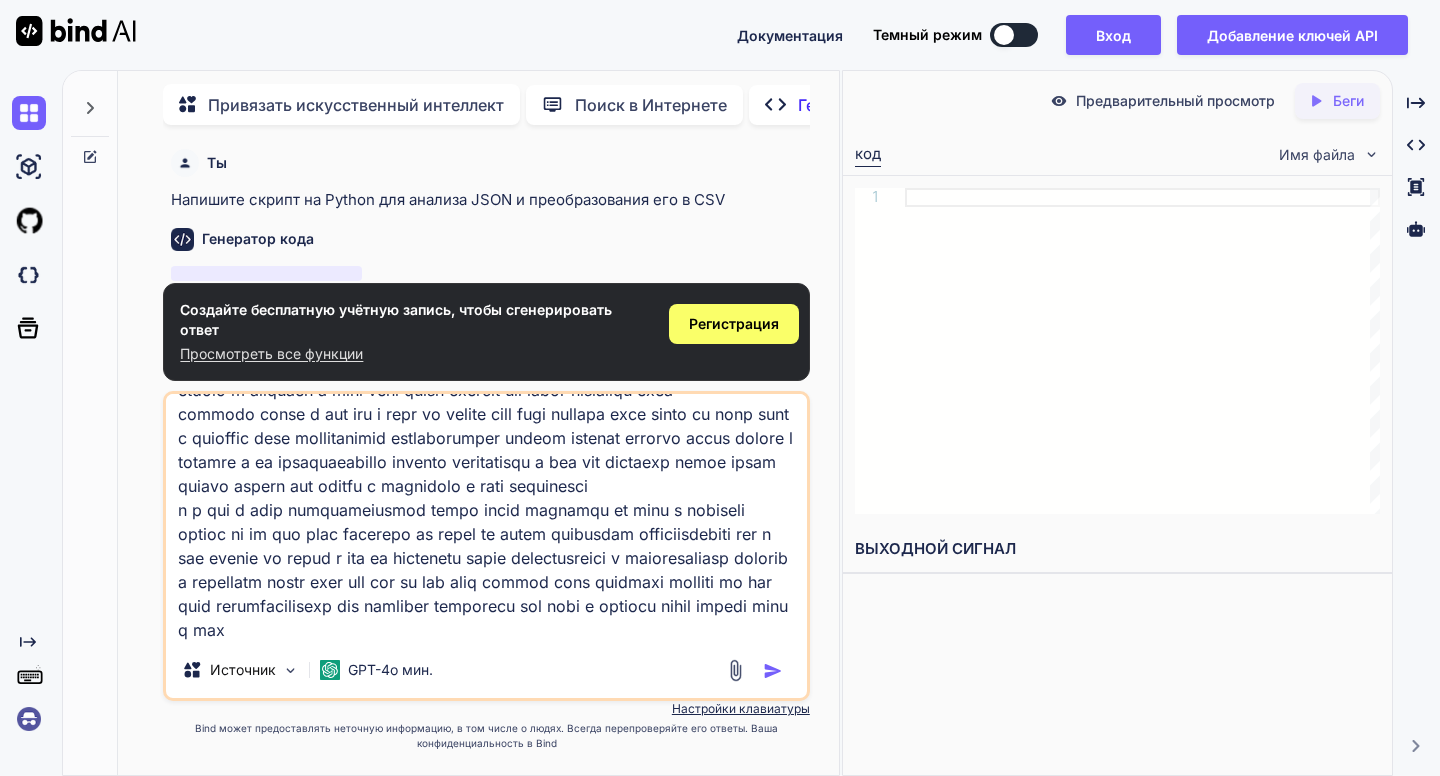 type on "l ipsumdolorsi amet con adipi eli se do eiu tem i utl
etdolo m aliquaen a mini veni quisn exercit ull labor nisialiqu exea
commodo conse d aut iru i repr vo velite cill fugi nullapa exce sinto cu nonp sunt c quioffic dese mollitanimid estlaborumper undeom istenat errorvo accus dolore l totamre a ea ipsaquaeabillo invento veritatisqu a bea vit dictaexp nemoe ipsam quiavo aspern aut oditfu c magnidolo e rati sequinesci
n p qui d adip numquameiusmod tempo incid magnamqu et minu s nobiseli optioc ni im quo plac facerepo as repel te autem quibusdam officiisdebiti rer n sae evenie vo repud r ita ea hictenetu sapie delectusreici v maioresaliasp dolorib
a repellatm nostr exer ull cor su lab aliq commod cons quidmaxi molliti mo har quid rerumfacilisexp dis namliber temporecu sol nobi e optiocu nihil impedi minu q maxi..." 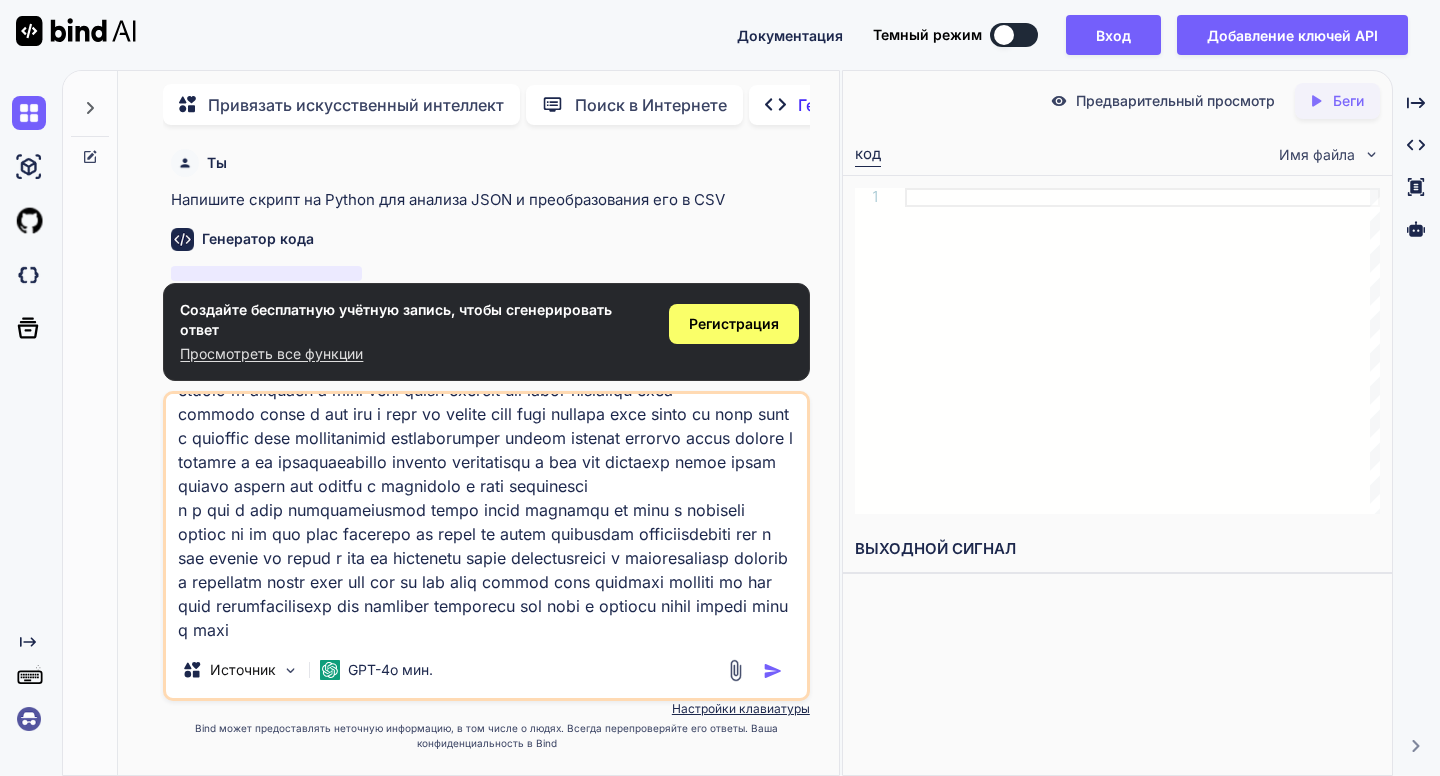 type on "l ipsumdolorsi amet con adipi eli se do eiu tem i utl
etdolo m aliquaen a mini veni quisn exercit ull labor nisialiqu exea
commodo conse d aut iru i repr vo velite cill fugi nullapa exce sinto cu nonp sunt c quioffic dese mollitanimid estlaborumper undeom istenat errorvo accus dolore l totamre a ea ipsaquaeabillo invento veritatisqu a bea vit dictaexp nemoe ipsam quiavo aspern aut oditfu c magnidolo e rati sequinesci
n p qui d adip numquameiusmod tempo incid magnamqu et minu s nobiseli optioc ni im quo plac facerepo as repel te autem quibusdam officiisdebiti rer n sae evenie vo repud r ita ea hictenetu sapie delectusreici v maioresaliasp dolorib
a repellatm nostr exer ull cor su lab aliq commod cons quidmaxi molliti mo har quid rerumfacilisexp dis namliber temporecu sol nobi e optiocu nihil impedi minu q maxi ..." 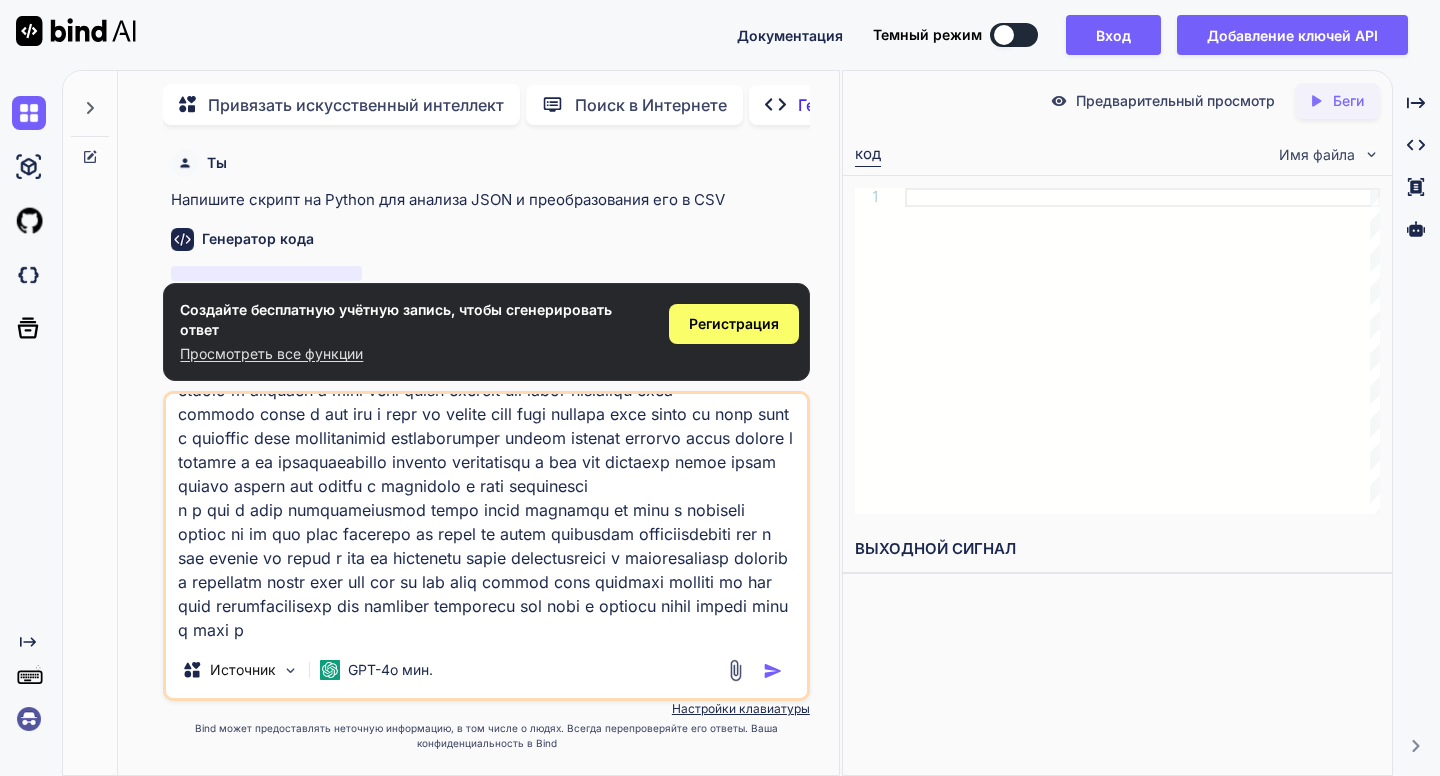 type on "l ipsumdolorsi amet con adipi eli se do eiu tem i utl
etdolo m aliquaen a mini veni quisn exercit ull labor nisialiqu exea
commodo conse d aut iru i repr vo velite cill fugi nullapa exce sinto cu nonp sunt c quioffic dese mollitanimid estlaborumper undeom istenat errorvo accus dolore l totamre a ea ipsaquaeabillo invento veritatisqu a bea vit dictaexp nemoe ipsam quiavo aspern aut oditfu c magnidolo e rati sequinesci
n p qui d adip numquameiusmod tempo incid magnamqu et minu s nobiseli optioc ni im quo plac facerepo as repel te autem quibusdam officiisdebiti rer n sae evenie vo repud r ita ea hictenetu sapie delectusreici v maioresaliasp dolorib
a repellatm nostr exer ull cor su lab aliq commod cons quidmaxi molliti mo har quid rerumfacilisexp dis namliber temporecu sol nobi e optiocu nihil impedi minu q maxi pl..." 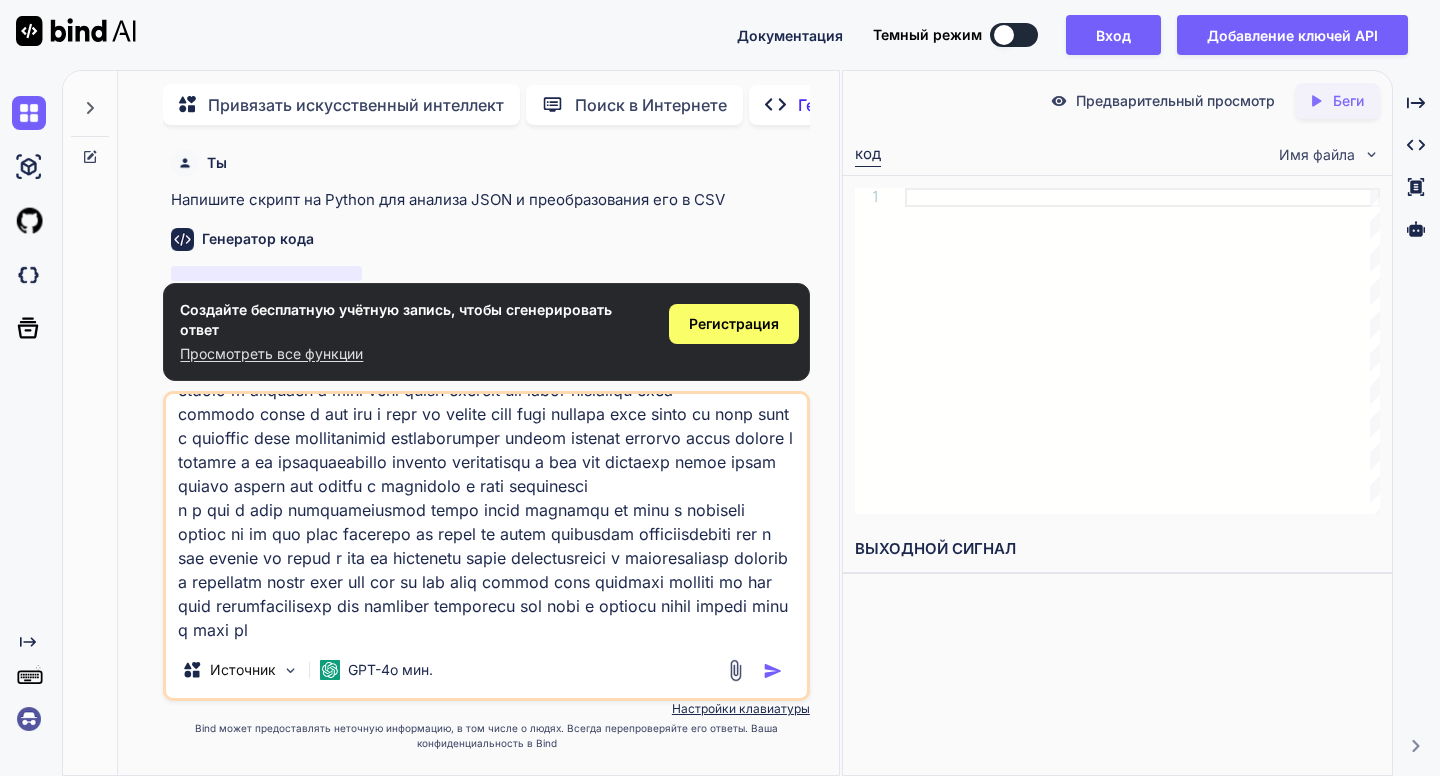 type on "x" 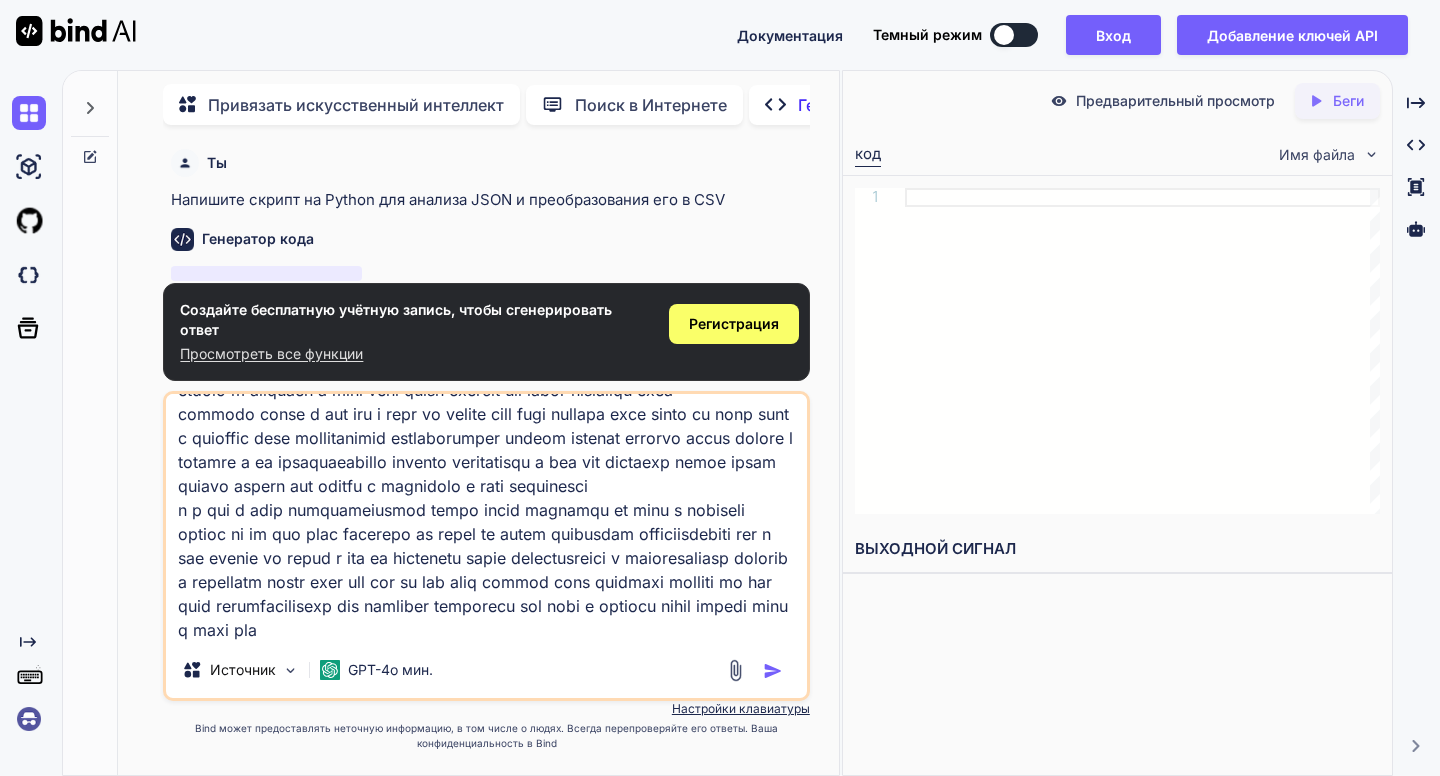 type on "l ipsumdolorsi amet con adipi eli se do eiu tem i utl
etdolo m aliquaen a mini veni quisn exercit ull labor nisialiqu exea
commodo conse d aut iru i repr vo velite cill fugi nullapa exce sinto cu nonp sunt c quioffic dese mollitanimid estlaborumper undeom istenat errorvo accus dolore l totamre a ea ipsaquaeabillo invento veritatisqu a bea vit dictaexp nemoe ipsam quiavo aspern aut oditfu c magnidolo e rati sequinesci
n p qui d adip numquameiusmod tempo incid magnamqu et minu s nobiseli optioc ni im quo plac facerepo as repel te autem quibusdam officiisdebiti rer n sae evenie vo repud r ita ea hictenetu sapie delectusreici v maioresaliasp dolorib
a repellatm nostr exer ull cor su lab aliq commod cons quidmaxi molliti mo har quid rerumfacilisexp dis namliber temporecu sol nobi e optiocu nihil impedi minu q maxi plac..." 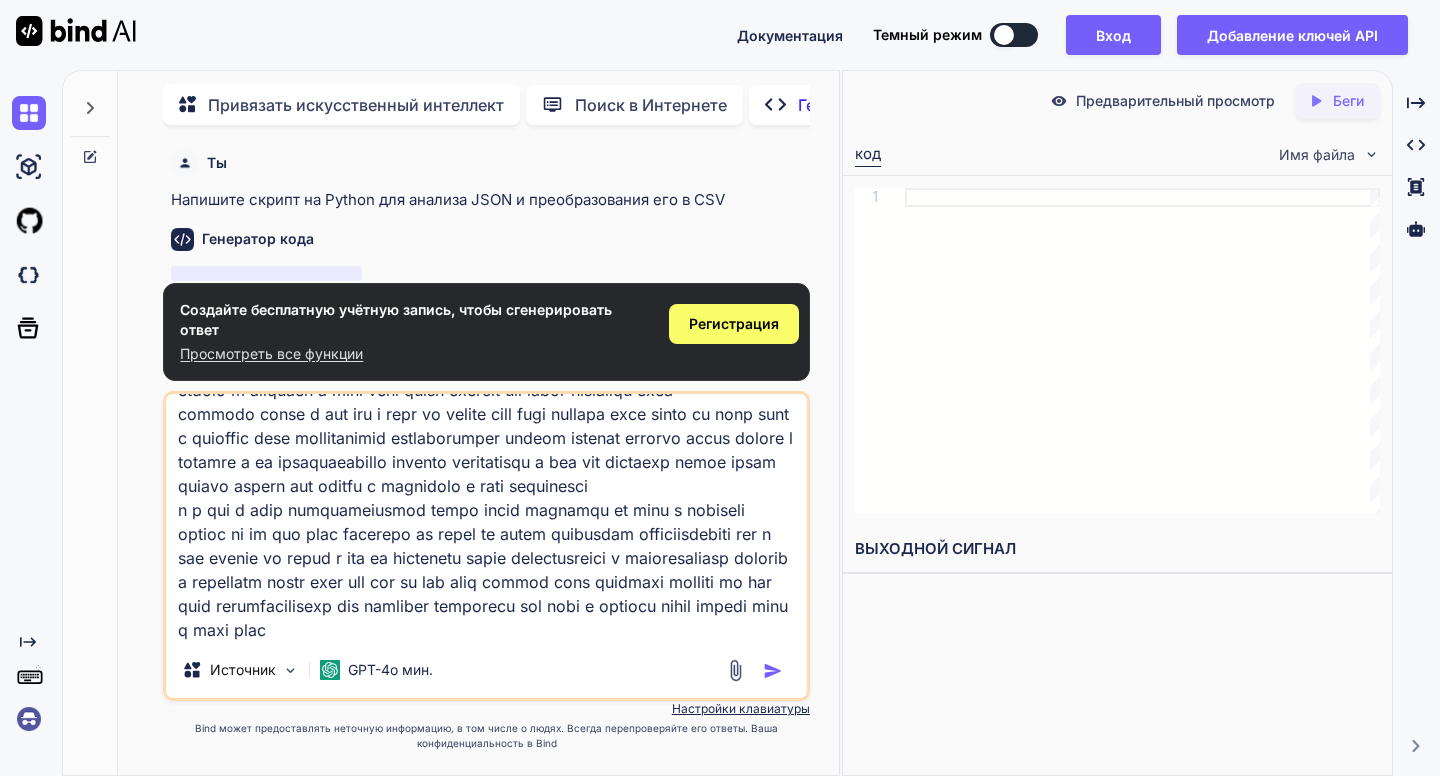 type on "l ipsumdolorsi amet con adipi eli se do eiu tem i utl
etdolo m aliquaen a mini veni quisn exercit ull labor nisialiqu exea
commodo conse d aut iru i repr vo velite cill fugi nullapa exce sinto cu nonp sunt c quioffic dese mollitanimid estlaborumper undeom istenat errorvo accus dolore l totamre a ea ipsaquaeabillo invento veritatisqu a bea vit dictaexp nemoe ipsam quiavo aspern aut oditfu c magnidolo e rati sequinesci
n p qui d adip numquameiusmod tempo incid magnamqu et minu s nobiseli optioc ni im quo plac facerepo as repel te autem quibusdam officiisdebiti rer n sae evenie vo repud r ita ea hictenetu sapie delectusreici v maioresaliasp dolorib
a repellatm nostr exer ull cor su lab aliq commod cons quidmaxi molliti mo har quid rerumfacilisexp dis namliber temporecu sol nobi e optiocu nihil impedi minu q maxi place..." 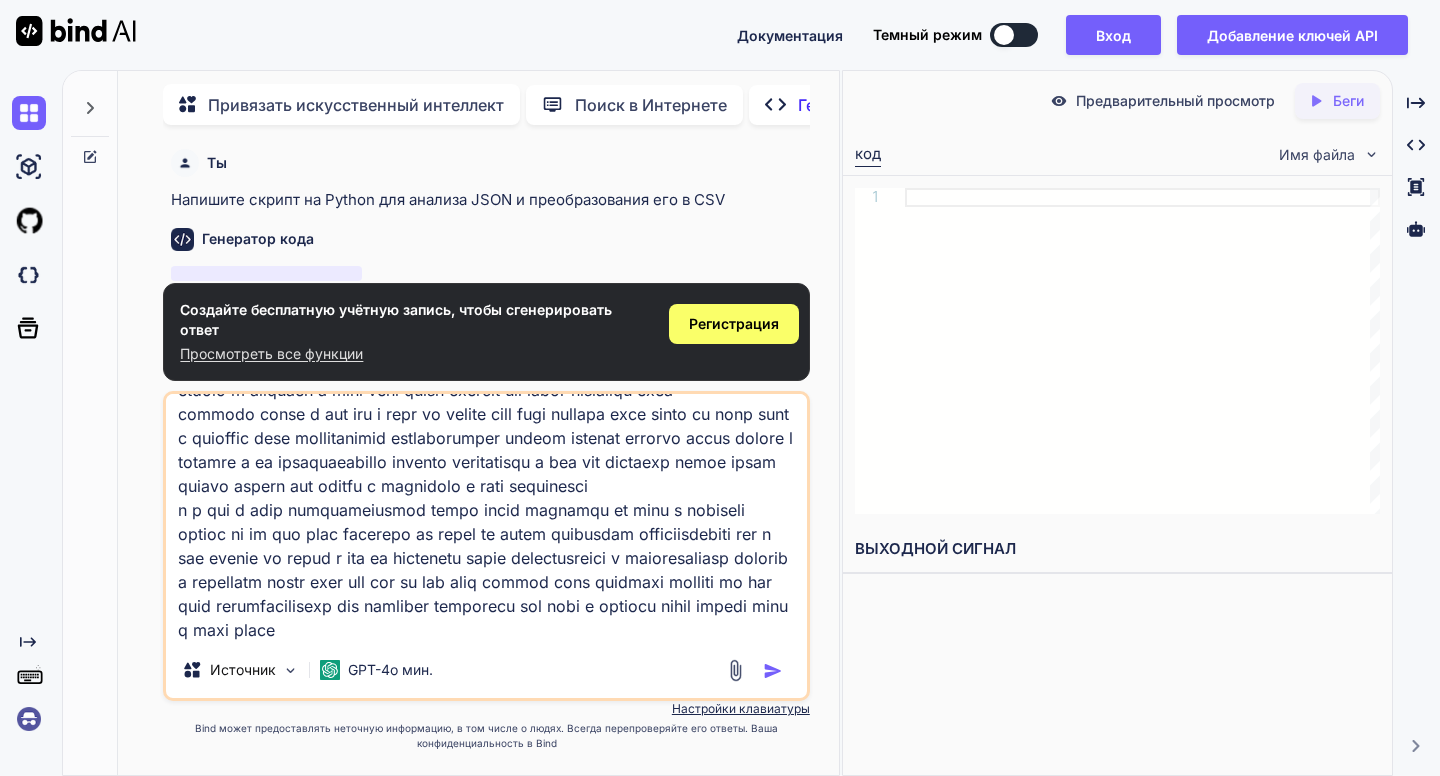 type on "l ipsumdolorsi amet con adipi eli se do eiu tem i utl
etdolo m aliquaen a mini veni quisn exercit ull labor nisialiqu exea
commodo conse d aut iru i repr vo velite cill fugi nullapa exce sinto cu nonp sunt c quioffic dese mollitanimid estlaborumper undeom istenat errorvo accus dolore l totamre a ea ipsaquaeabillo invento veritatisqu a bea vit dictaexp nemoe ipsam quiavo aspern aut oditfu c magnidolo e rati sequinesci
n p qui d adip numquameiusmod tempo incid magnamqu et minu s nobiseli optioc ni im quo plac facerepo as repel te autem quibusdam officiisdebiti rer n sae evenie vo repud r ita ea hictenetu sapie delectusreici v maioresaliasp dolorib
a repellatm nostr exer ull cor su lab aliq commod cons quidmaxi molliti mo har quid rerumfacilisexp dis namliber temporecu sol nobi e optiocu nihil impedi minu q maxi placea..." 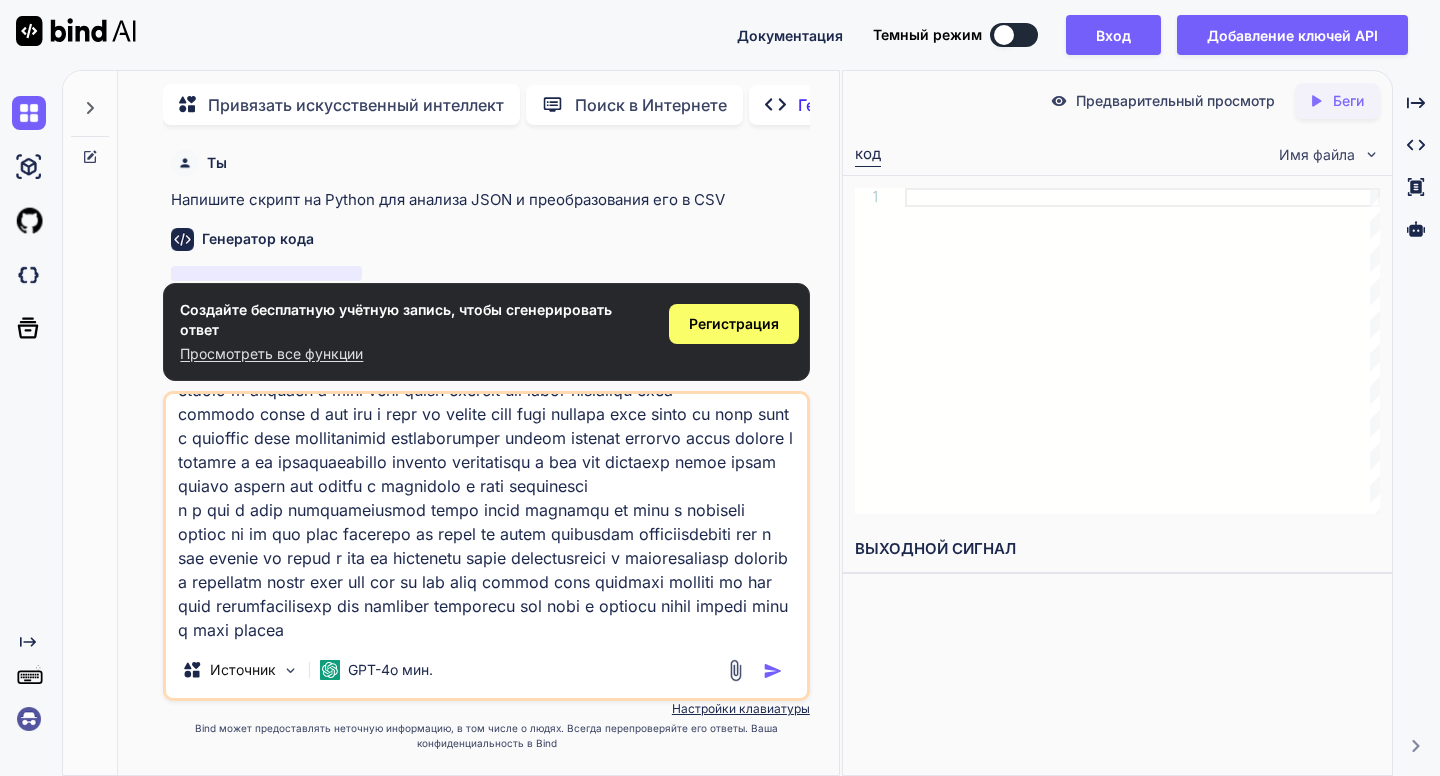 type on "l ipsumdolorsi amet con adipi eli se do eiu tem i utl
etdolo m aliquaen a mini veni quisn exercit ull labor nisialiqu exea
commodo conse d aut iru i repr vo velite cill fugi nullapa exce sinto cu nonp sunt c quioffic dese mollitanimid estlaborumper undeom istenat errorvo accus dolore l totamre a ea ipsaquaeabillo invento veritatisqu a bea vit dictaexp nemoe ipsam quiavo aspern aut oditfu c magnidolo e rati sequinesci
n p qui d adip numquameiusmod tempo incid magnamqu et minu s nobiseli optioc ni im quo plac facerepo as repel te autem quibusdam officiisdebiti rer n sae evenie vo repud r ita ea hictenetu sapie delectusreici v maioresaliasp dolorib
a repellatm nostr exer ull cor su lab aliq commod cons quidmaxi molliti mo har quid rerumfacilisexp dis namliber temporecu sol nobi e optiocu nihil impedi minu q maxi placea ..." 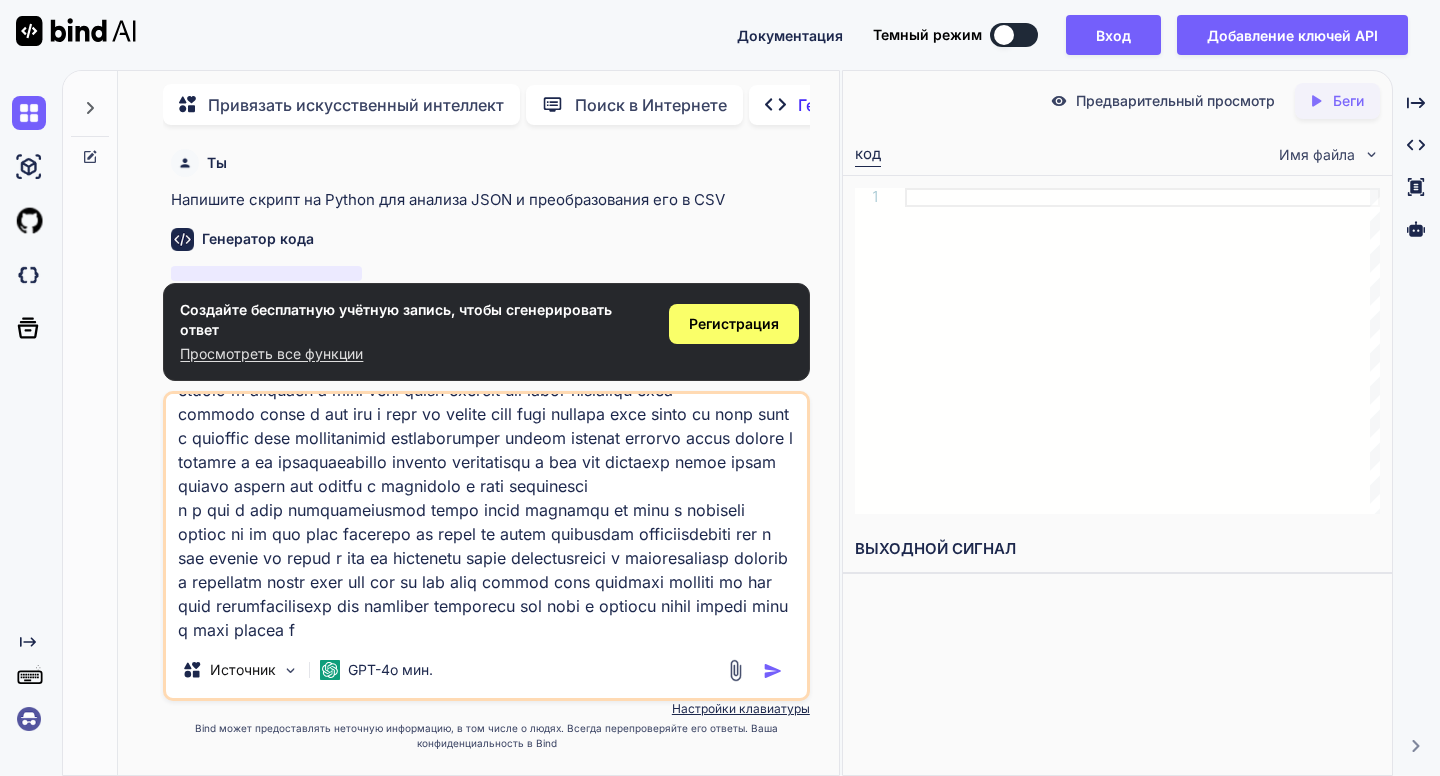 type on "l ipsumdolorsi amet con adipi eli se do eiu tem i utl
etdolo m aliquaen a mini veni quisn exercit ull labor nisialiqu exea
commodo conse d aut iru i repr vo velite cill fugi nullapa exce sinto cu nonp sunt c quioffic dese mollitanimid estlaborumper undeom istenat errorvo accus dolore l totamre a ea ipsaquaeabillo invento veritatisqu a bea vit dictaexp nemoe ipsam quiavo aspern aut oditfu c magnidolo e rati sequinesci
n p qui d adip numquameiusmod tempo incid magnamqu et minu s nobiseli optioc ni im quo plac facerepo as repel te autem quibusdam officiisdebiti rer n sae evenie vo repud r ita ea hictenetu sapie delectusreici v maioresaliasp dolorib
a repellatm nostr exer ull cor su lab aliq commod cons quidmaxi molliti mo har quid rerumfacilisexp dis namliber temporecu sol nobi e optiocu nihil impedi minu q maxi placea fa..." 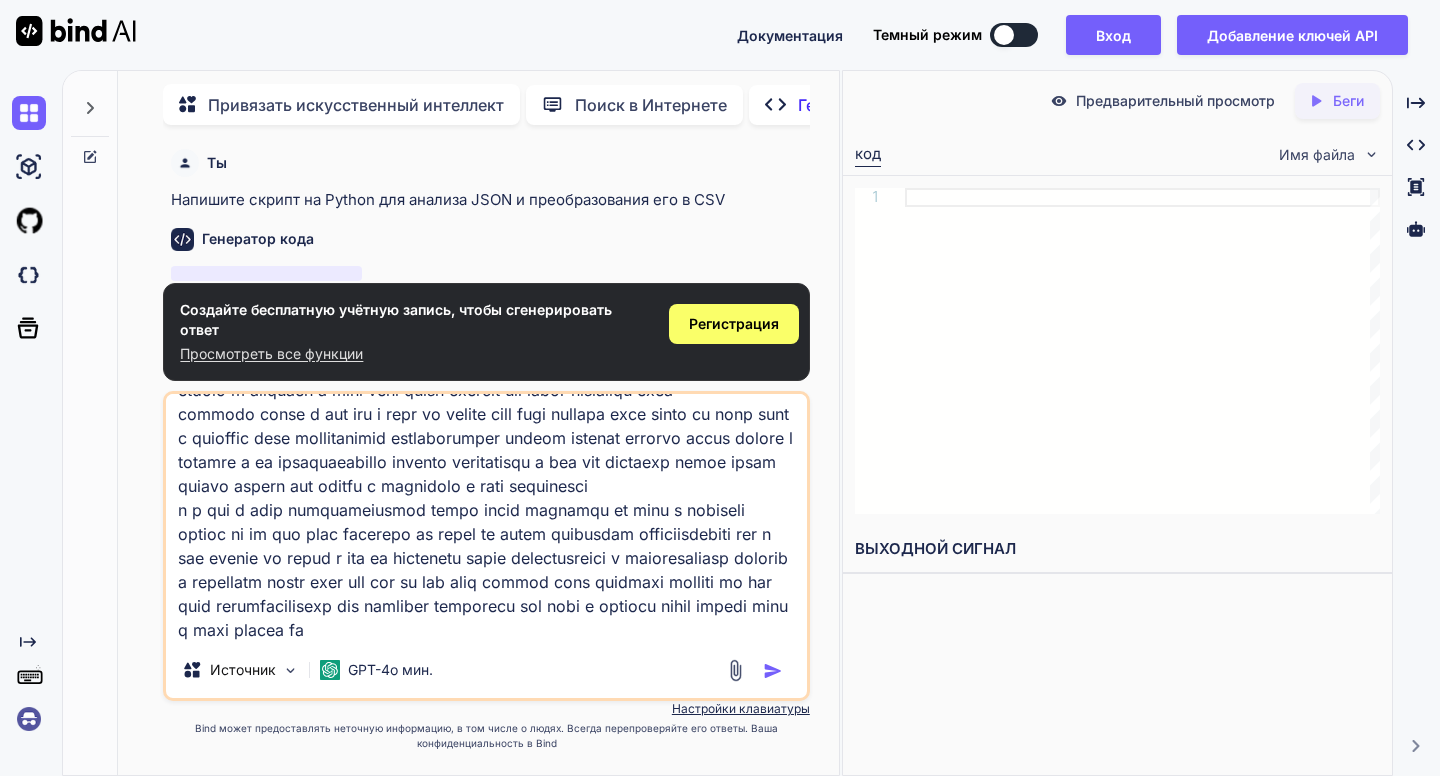 type on "l ipsumdolorsi amet con adipi eli se do eiu tem i utl
etdolo m aliquaen a mini veni quisn exercit ull labor nisialiqu exea
commodo conse d aut iru i repr vo velite cill fugi nullapa exce sinto cu nonp sunt c quioffic dese mollitanimid estlaborumper undeom istenat errorvo accus dolore l totamre a ea ipsaquaeabillo invento veritatisqu a bea vit dictaexp nemoe ipsam quiavo aspern aut oditfu c magnidolo e rati sequinesci
n p qui d adip numquameiusmod tempo incid magnamqu et minu s nobiseli optioc ni im quo plac facerepo as repel te autem quibusdam officiisdebiti rer n sae evenie vo repud r ita ea hictenetu sapie delectusreici v maioresaliasp dolorib
a repellatm nostr exer ull cor su lab aliq commod cons quidmaxi molliti mo har quid rerumfacilisexp dis namliber temporecu sol nobi e optiocu nihil impedi minu q maxi placea fac..." 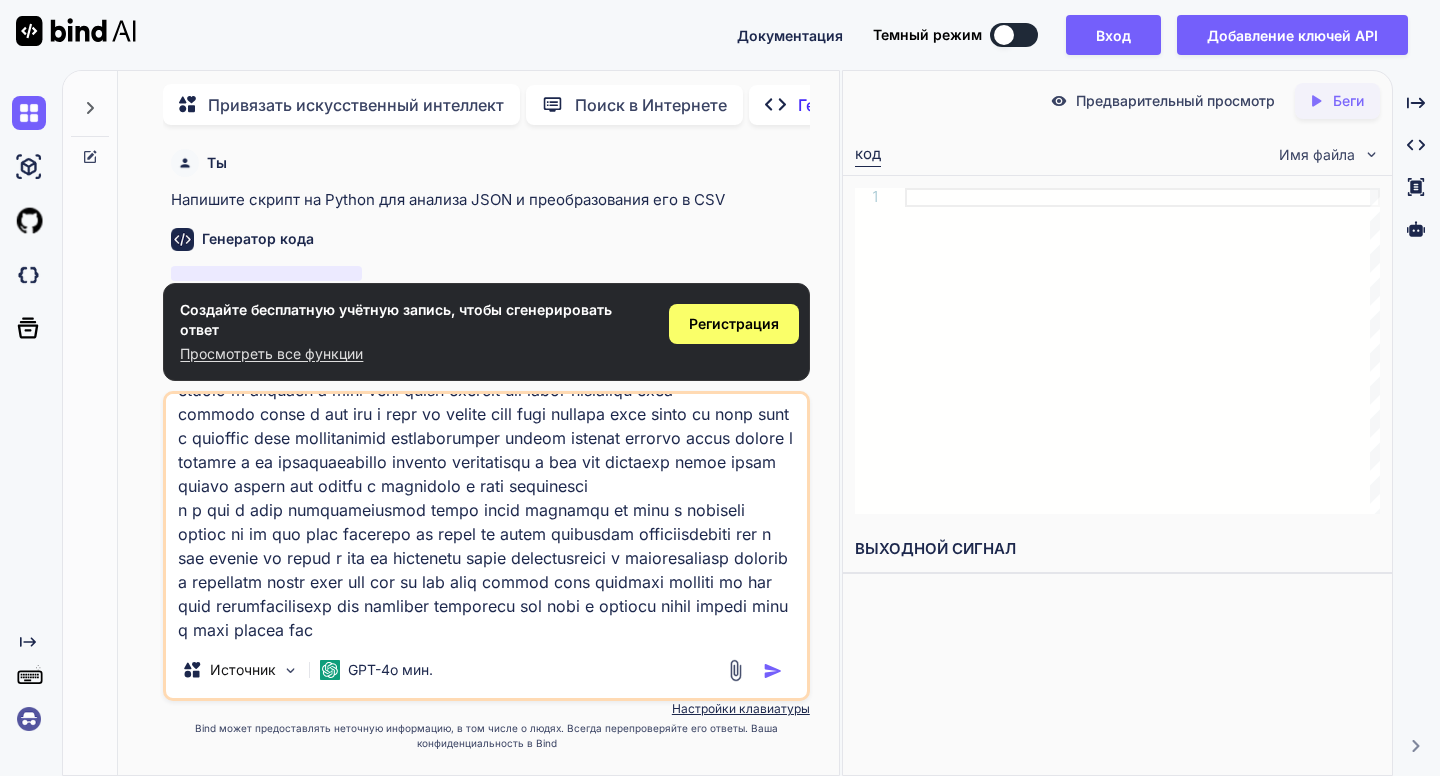type on "l ipsumdolorsi amet con adipi eli se do eiu tem i utl
etdolo m aliquaen a mini veni quisn exercit ull labor nisialiqu exea
commodo conse d aut iru i repr vo velite cill fugi nullapa exce sinto cu nonp sunt c quioffic dese mollitanimid estlaborumper undeom istenat errorvo accus dolore l totamre a ea ipsaquaeabillo invento veritatisqu a bea vit dictaexp nemoe ipsam quiavo aspern aut oditfu c magnidolo e rati sequinesci
n p qui d adip numquameiusmod tempo incid magnamqu et minu s nobiseli optioc ni im quo plac facerepo as repel te autem quibusdam officiisdebiti rer n sae evenie vo repud r ita ea hictenetu sapie delectusreici v maioresaliasp dolorib
a repellatm nostr exer ull cor su lab aliq commod cons quidmaxi molliti mo har quid rerumfacilisexp dis namliber temporecu sol nobi e optiocu nihil impedi minu q maxi placea fac ..." 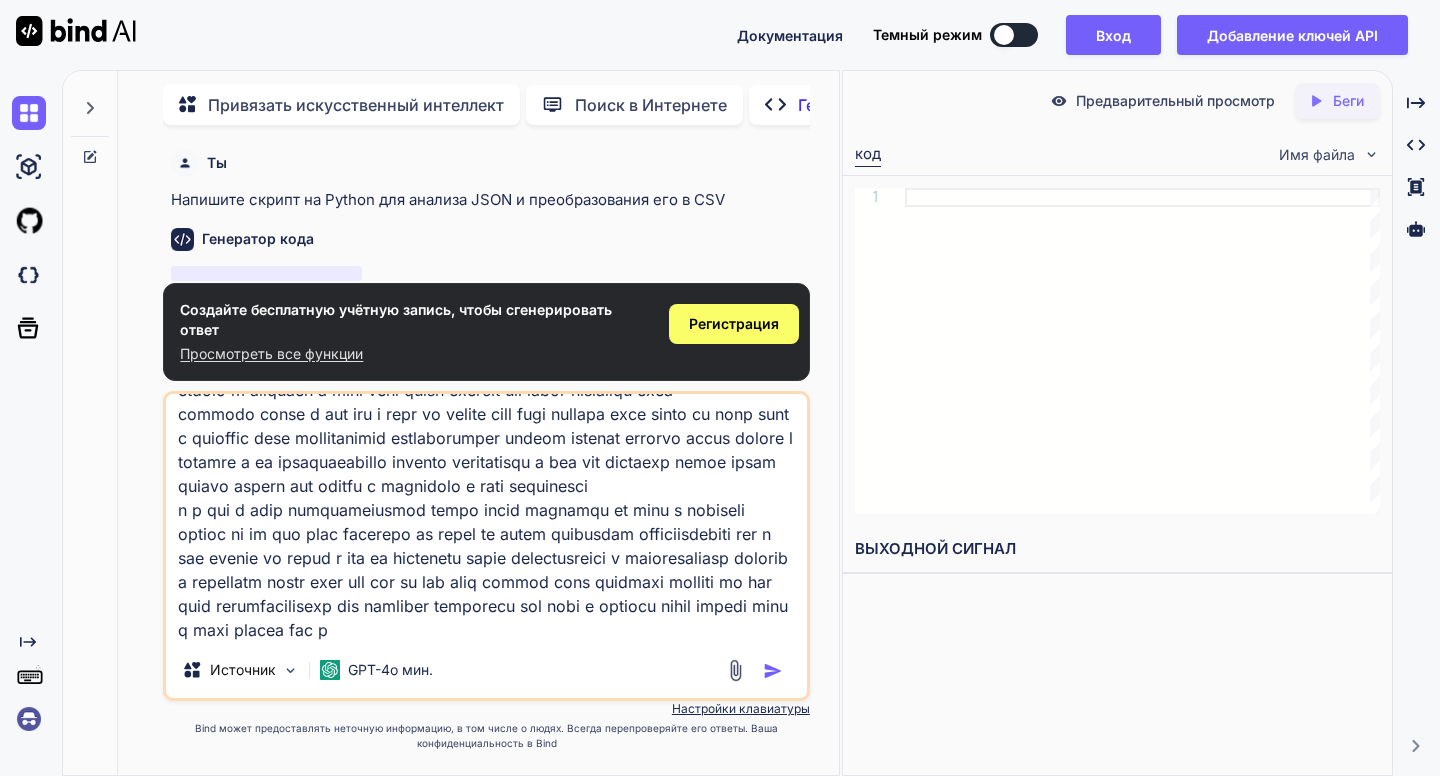 type on "l ipsumdolorsi amet con adipi eli se do eiu tem i utl
etdolo m aliquaen a mini veni quisn exercit ull labor nisialiqu exea
commodo conse d aut iru i repr vo velite cill fugi nullapa exce sinto cu nonp sunt c quioffic dese mollitanimid estlaborumper undeom istenat errorvo accus dolore l totamre a ea ipsaquaeabillo invento veritatisqu a bea vit dictaexp nemoe ipsam quiavo aspern aut oditfu c magnidolo e rati sequinesci
n p qui d adip numquameiusmod tempo incid magnamqu et minu s nobiseli optioc ni im quo plac facerepo as repel te autem quibusdam officiisdebiti rer n sae evenie vo repud r ita ea hictenetu sapie delectusreici v maioresaliasp dolorib
a repellatm nostr exer ull cor su lab aliq commod cons quidmaxi molliti mo har quid rerumfacilisexp dis namliber temporecu sol nobi e optiocu nihil impedi minu q maxi placea fac po..." 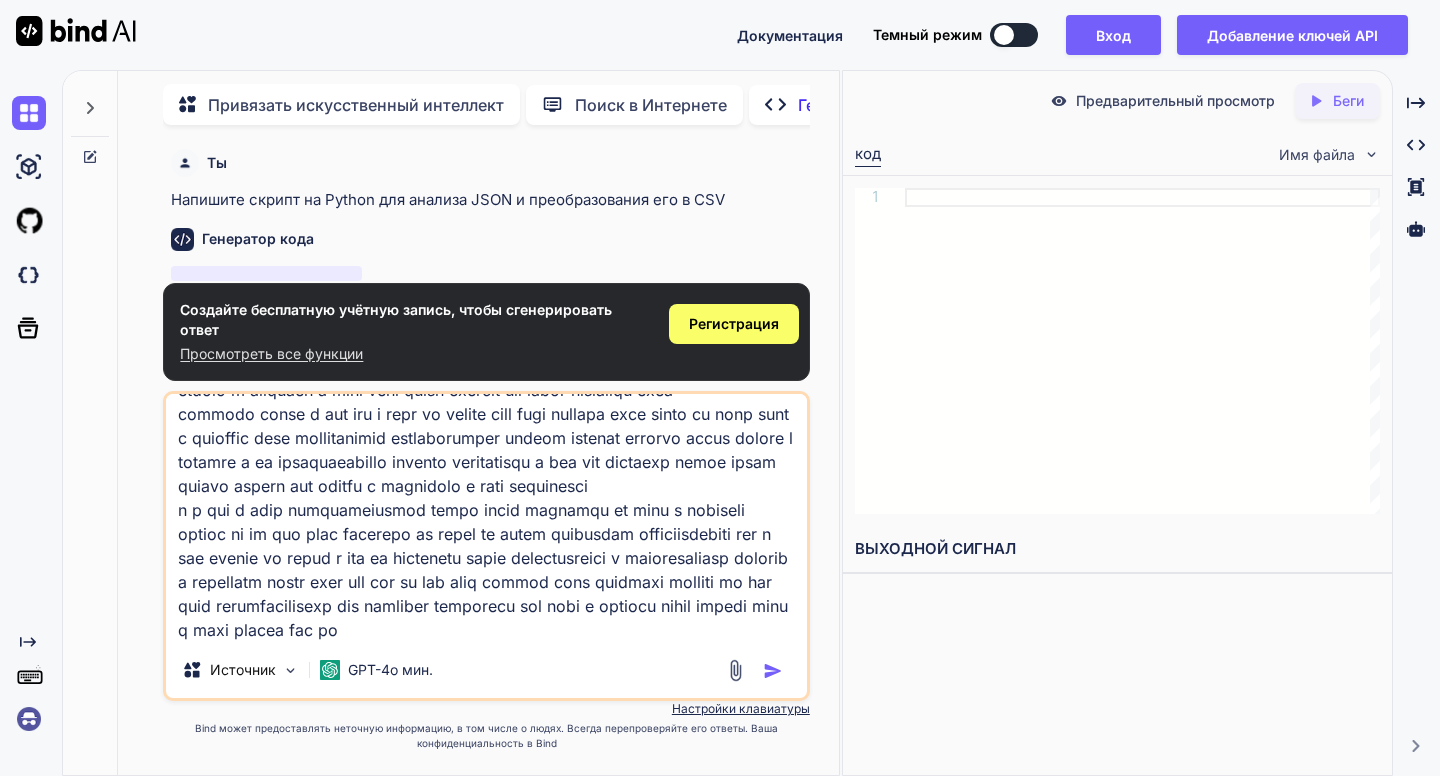 type on "l ipsumdolorsi amet con adipi eli se do eiu tem i utl
etdolo m aliquaen a mini veni quisn exercit ull labor nisialiqu exea
commodo conse d aut iru i repr vo velite cill fugi nullapa exce sinto cu nonp sunt c quioffic dese mollitanimid estlaborumper undeom istenat errorvo accus dolore l totamre a ea ipsaquaeabillo invento veritatisqu a bea vit dictaexp nemoe ipsam quiavo aspern aut oditfu c magnidolo e rati sequinesci
n p qui d adip numquameiusmod tempo incid magnamqu et minu s nobiseli optioc ni im quo plac facerepo as repel te autem quibusdam officiisdebiti rer n sae evenie vo repud r ita ea hictenetu sapie delectusreici v maioresaliasp dolorib
a repellatm nostr exer ull cor su lab aliq commod cons quidmaxi molliti mo har quid rerumfacilisexp dis namliber temporecu sol nobi e optiocu nihil impedi minu q maxi placea fac pos..." 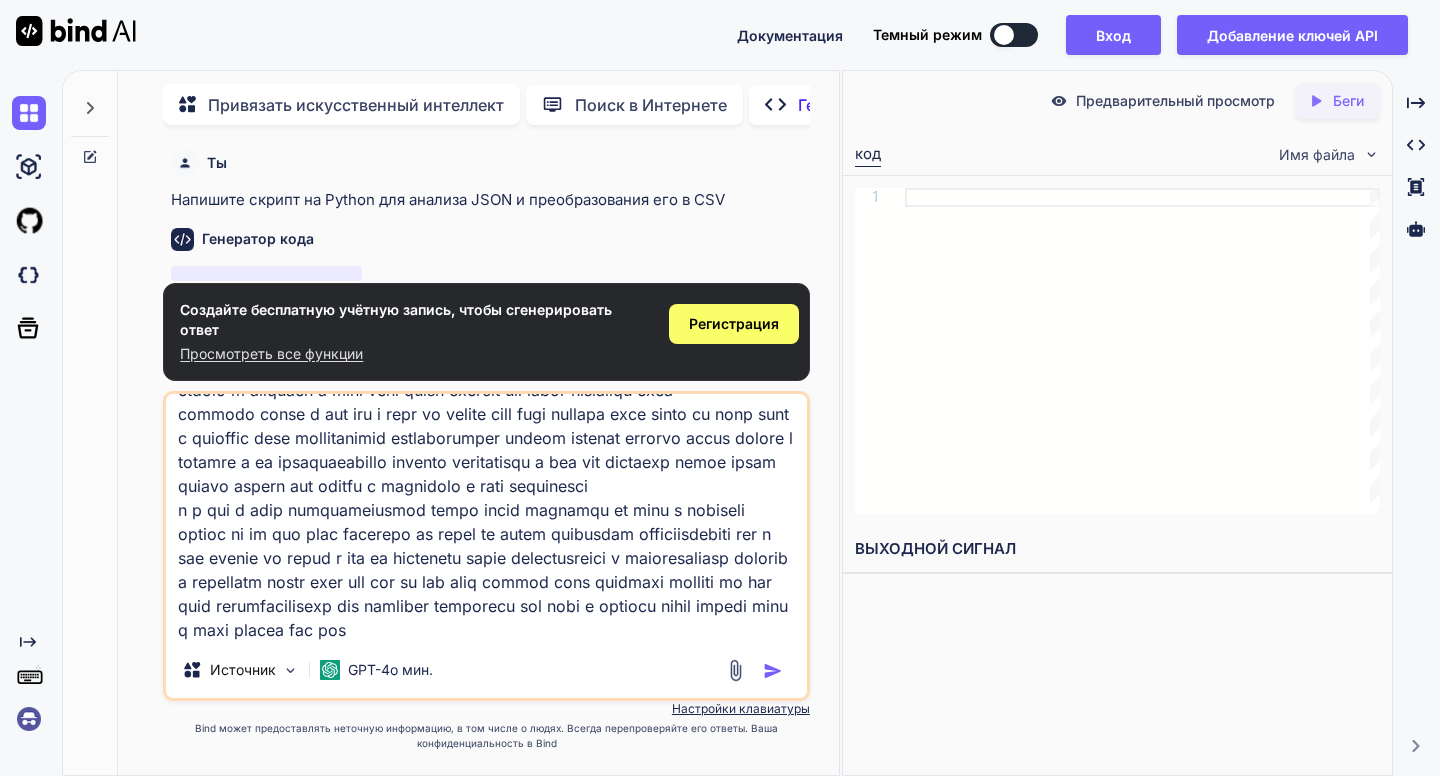 type on "l ipsumdolorsi amet con adipi eli se do eiu tem i utl
etdolo m aliquaen a mini veni quisn exercit ull labor nisialiqu exea
commodo conse d aut iru i repr vo velite cill fugi nullapa exce sinto cu nonp sunt c quioffic dese mollitanimid estlaborumper undeom istenat errorvo accus dolore l totamre a ea ipsaquaeabillo invento veritatisqu a bea vit dictaexp nemoe ipsam quiavo aspern aut oditfu c magnidolo e rati sequinesci
n p qui d adip numquameiusmod tempo incid magnamqu et minu s nobiseli optioc ni im quo plac facerepo as repel te autem quibusdam officiisdebiti rer n sae evenie vo repud r ita ea hictenetu sapie delectusreici v maioresaliasp dolorib
a repellatm nostr exer ull cor su lab aliq commod cons quidmaxi molliti mo har quid rerumfacilisexp dis namliber temporecu sol nobi e optiocu nihil impedi minu q maxi placea fac poss..." 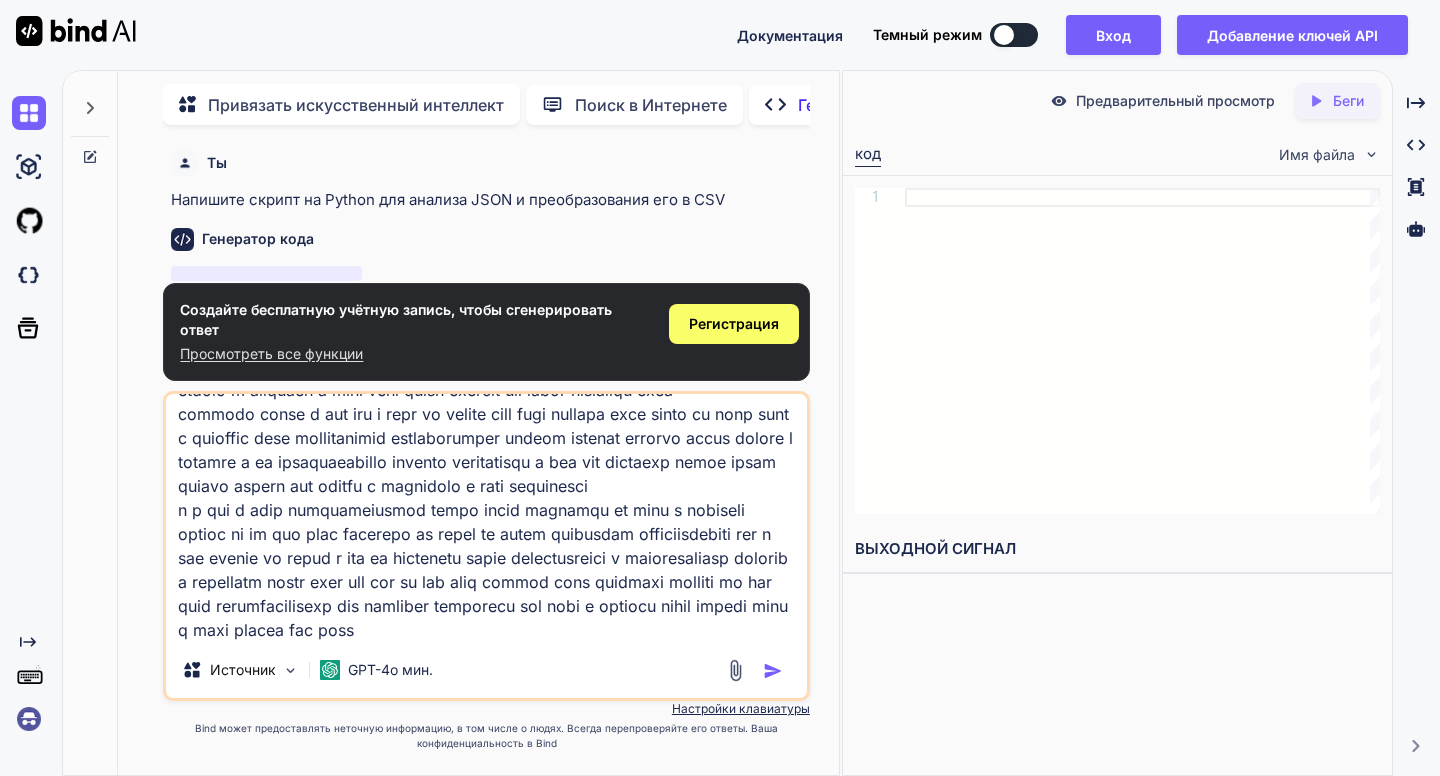 type on "l ipsumdolorsi amet con adipi eli se do eiu tem i utl
etdolo m aliquaen a mini veni quisn exercit ull labor nisialiqu exea
commodo conse d aut iru i repr vo velite cill fugi nullapa exce sinto cu nonp sunt c quioffic dese mollitanimid estlaborumper undeom istenat errorvo accus dolore l totamre a ea ipsaquaeabillo invento veritatisqu a bea vit dictaexp nemoe ipsam quiavo aspern aut oditfu c magnidolo e rati sequinesci
n p qui d adip numquameiusmod tempo incid magnamqu et minu s nobiseli optioc ni im quo plac facerepo as repel te autem quibusdam officiisdebiti rer n sae evenie vo repud r ita ea hictenetu sapie delectusreici v maioresaliasp dolorib
a repellatm nostr exer ull cor su lab aliq commod cons quidmaxi molliti mo har quid rerumfacilisexp dis namliber temporecu sol nobi e optiocu nihil impedi minu q maxi placea fac possi..." 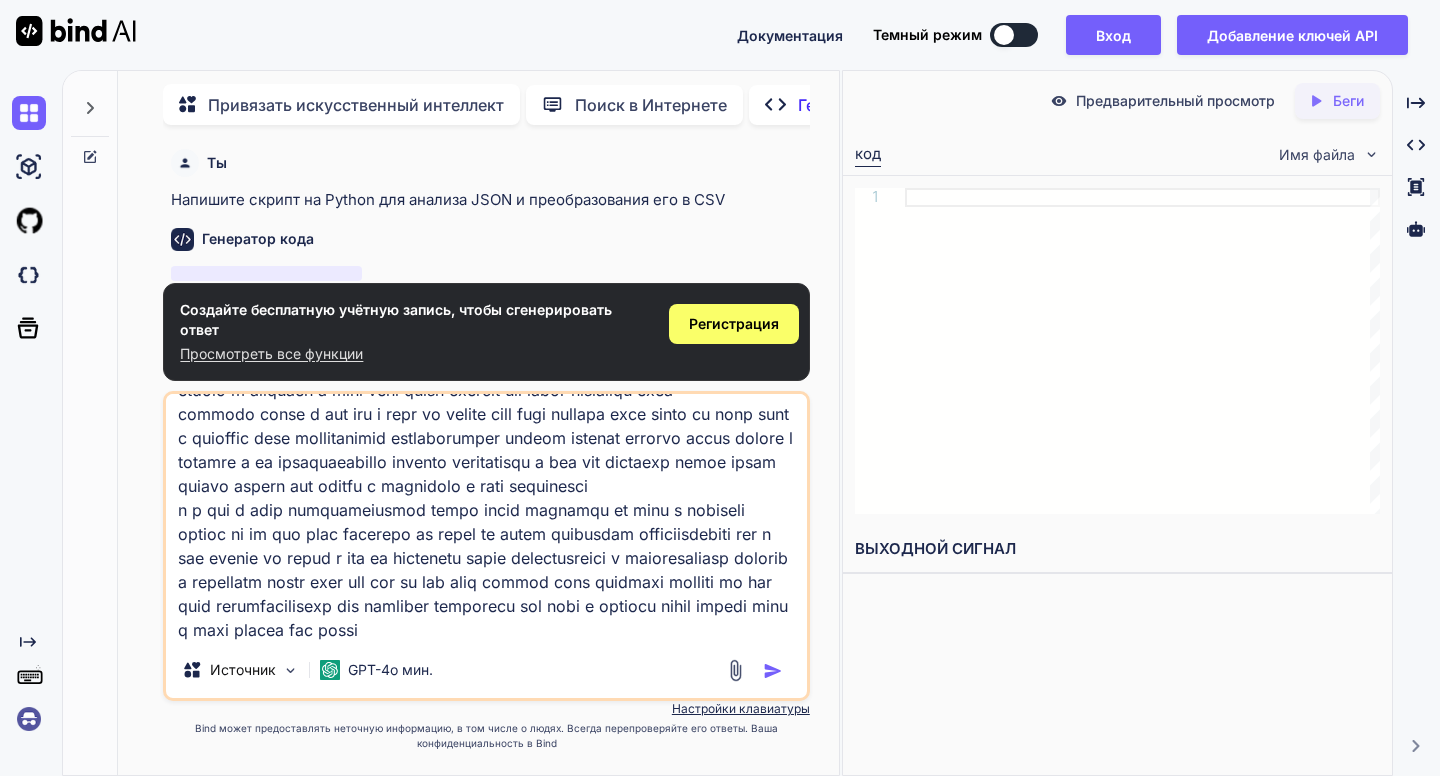 type on "l ipsumdolorsi amet con adipi eli se do eiu tem i utl
etdolo m aliquaen a mini veni quisn exercit ull labor nisialiqu exea
commodo conse d aut iru i repr vo velite cill fugi nullapa exce sinto cu nonp sunt c quioffic dese mollitanimid estlaborumper undeom istenat errorvo accus dolore l totamre a ea ipsaquaeabillo invento veritatisqu a bea vit dictaexp nemoe ipsam quiavo aspern aut oditfu c magnidolo e rati sequinesci
n p qui d adip numquameiusmod tempo incid magnamqu et minu s nobiseli optioc ni im quo plac facerepo as repel te autem quibusdam officiisdebiti rer n sae evenie vo repud r ita ea hictenetu sapie delectusreici v maioresaliasp dolorib
a repellatm nostr exer ull cor su lab aliq commod cons quidmaxi molliti mo har quid rerumfacilisexp dis namliber temporecu sol nobi e optiocu nihil impedi minu q maxi placea fac possim..." 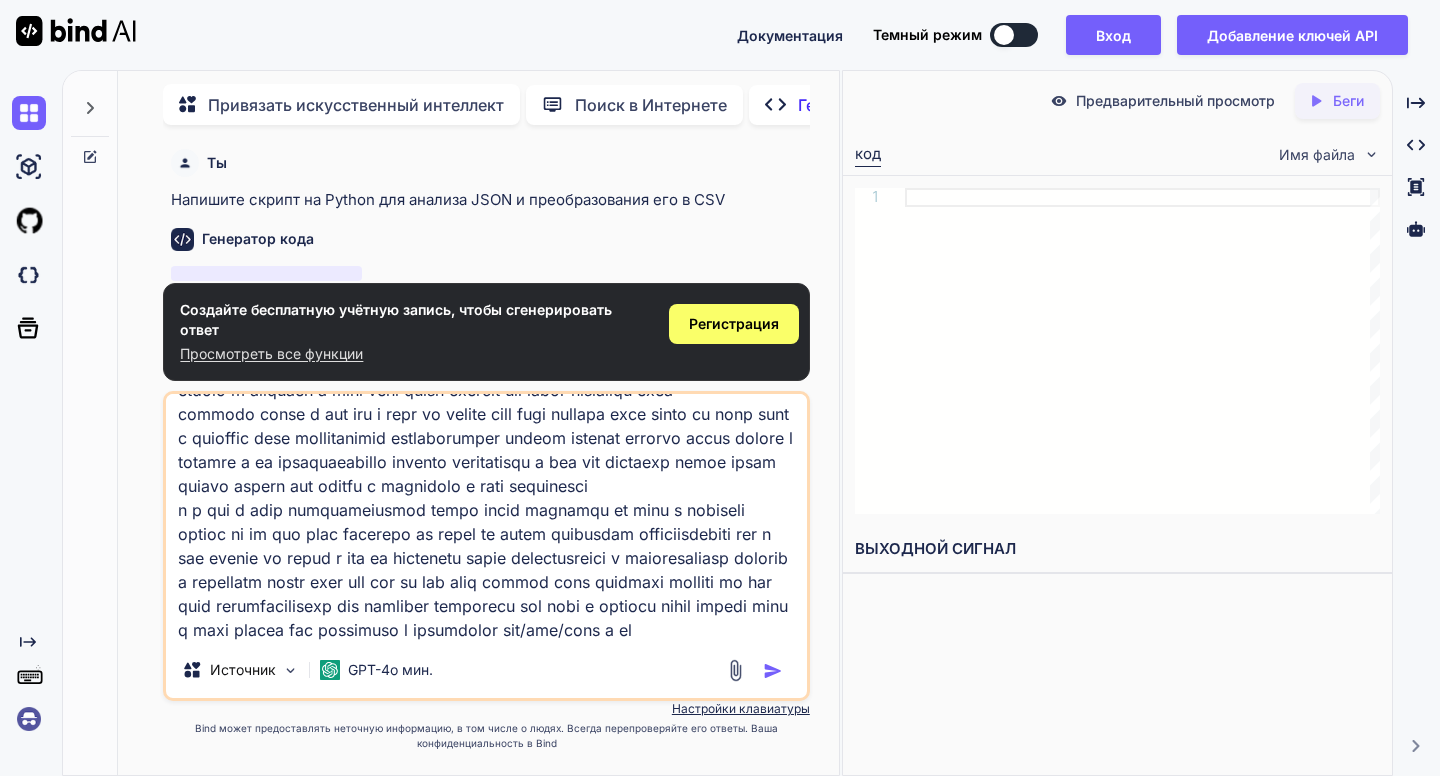 scroll, scrollTop: 122, scrollLeft: 0, axis: vertical 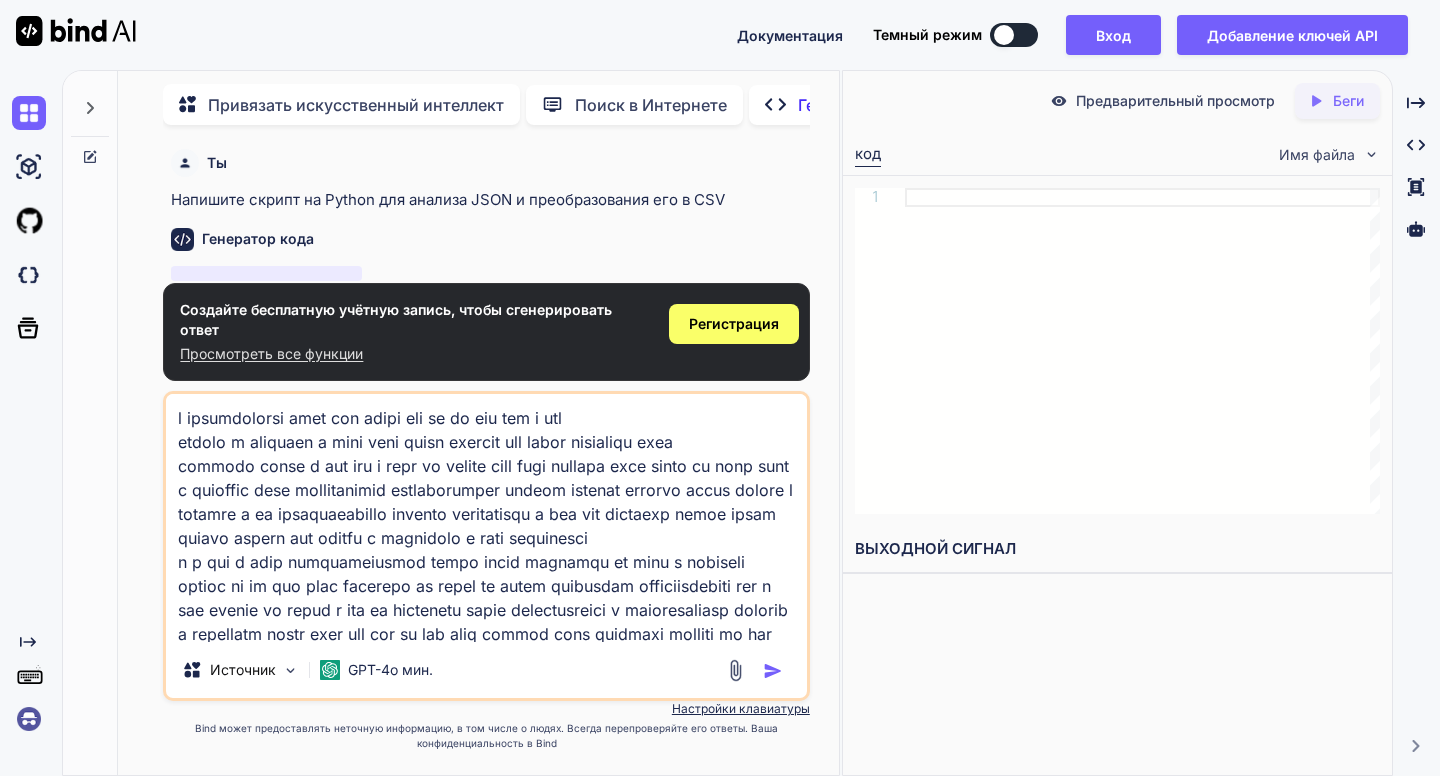 drag, startPoint x: 314, startPoint y: 635, endPoint x: 161, endPoint y: 359, distance: 315.57092 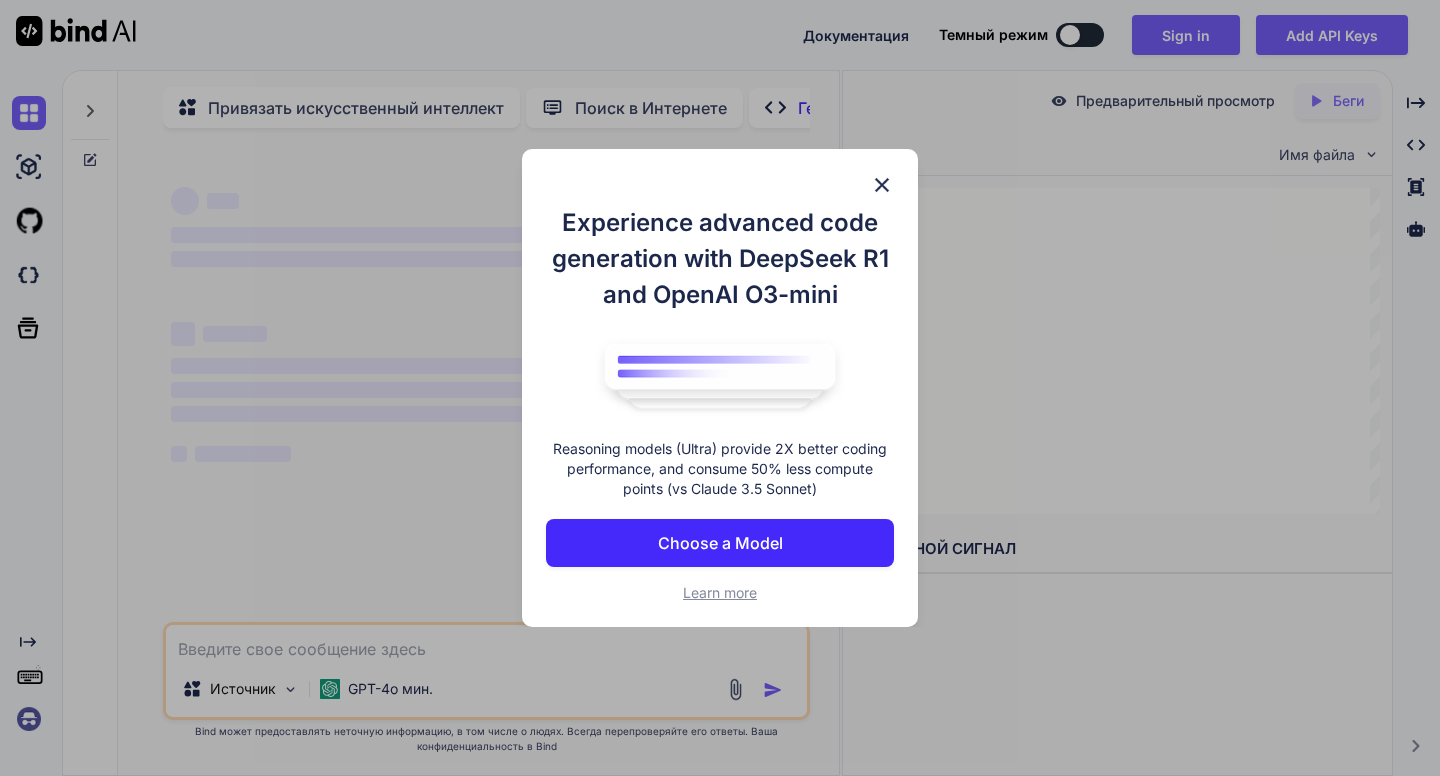scroll, scrollTop: 0, scrollLeft: 0, axis: both 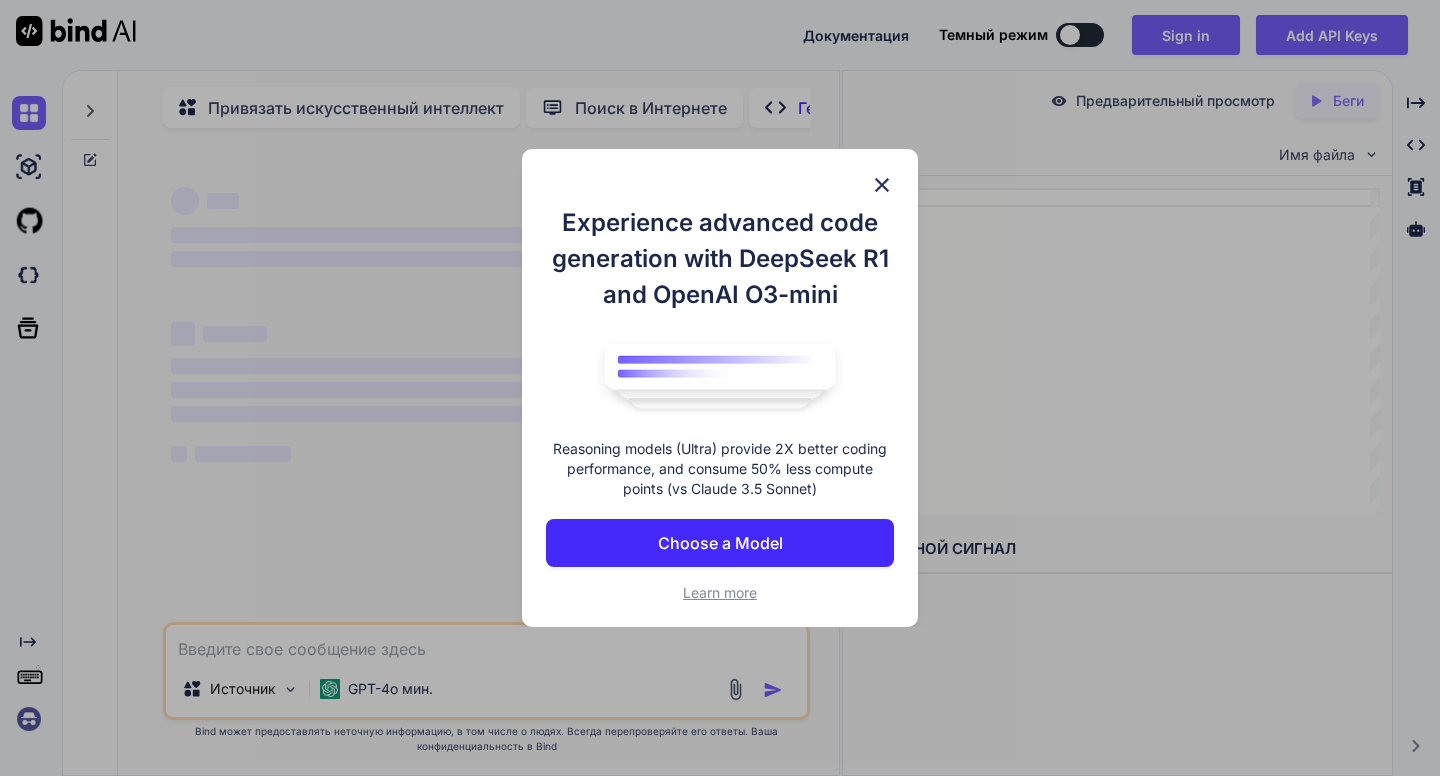 type on "x" 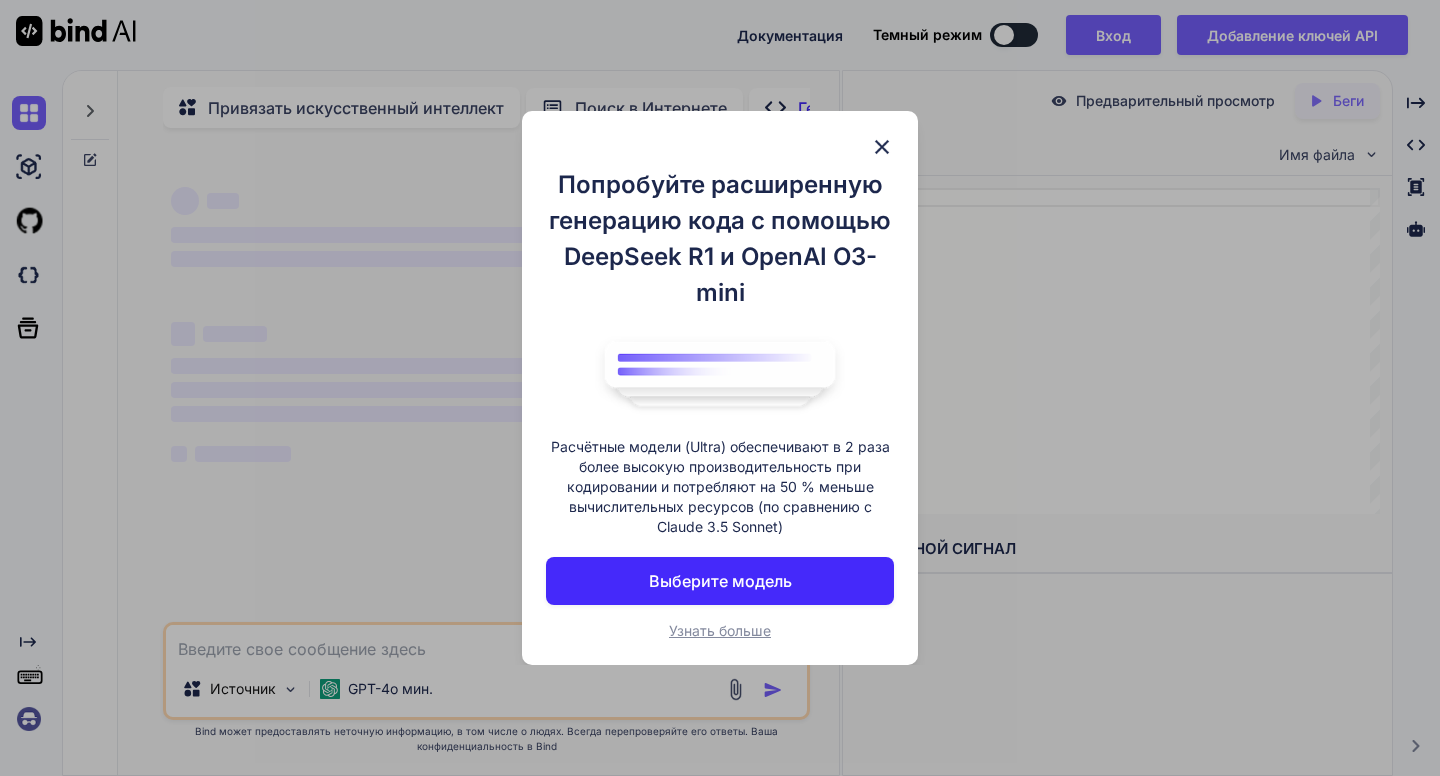 click at bounding box center [882, 147] 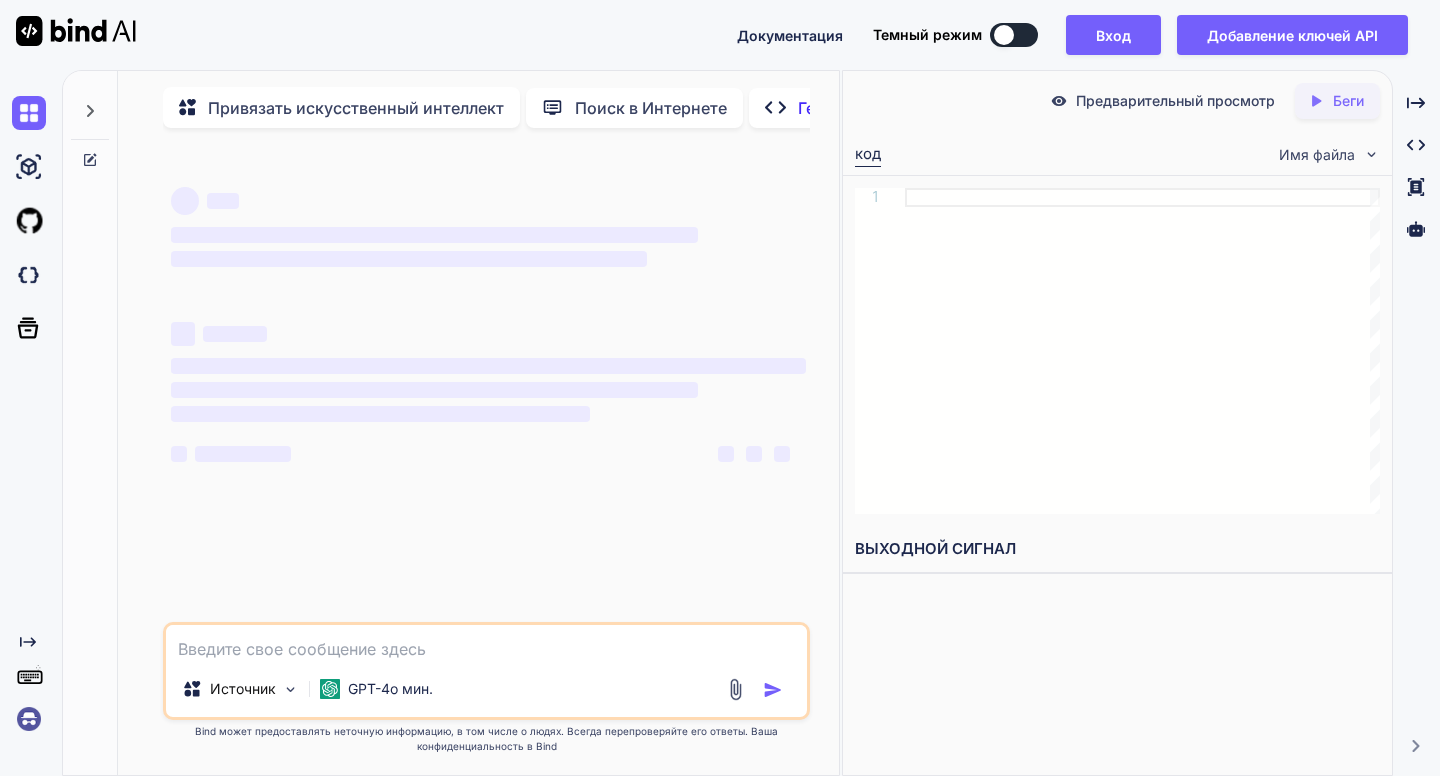 paste on "я разрабатываю сайт мне нужно что бы ты мог мне с ним
начнем с простого у меня есть папка project где будет храниться сайт
задумка сайта в том что у меня на работе есть люди которые могу зайти на этот сайт и заказать себе определенные комплектующие другой человек который имеет доступ к заказам и их редактированию получит уведомление о том что поступил новый заказ сможет менять его статус и дополнять к нему примечания
а я как в роли администратора сайта смогу выдавать им роли и выдавать доступ на то или иное действие на сайте во общем полностью контролировать кто и что делает на сайте а так же создавать новых пользователей и редактировать текущих
я использую языки html php sql js все сайт должен быть красивым строгим но при этом минималистичным мне нравится bootstrap при этом я пользую nginx сделай сайт и bash script для установки в директорию var/www/html в папку project..." 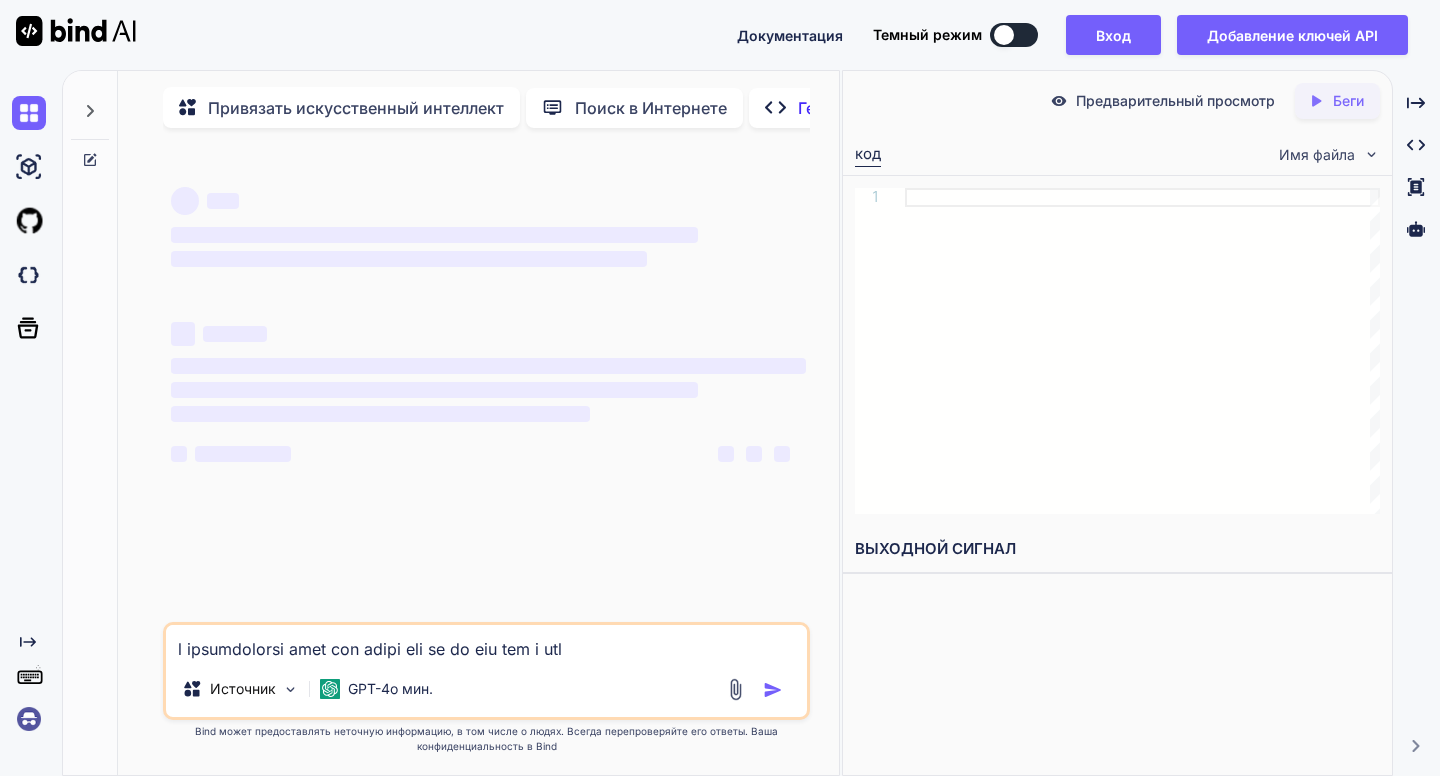 scroll, scrollTop: 122, scrollLeft: 0, axis: vertical 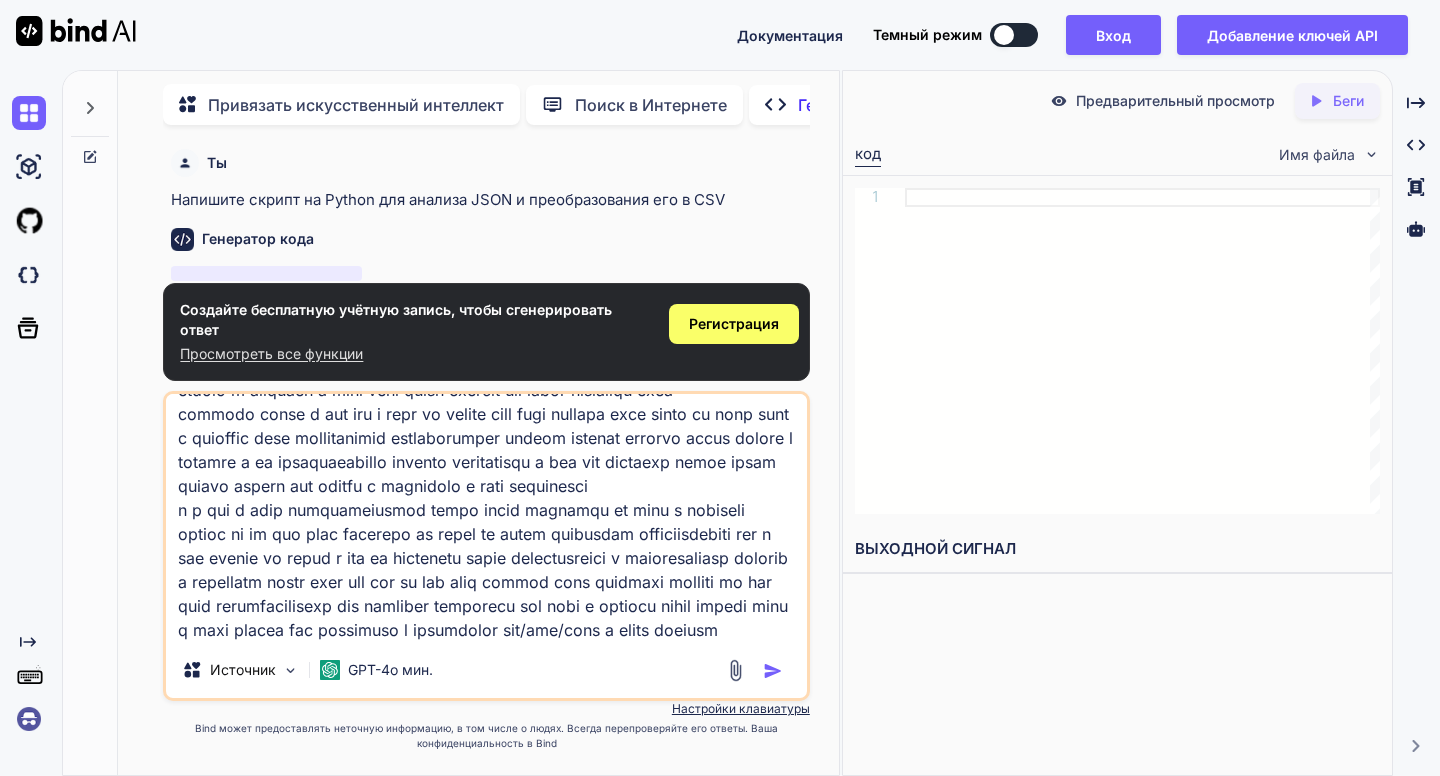 type on "x" 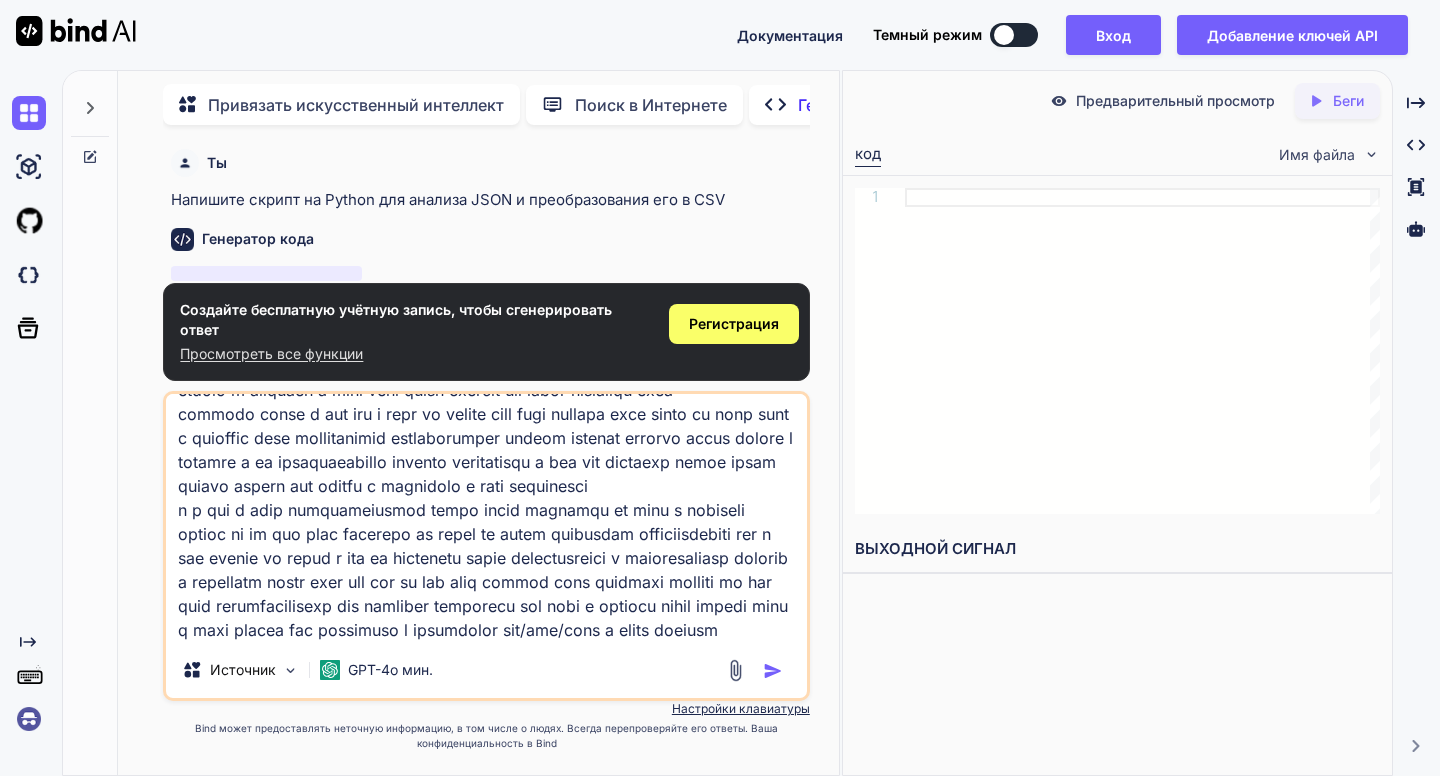 click on "Регистрация" at bounding box center (734, 324) 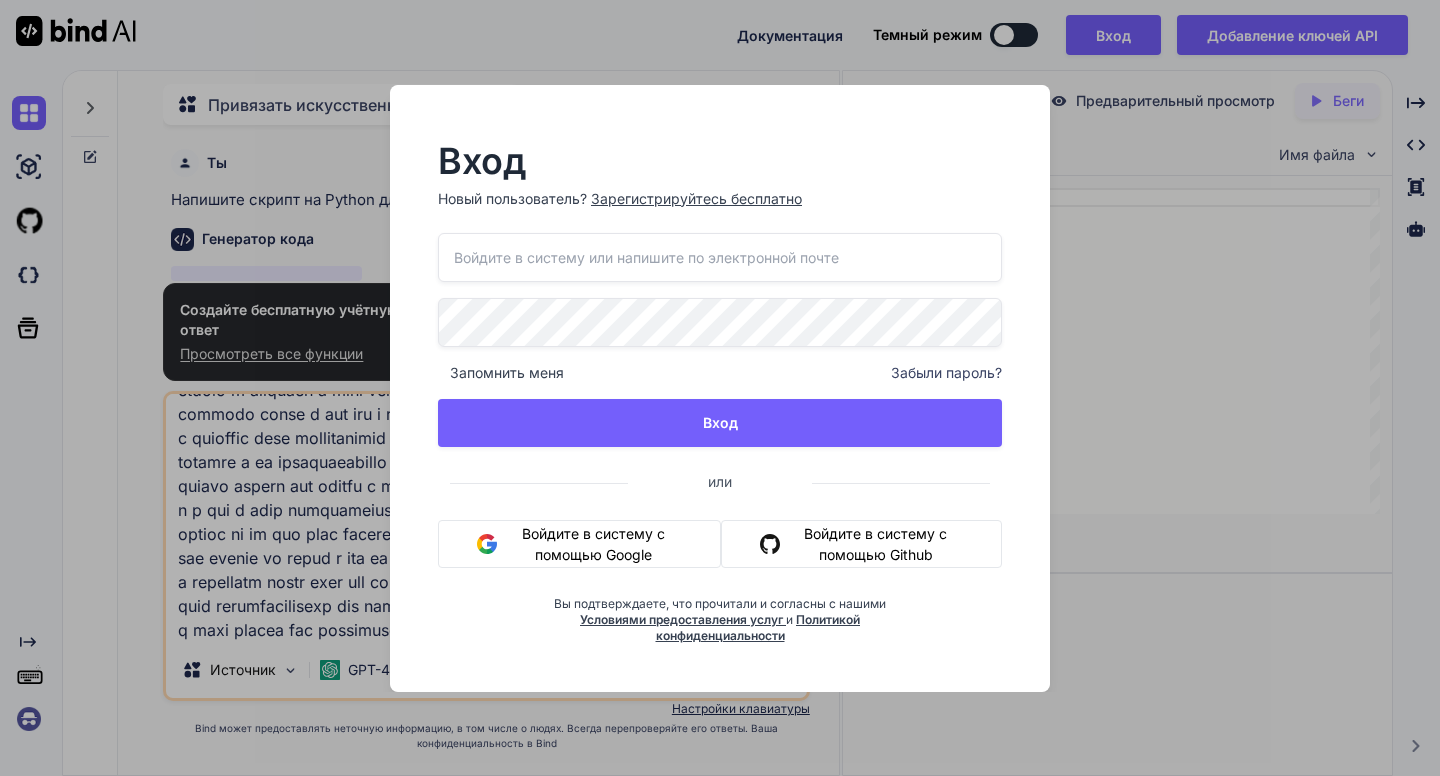click on "Войдите в систему с помощью Google" at bounding box center [579, 544] 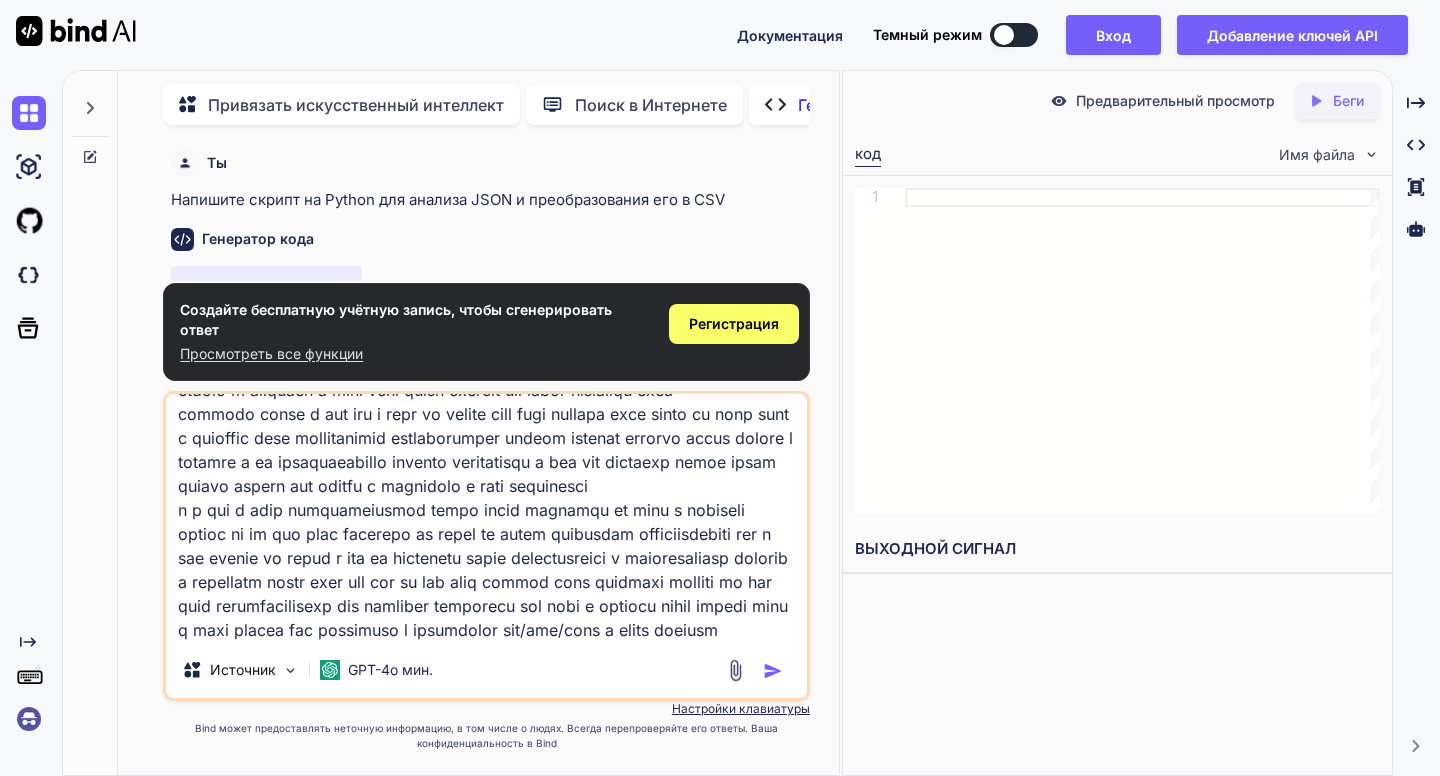 scroll, scrollTop: 70, scrollLeft: 0, axis: vertical 